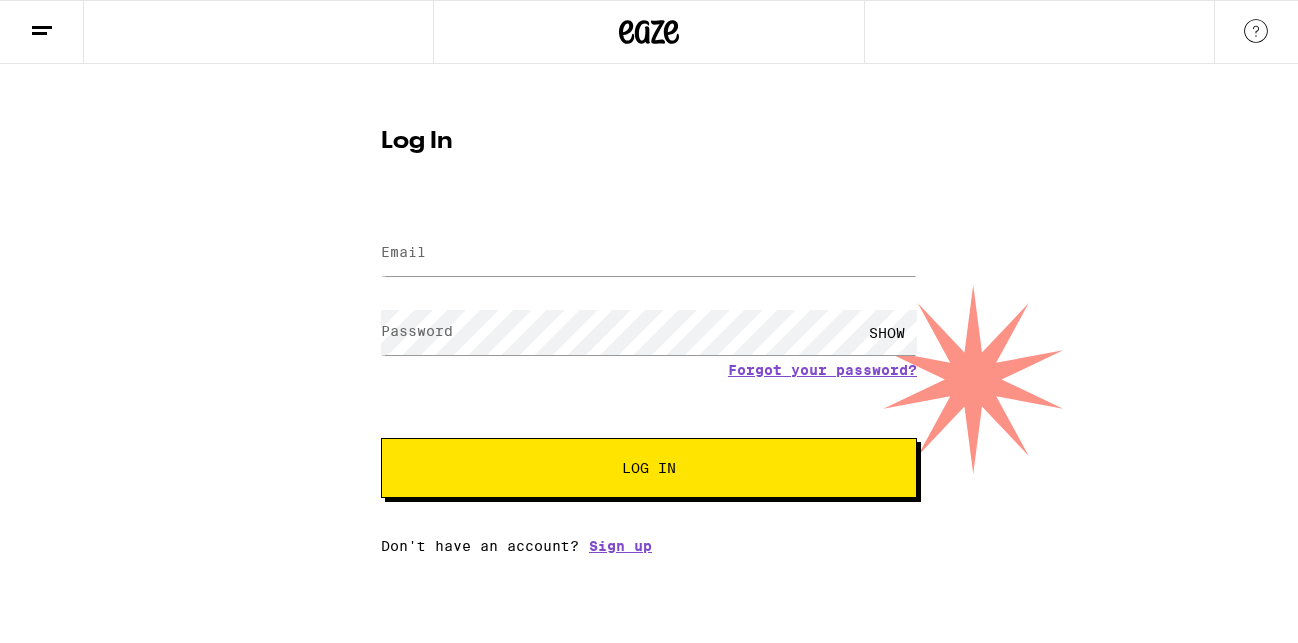 scroll, scrollTop: 0, scrollLeft: 0, axis: both 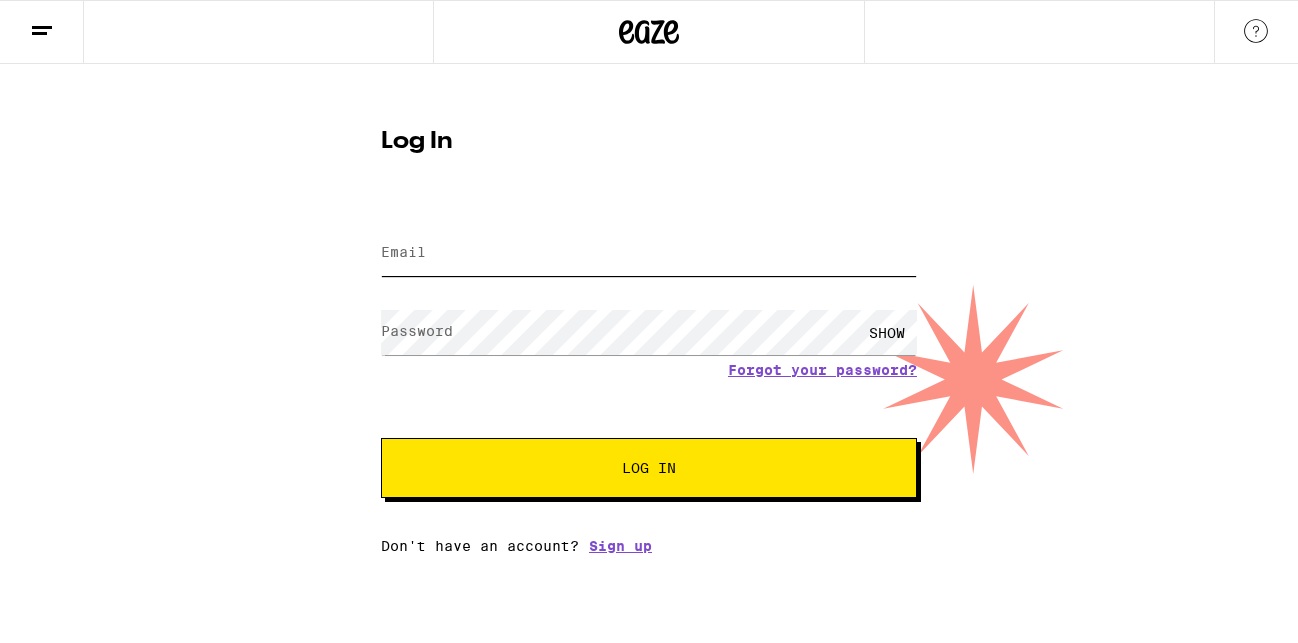 click on "Email" at bounding box center (649, 253) 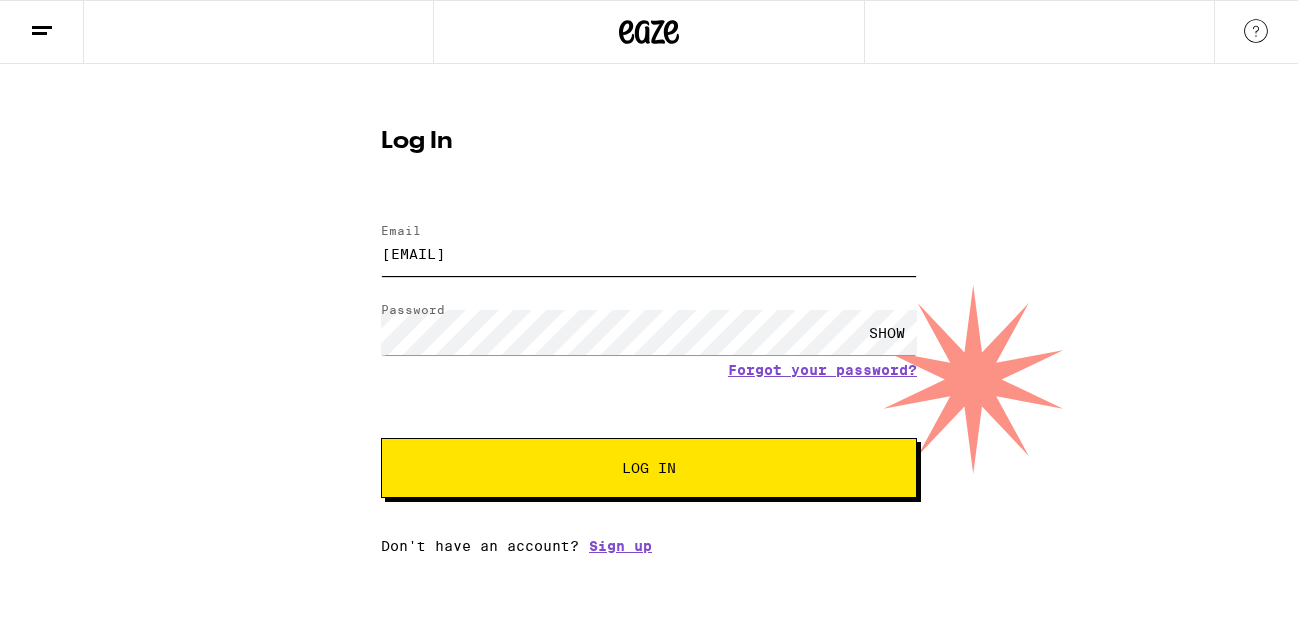 type on "[EMAIL]" 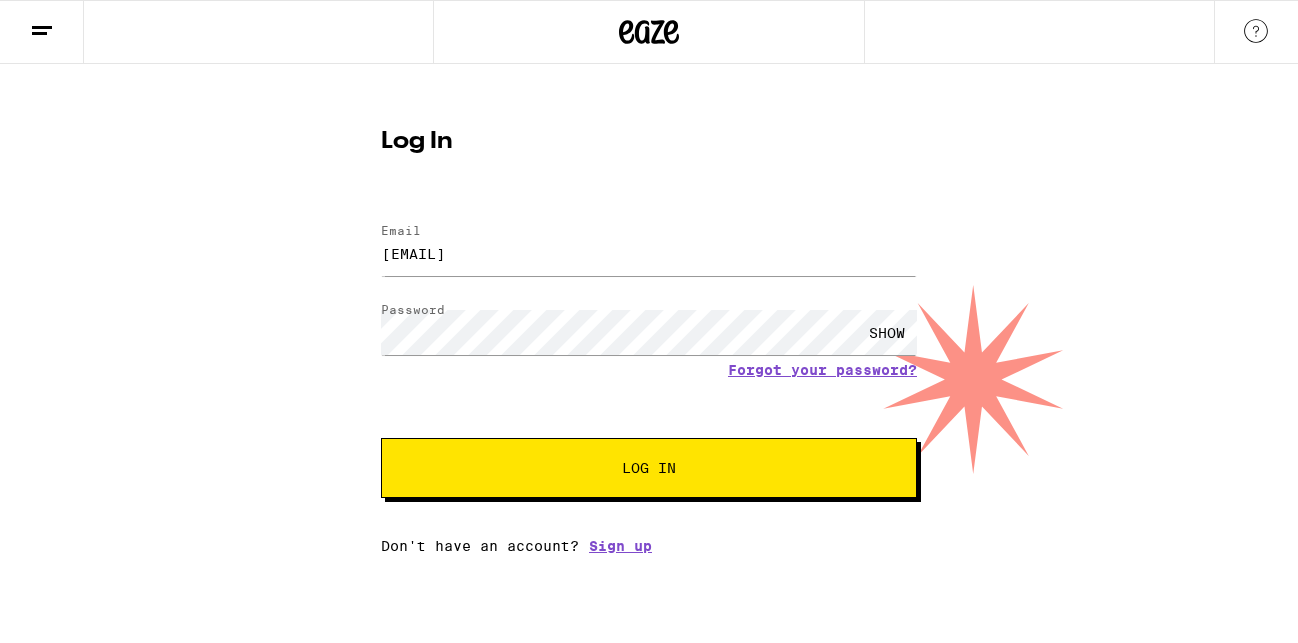 click on "Log In" at bounding box center (649, 468) 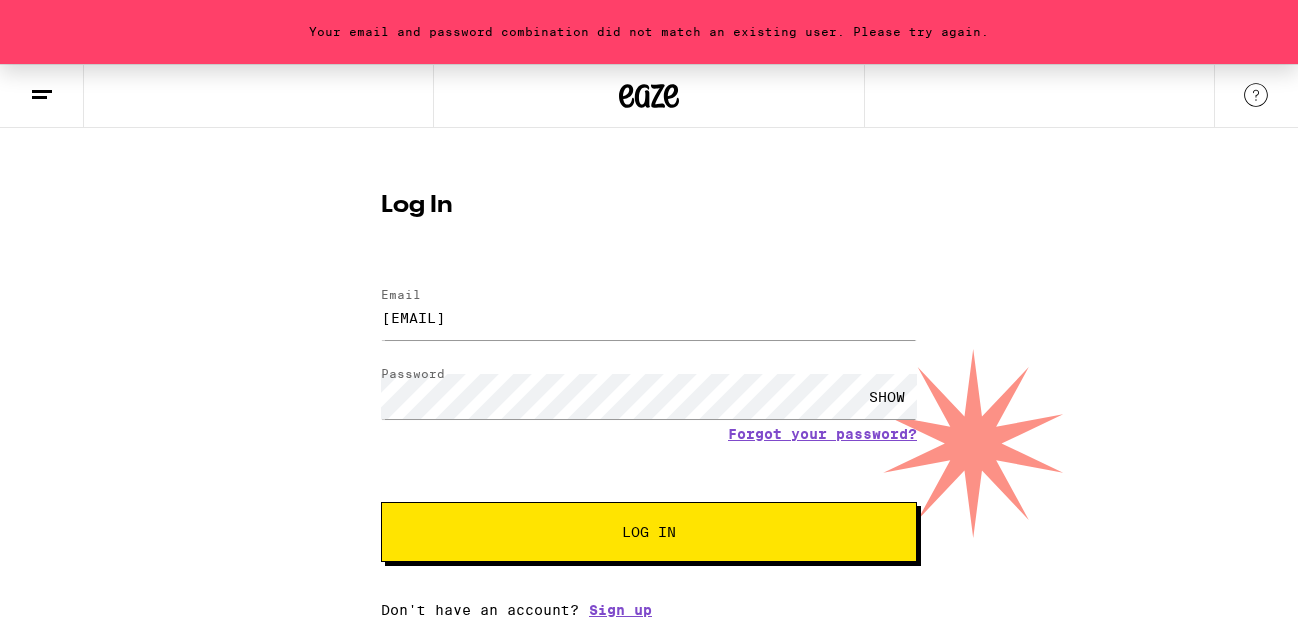 click on "SHOW" at bounding box center [887, 396] 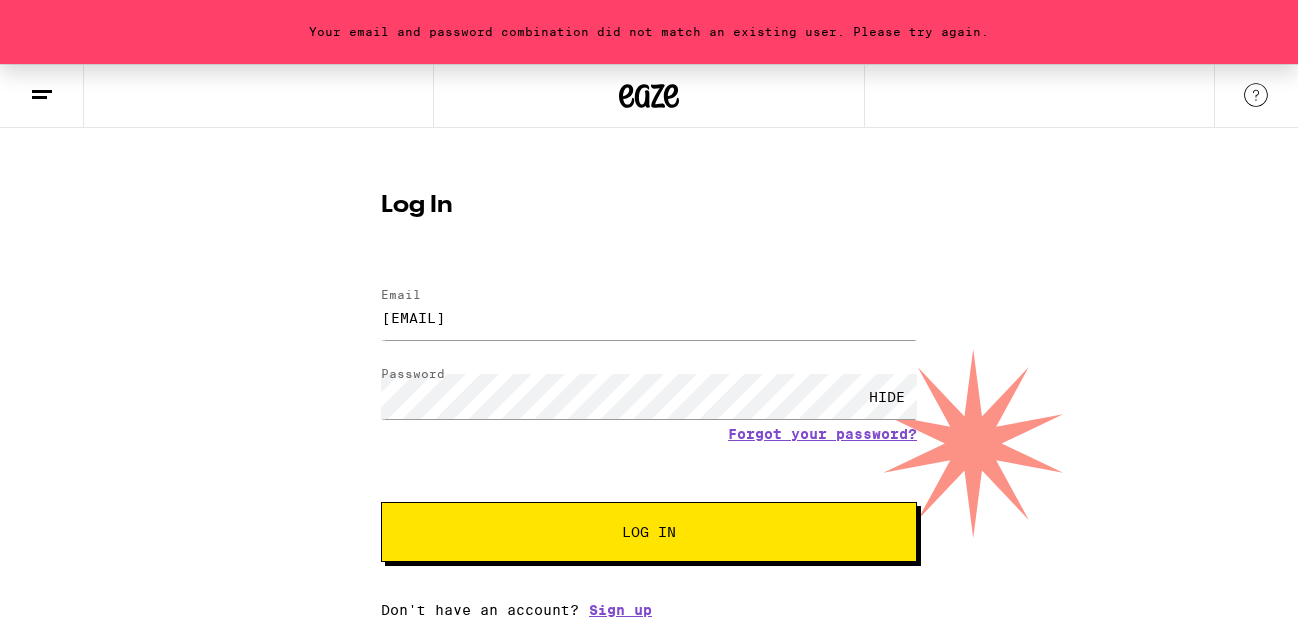 click on "Log In" at bounding box center [649, 532] 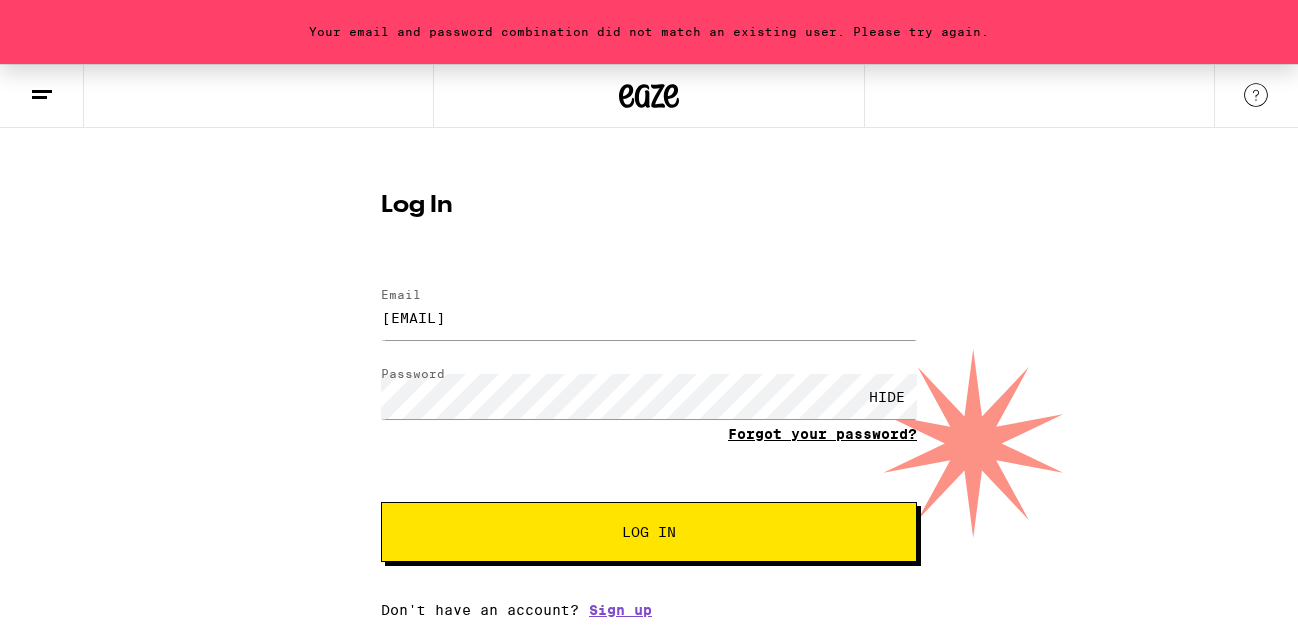click on "Forgot your password?" at bounding box center [822, 434] 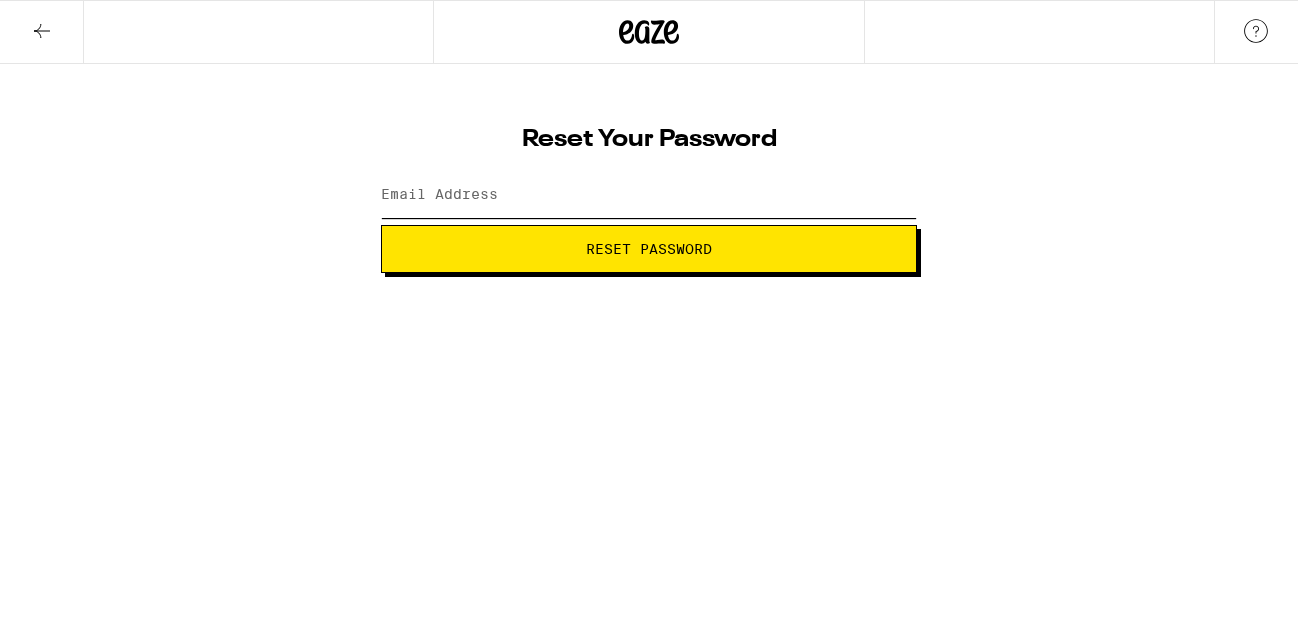 click on "Email Address" at bounding box center [649, 195] 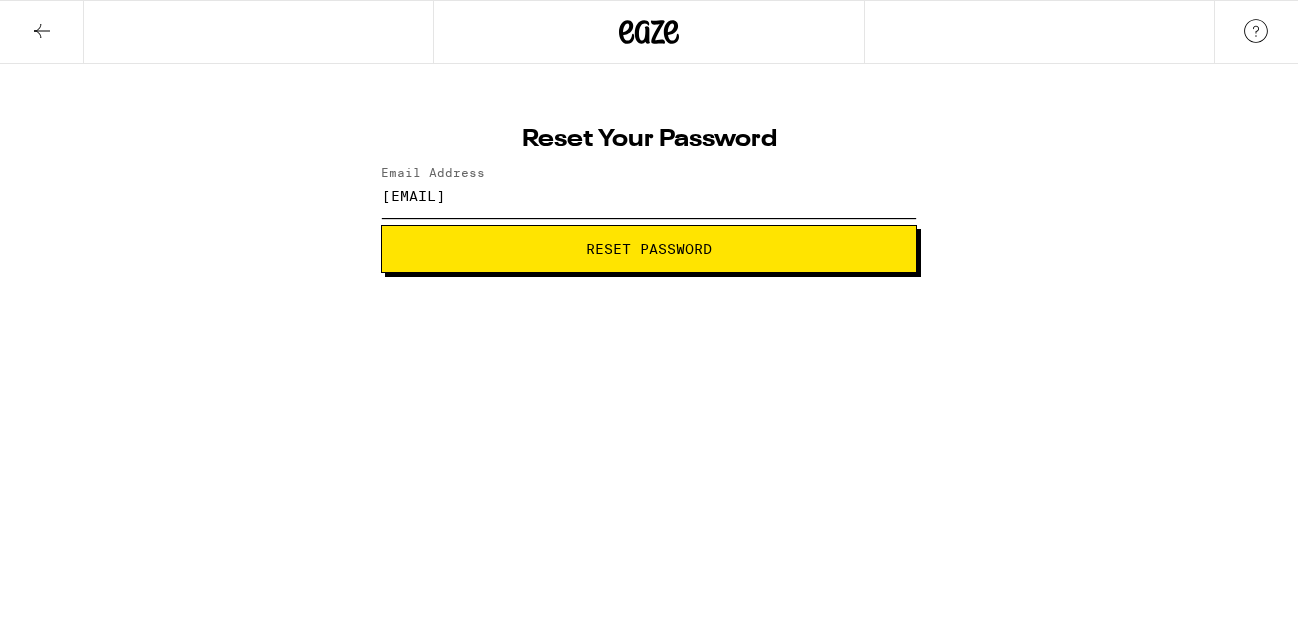 type on "TERRANCE.AUSTIN@GMAIL.COM" 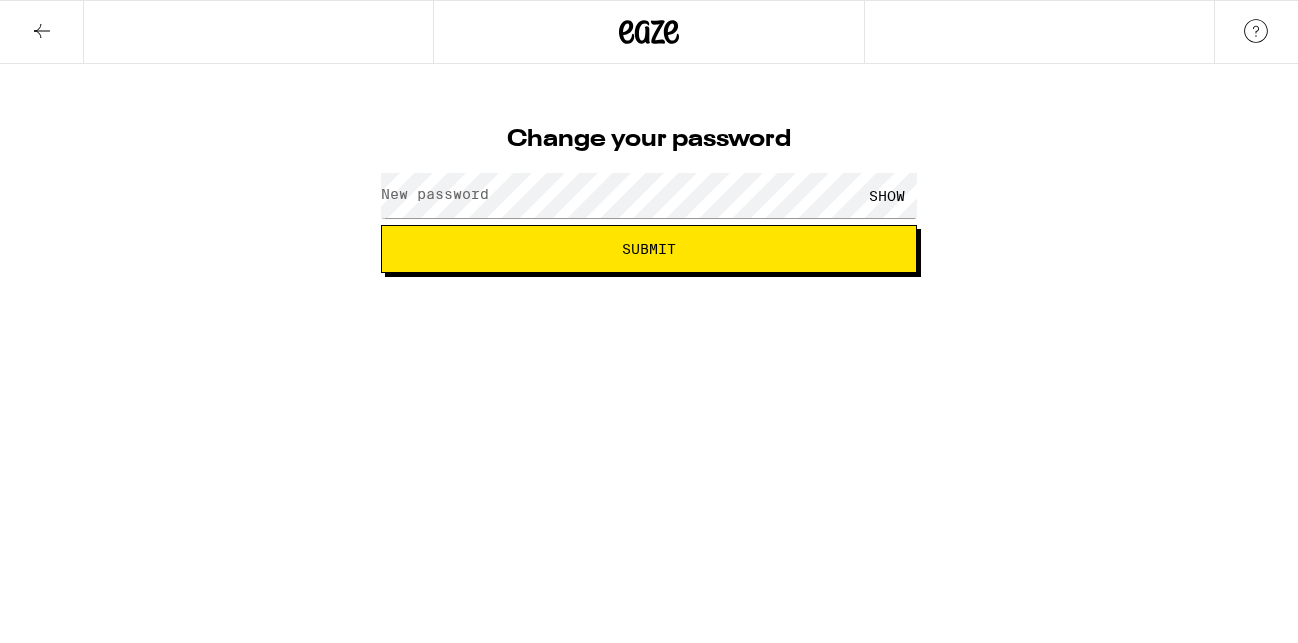 scroll, scrollTop: 0, scrollLeft: 0, axis: both 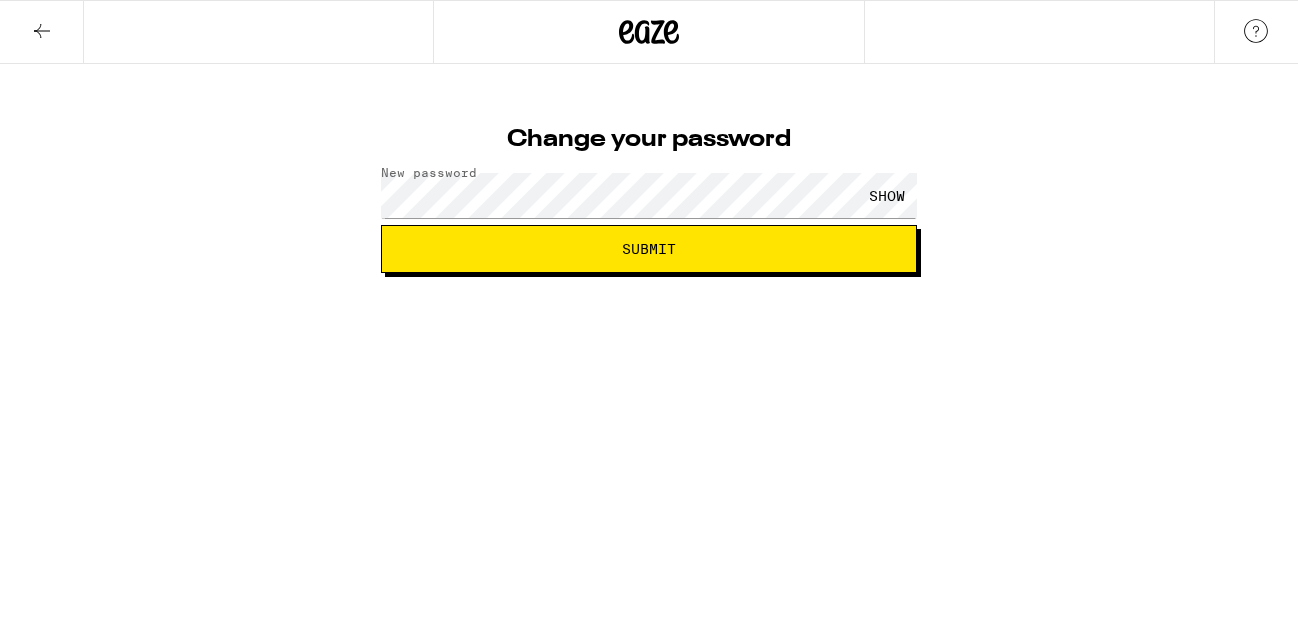 click on "Submit" at bounding box center [649, 249] 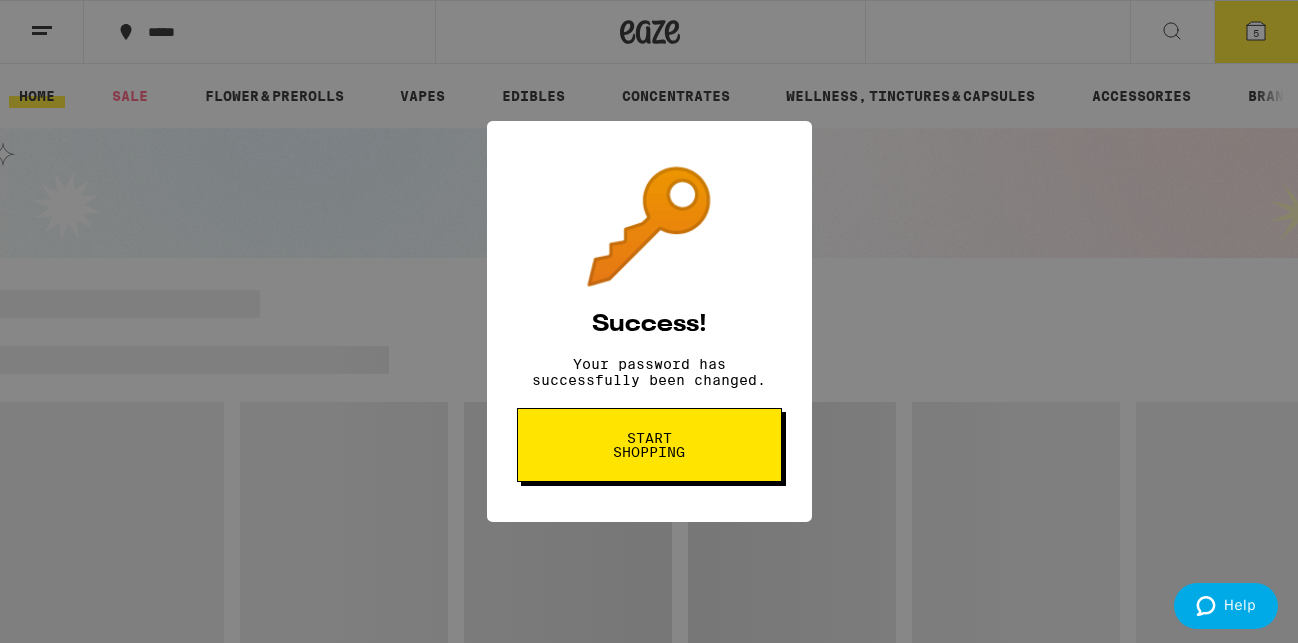 click on "Start shopping" at bounding box center (649, 445) 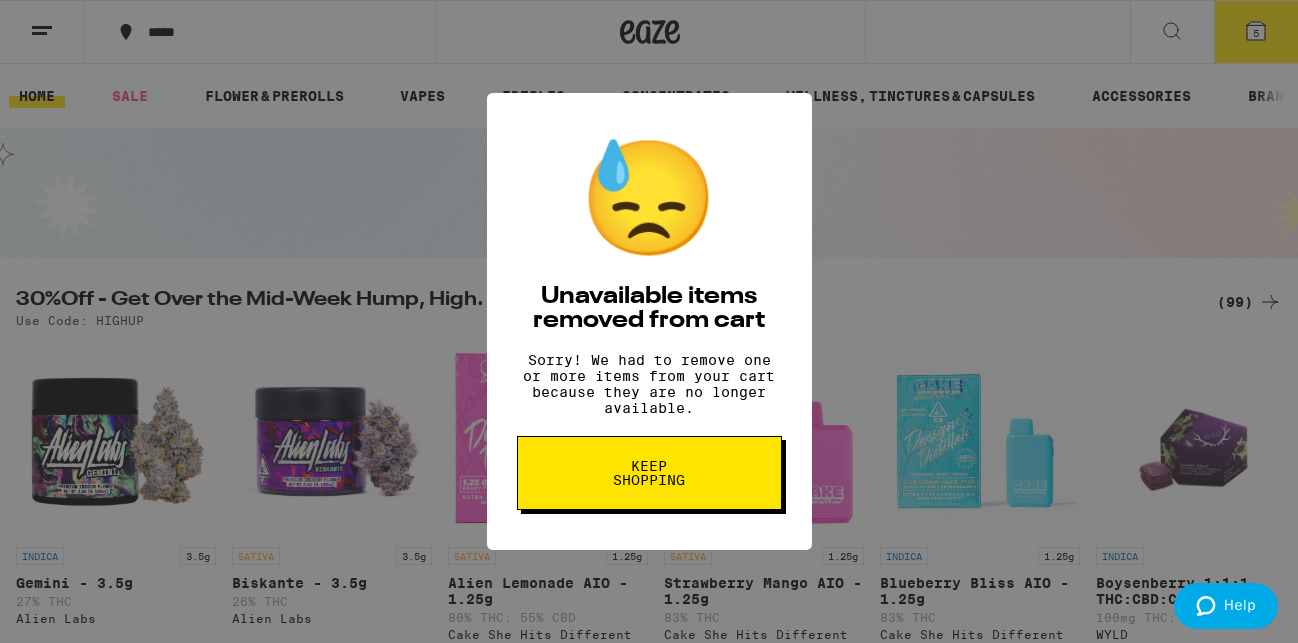 click on "Keep Shopping" at bounding box center [649, 473] 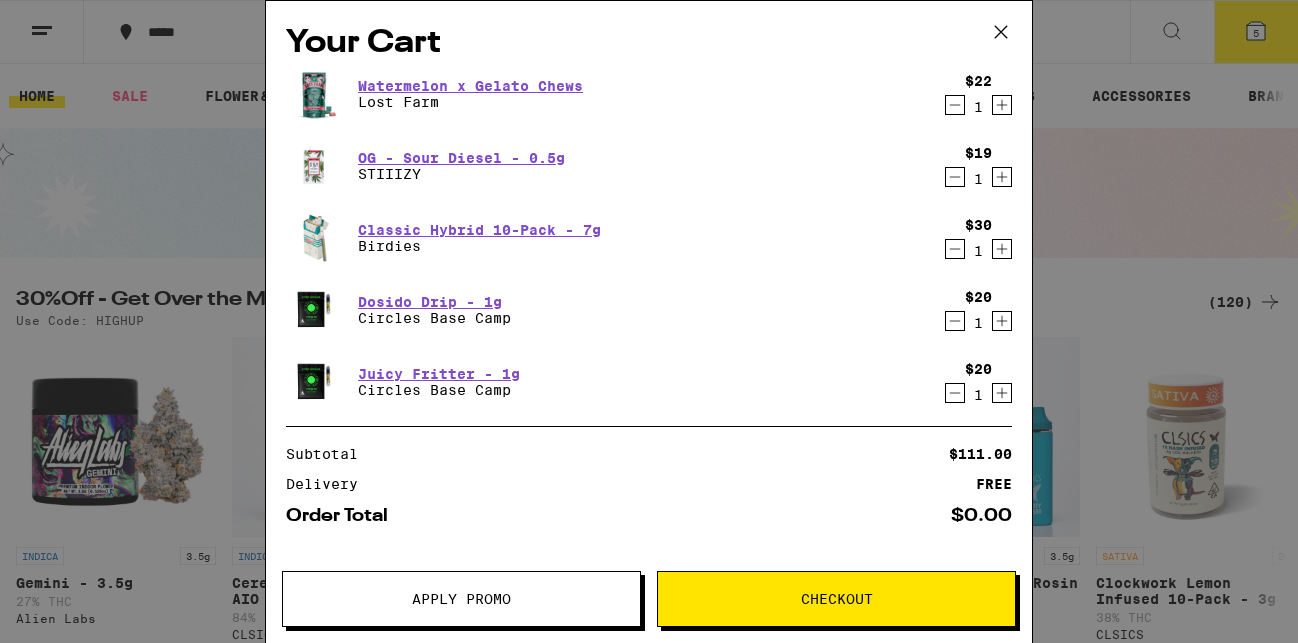 scroll, scrollTop: 0, scrollLeft: 0, axis: both 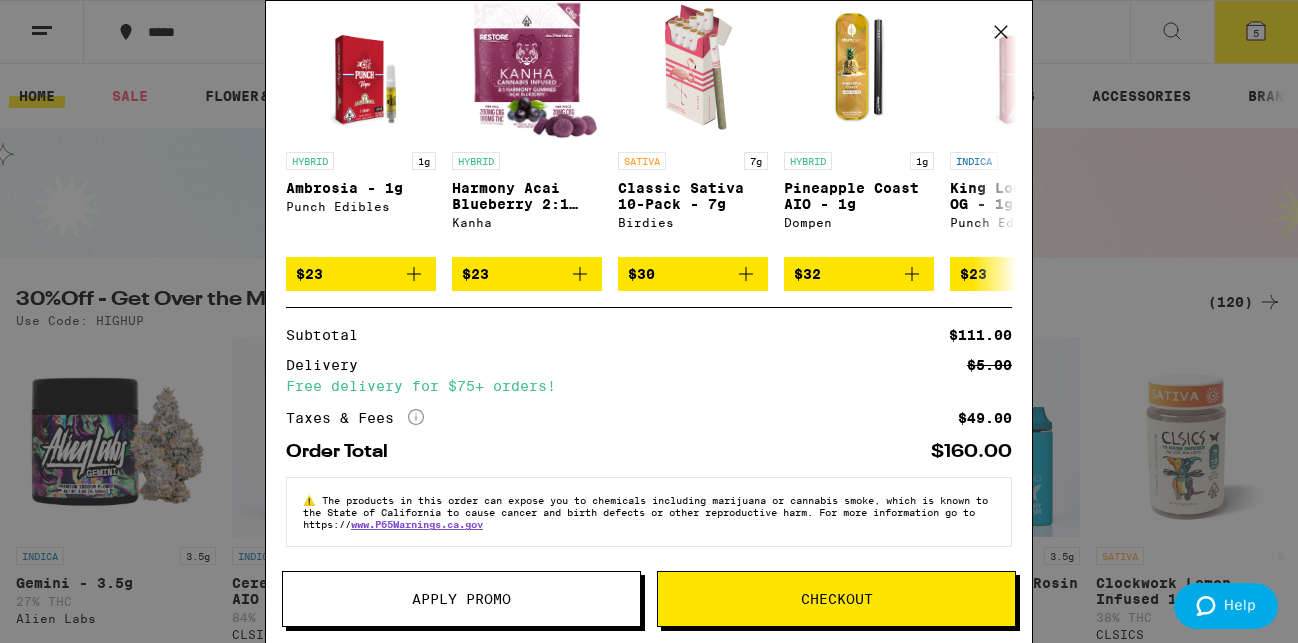 click on "Apply Promo" at bounding box center [461, 599] 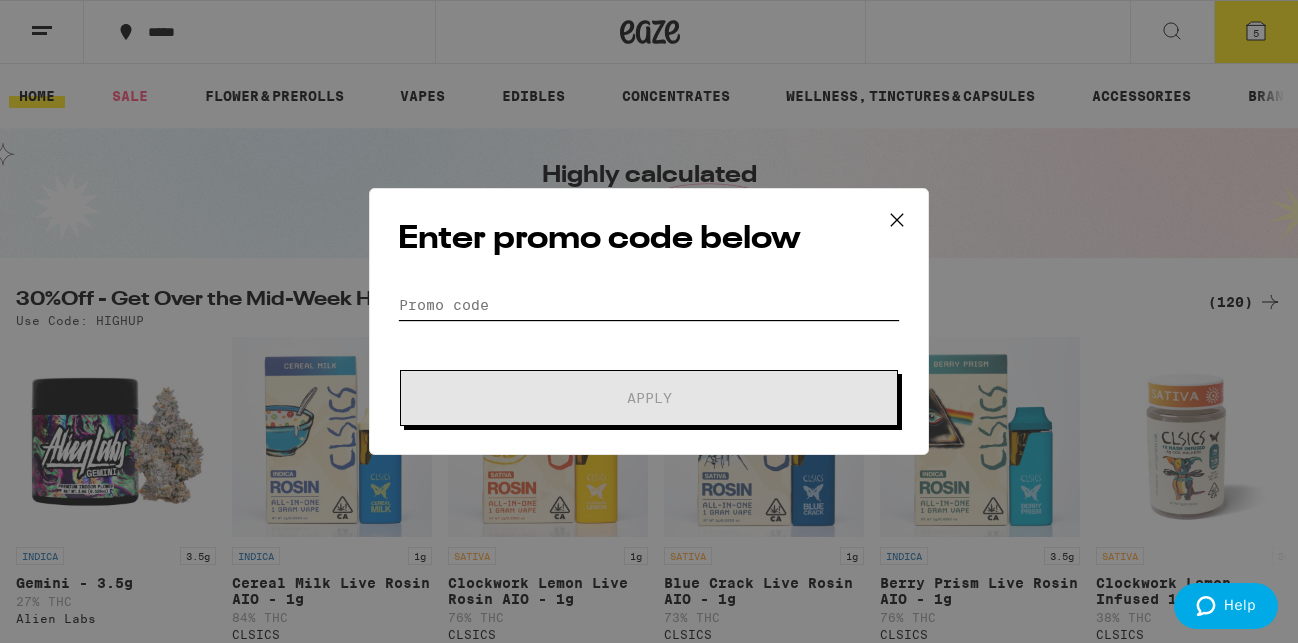 click on "Promo Code" at bounding box center [649, 305] 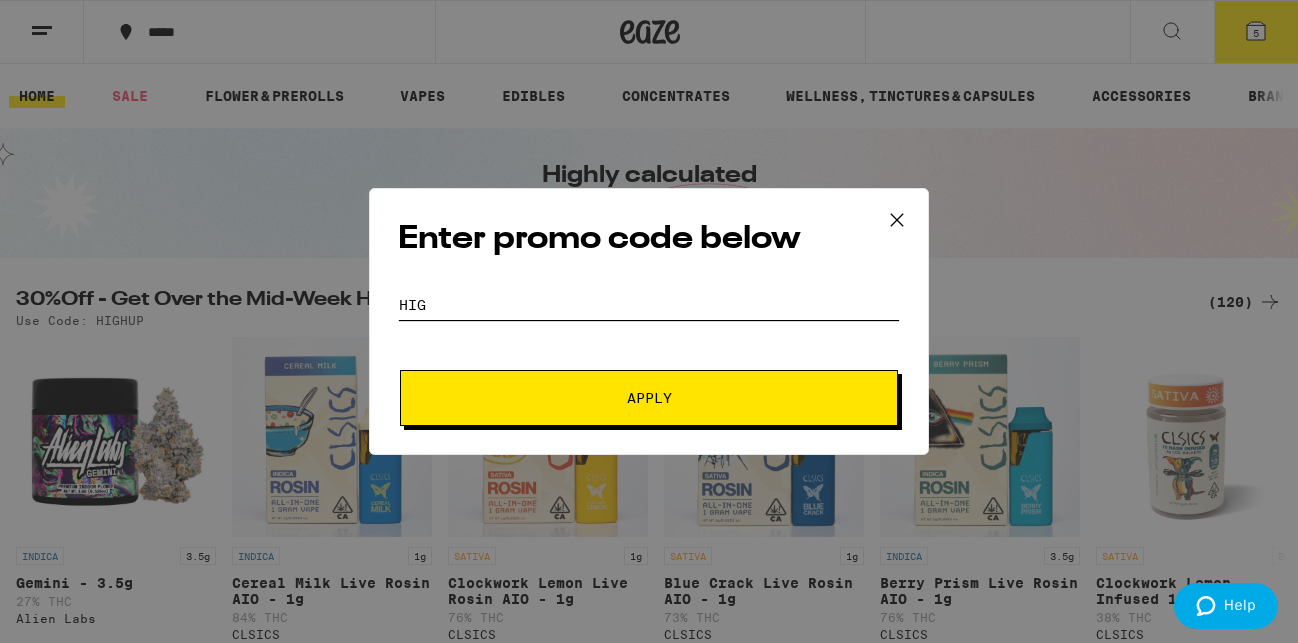 scroll, scrollTop: 0, scrollLeft: 0, axis: both 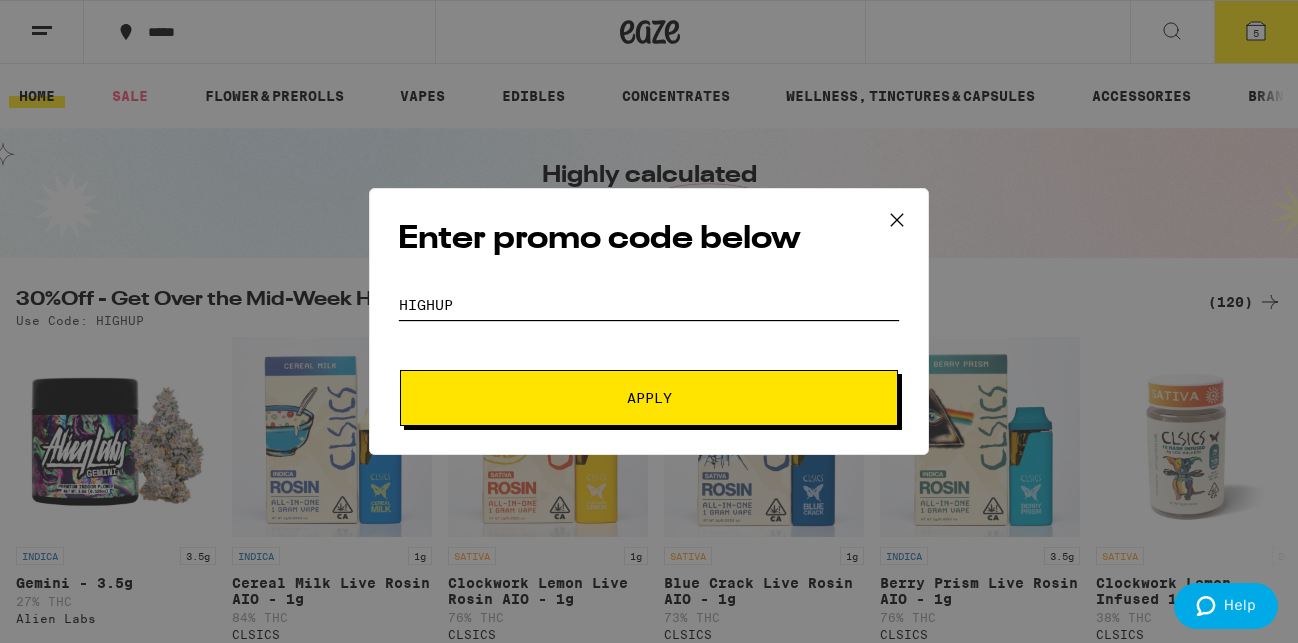 type on "highup" 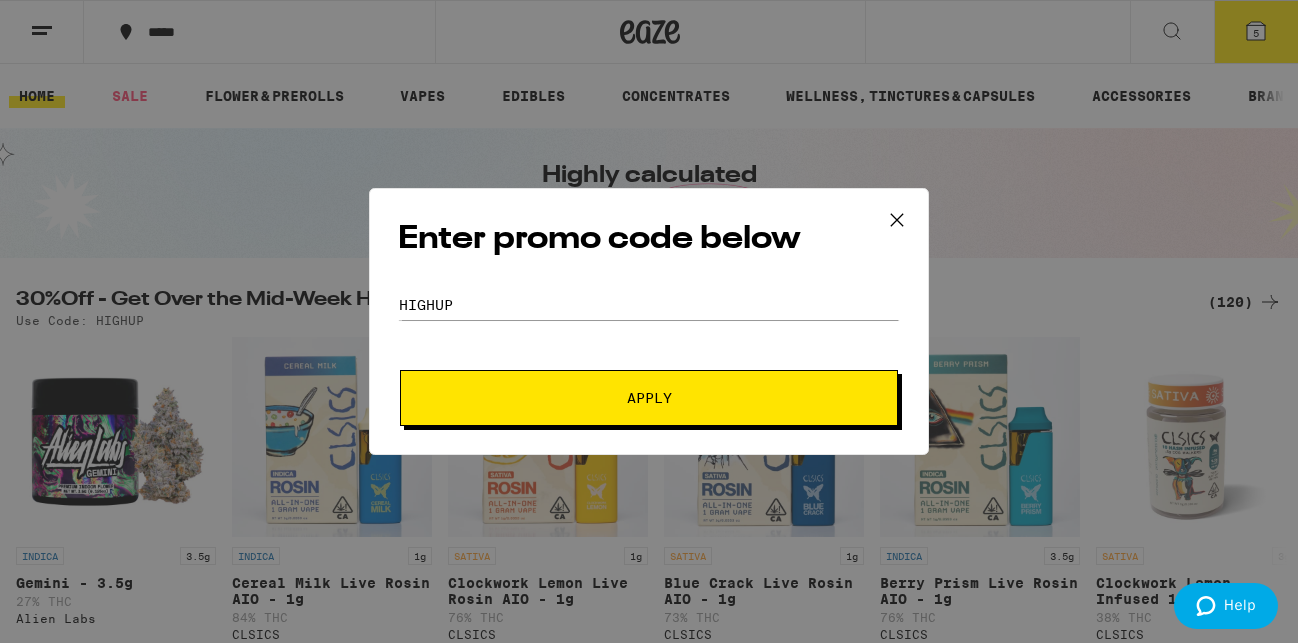 click on "Apply" at bounding box center (649, 398) 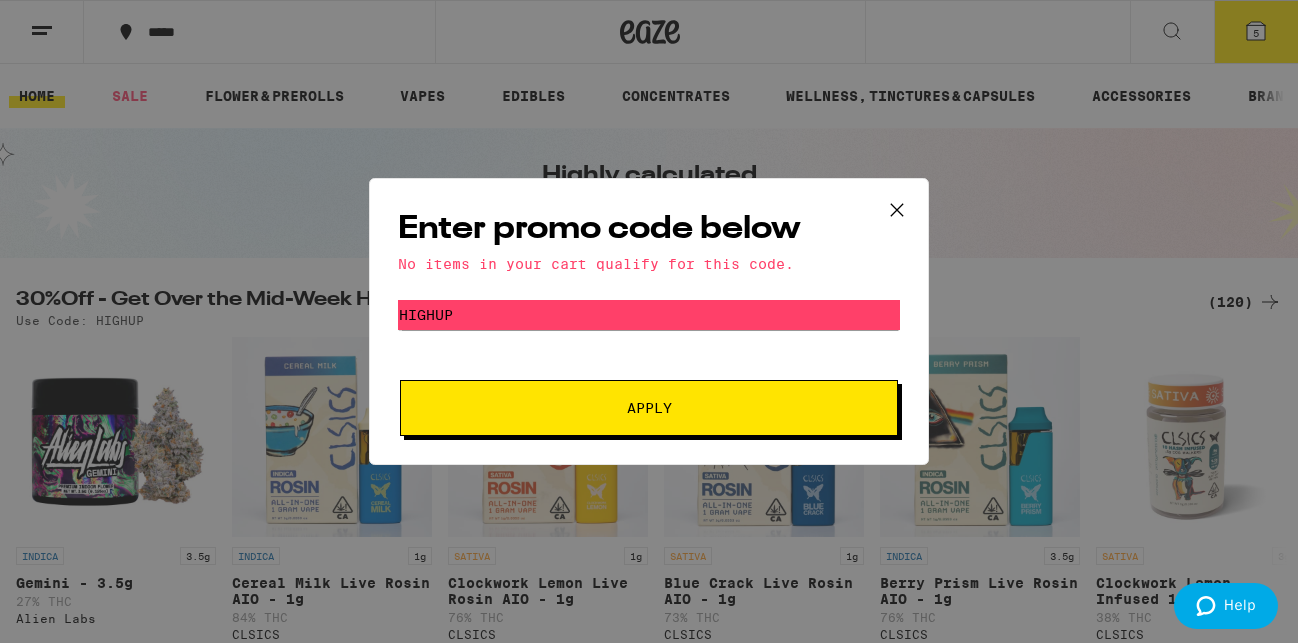 click 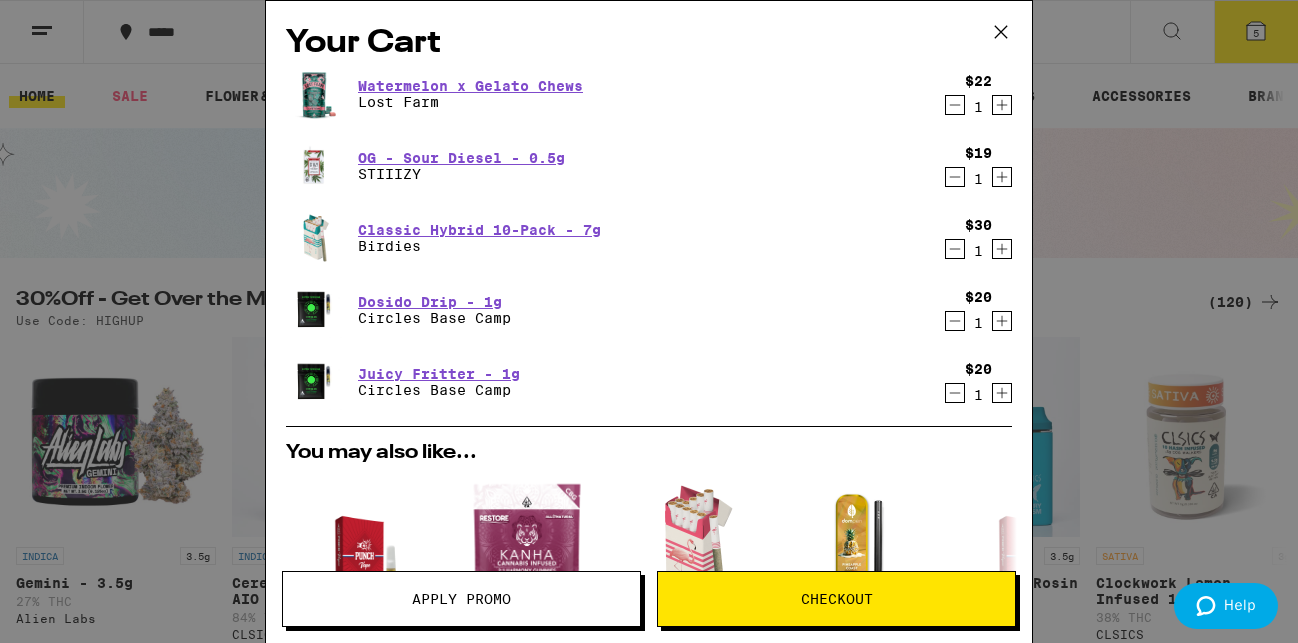 click 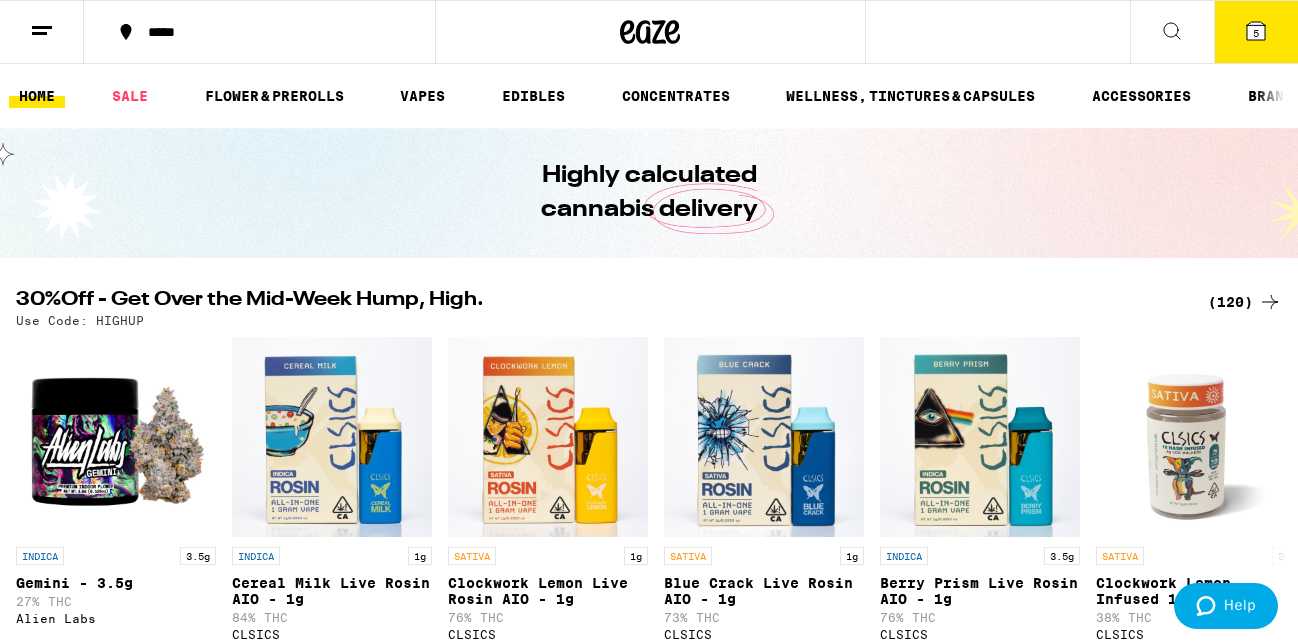click on "5" at bounding box center [1256, 33] 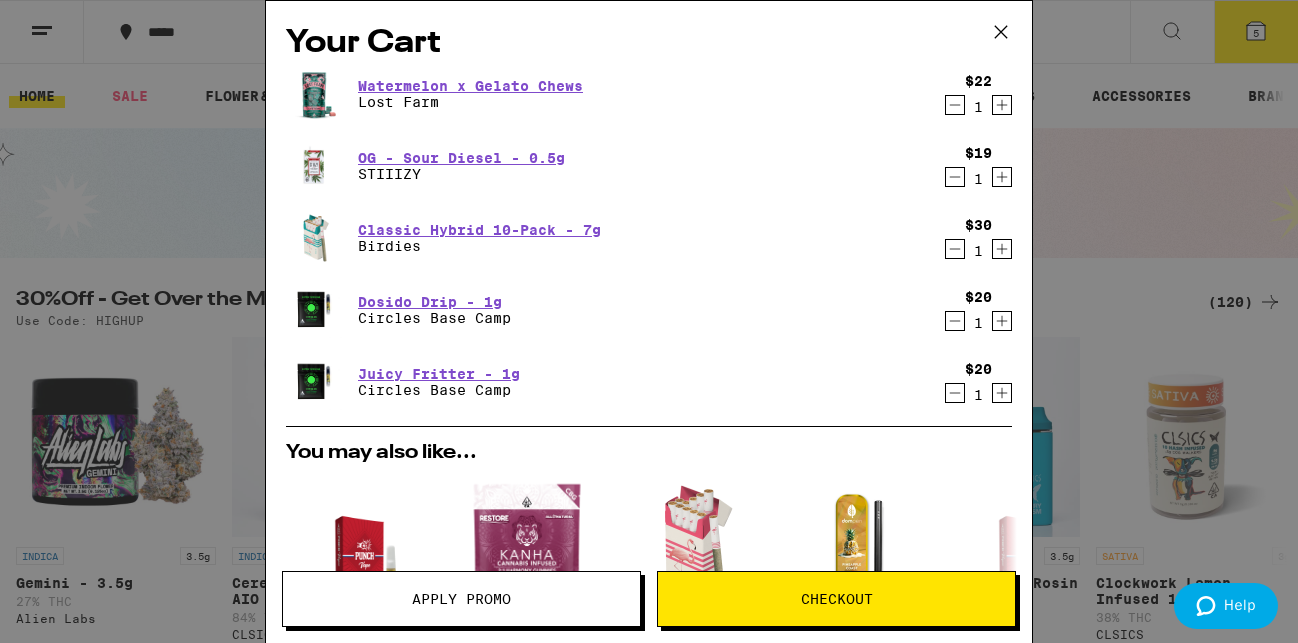 click 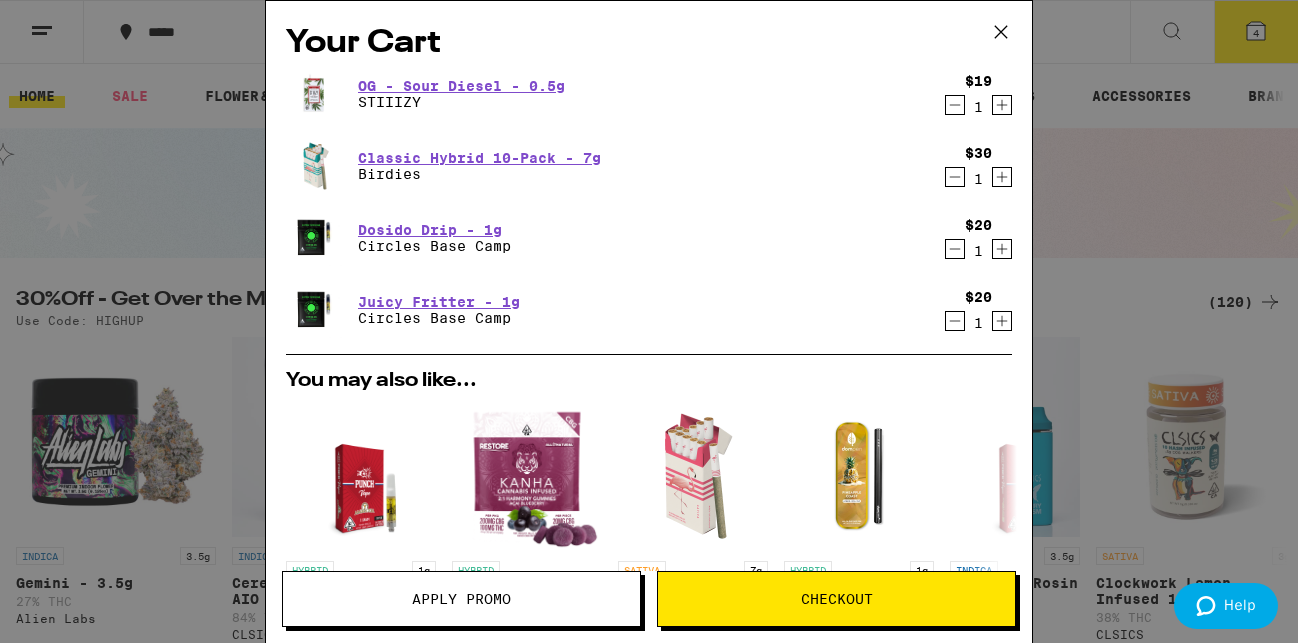 click 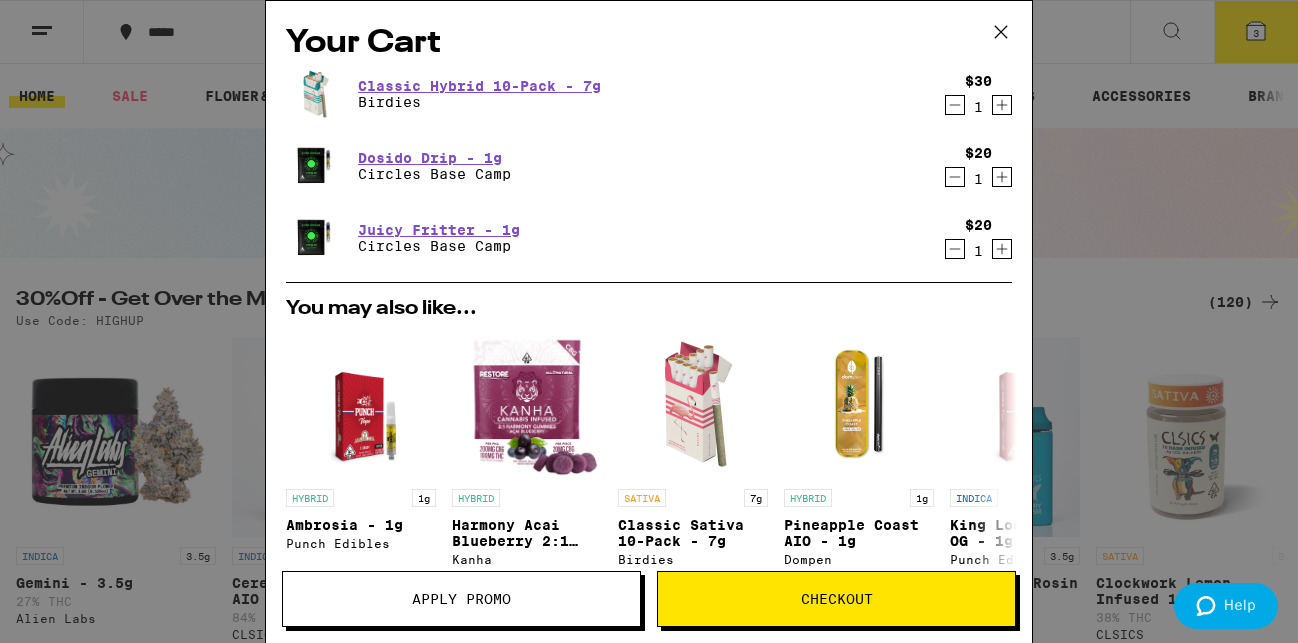 click 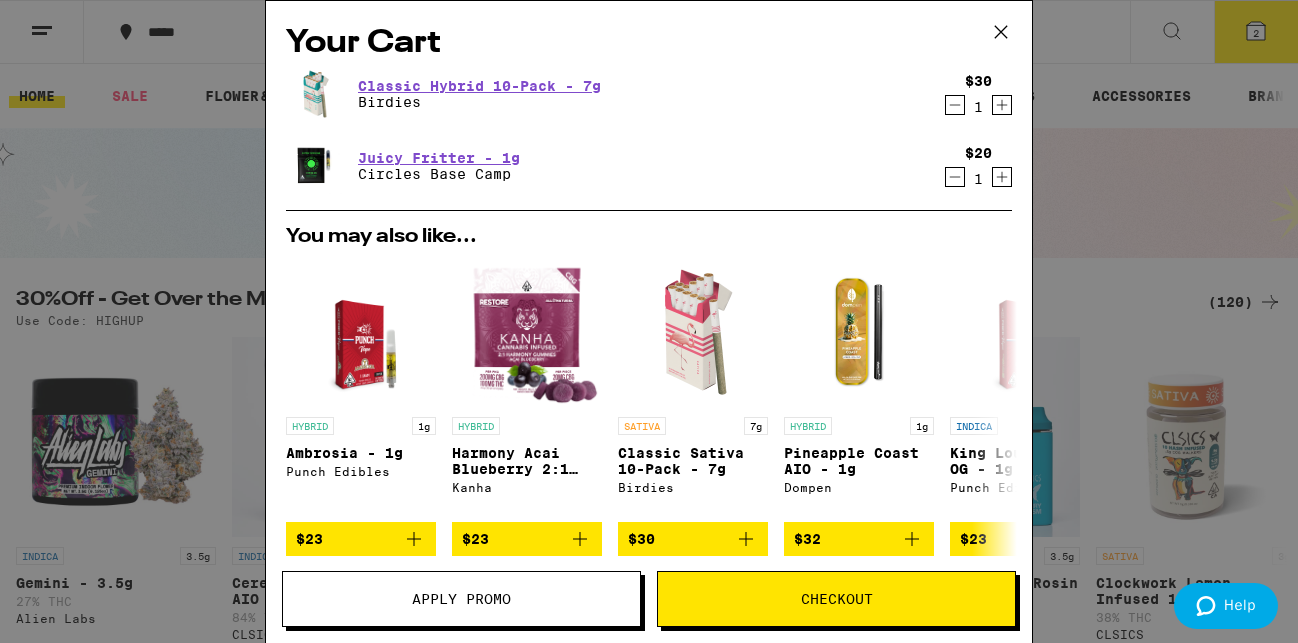 click 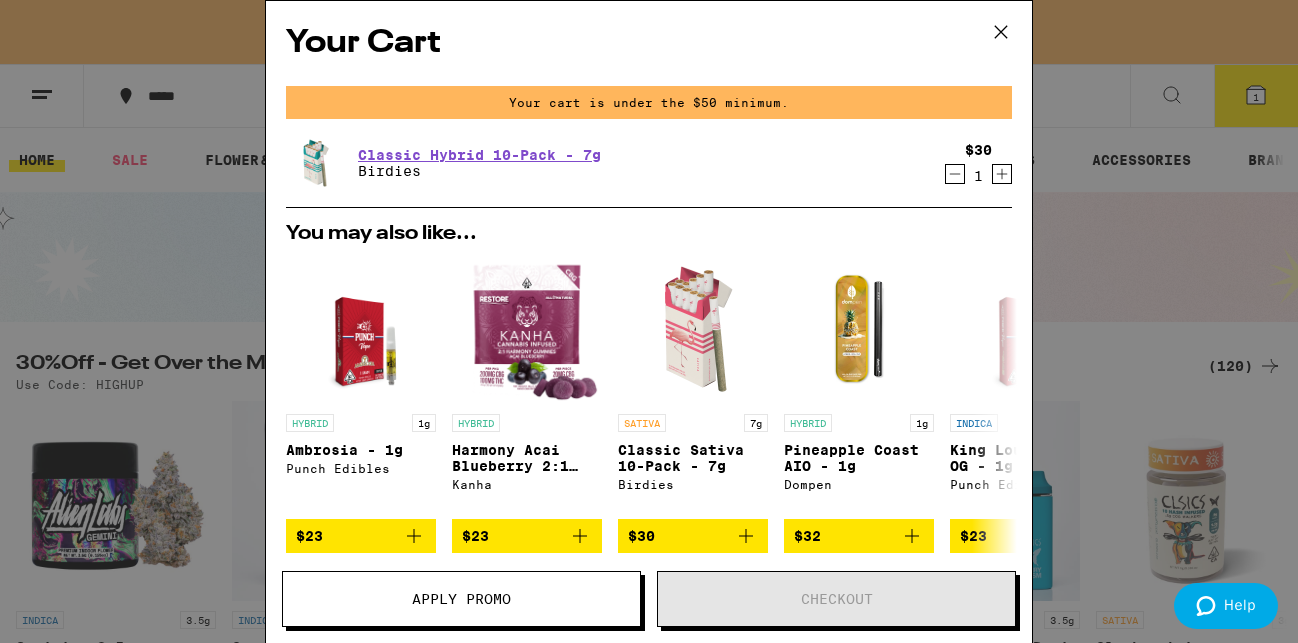 click 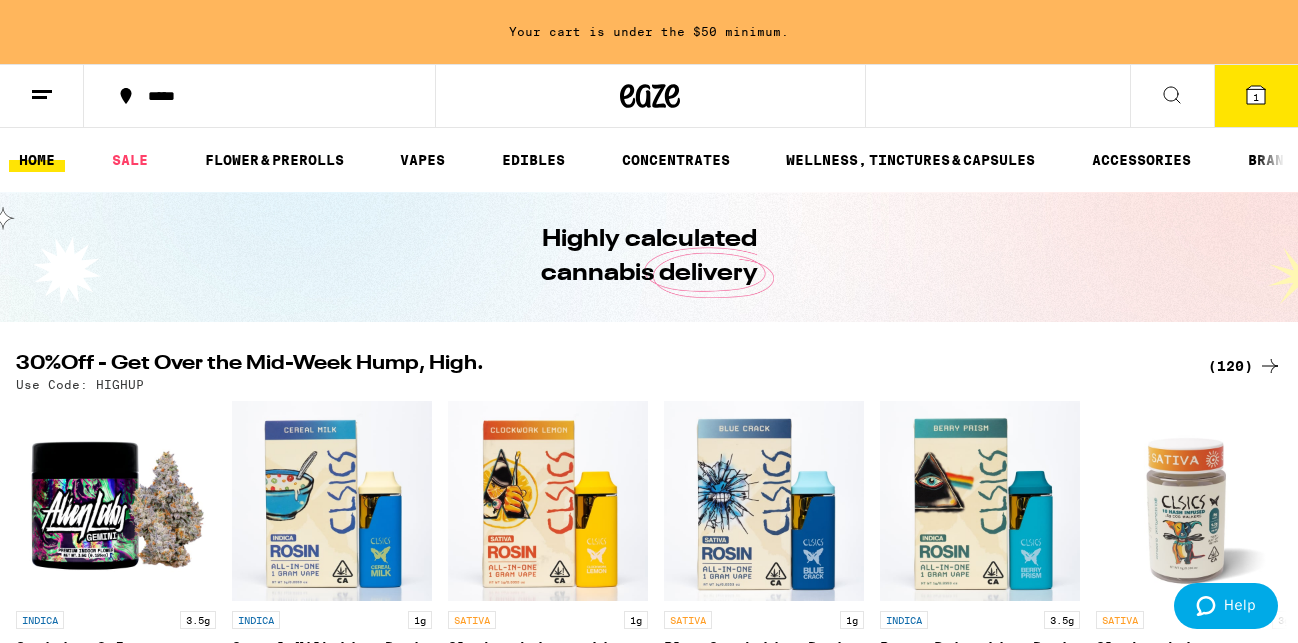click 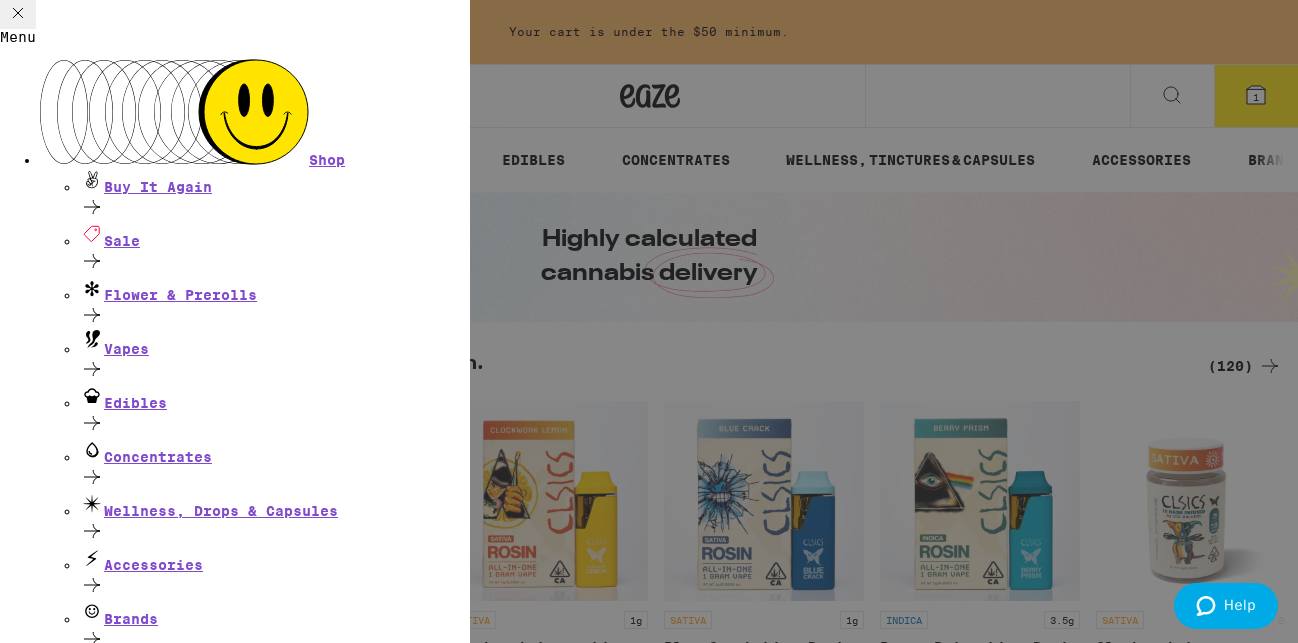 scroll, scrollTop: 0, scrollLeft: 0, axis: both 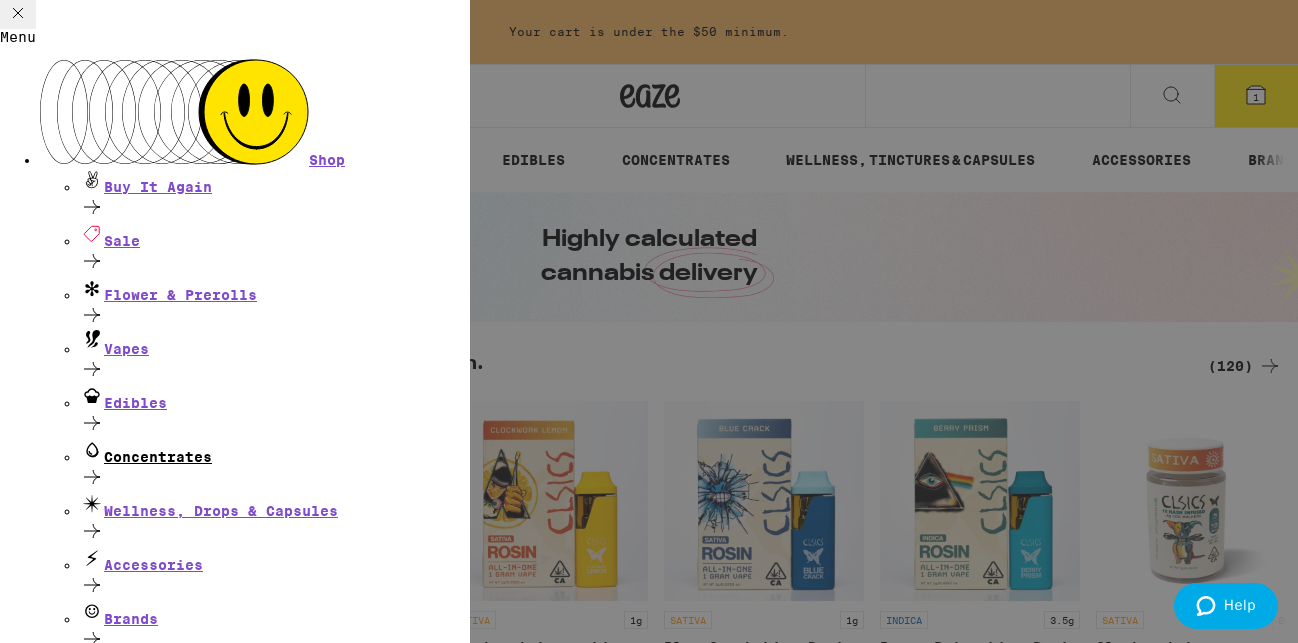 click on "Buy It Again" at bounding box center (275, 181) 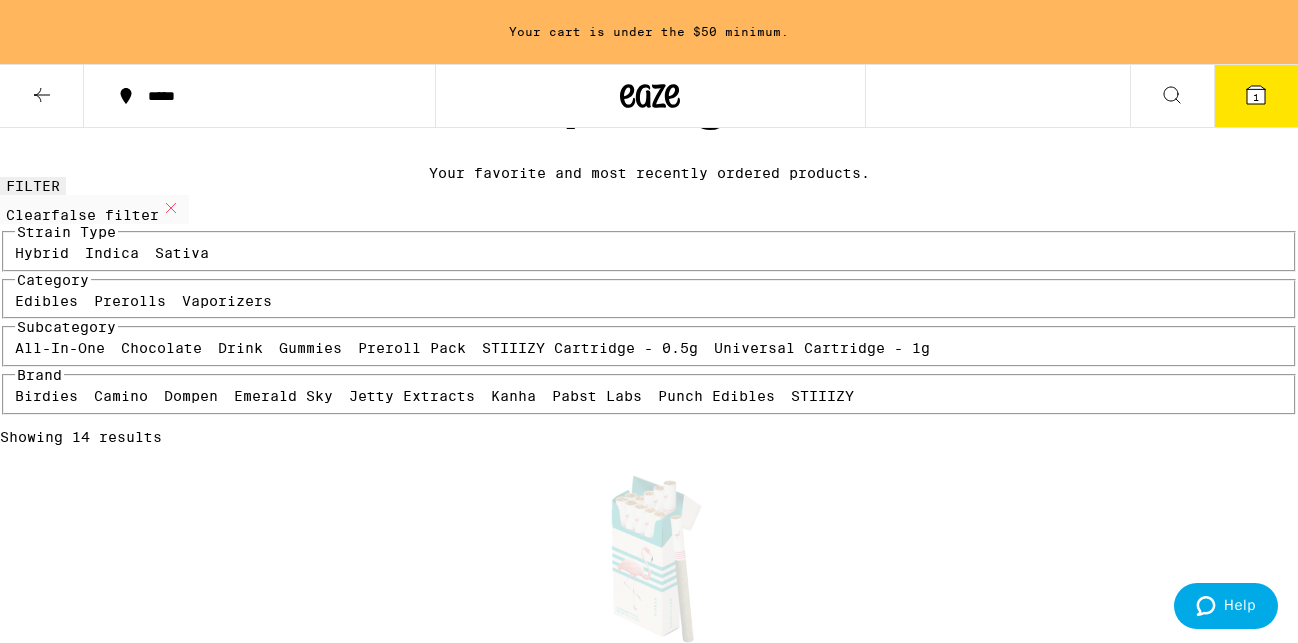 scroll, scrollTop: 25, scrollLeft: 0, axis: vertical 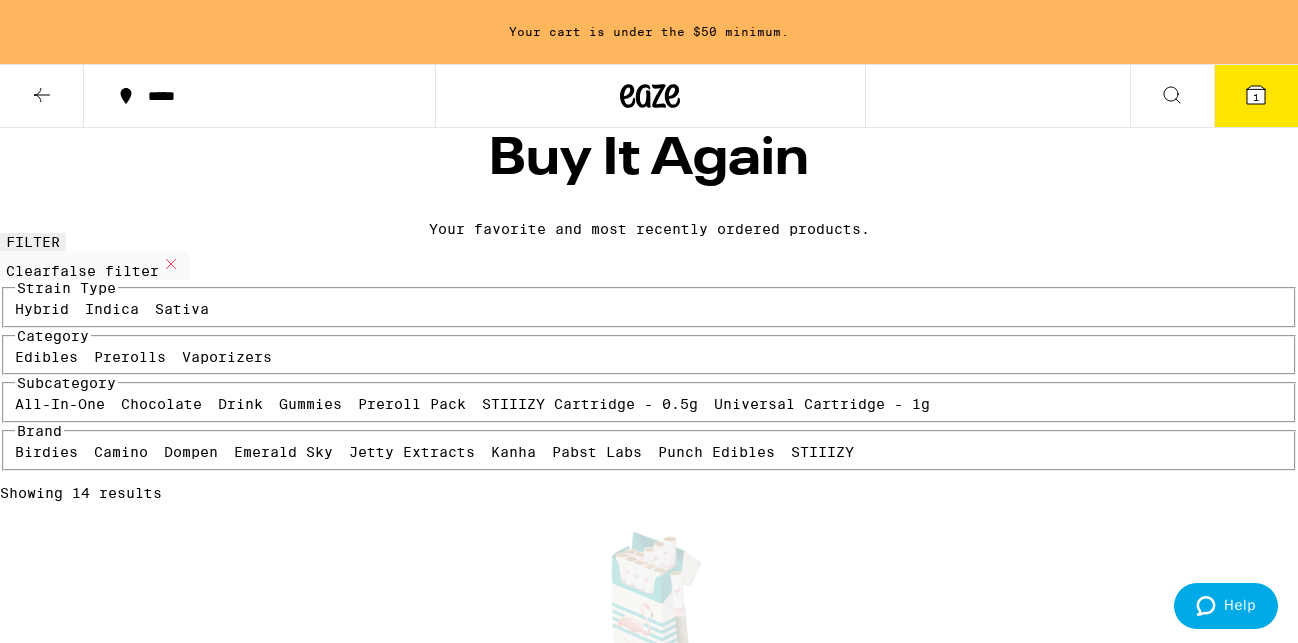 click on "*****" at bounding box center (271, 96) 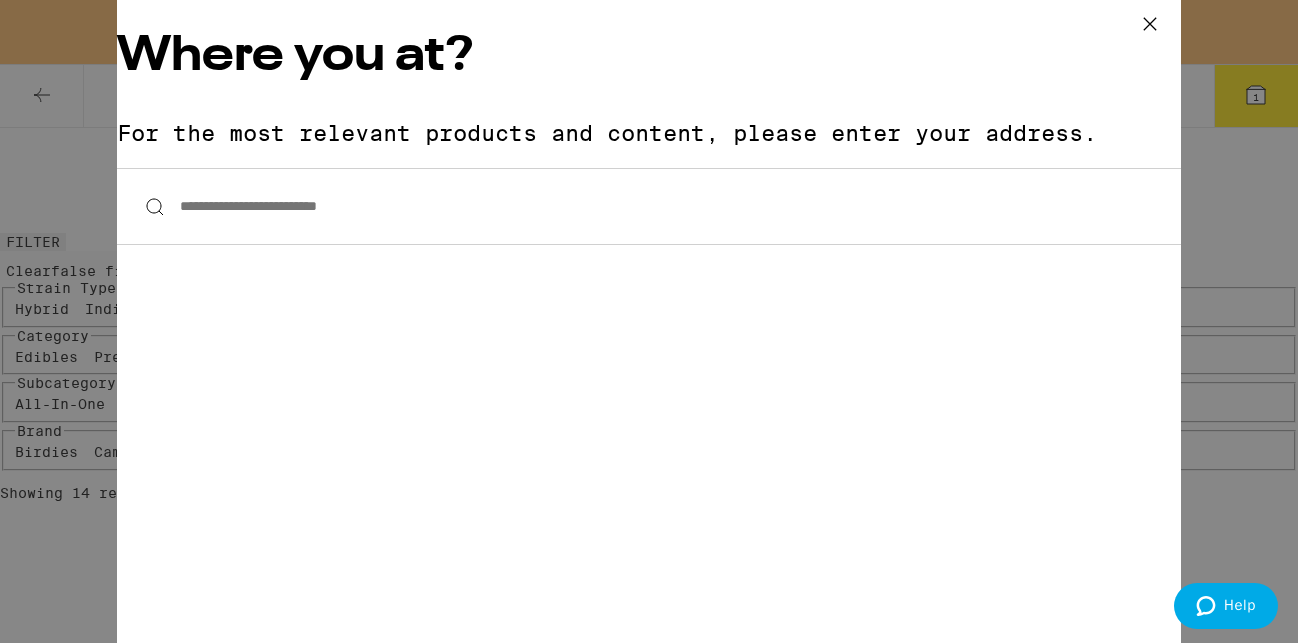 click on "**********" at bounding box center (649, 321) 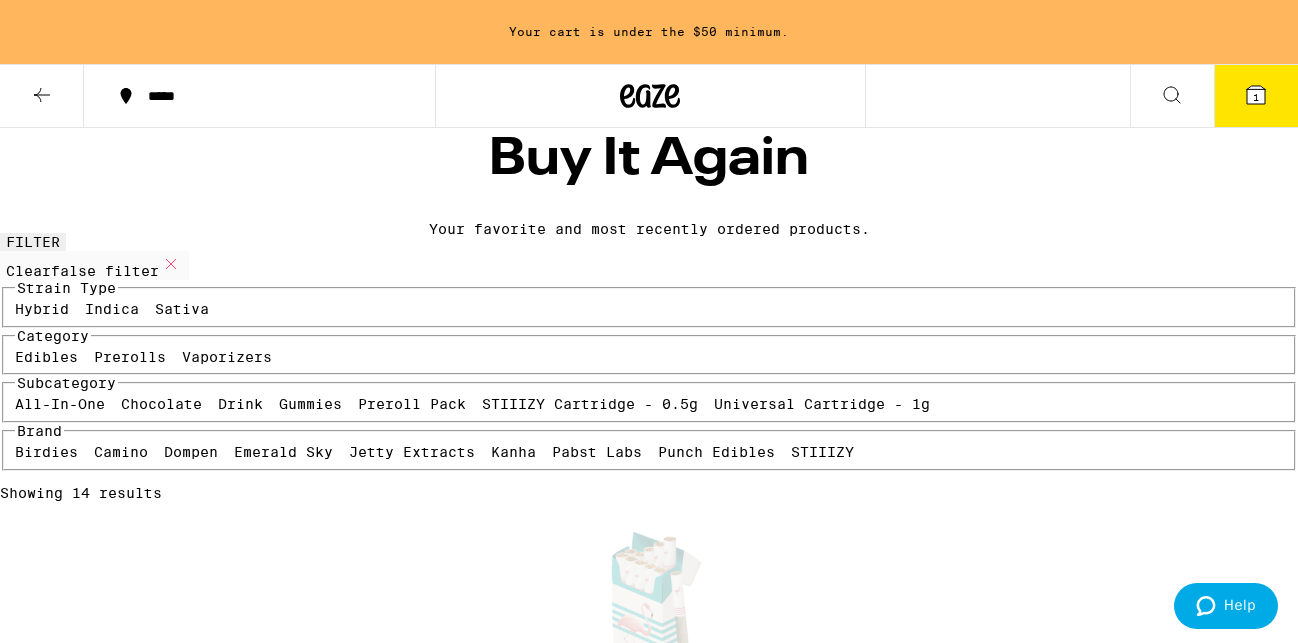 click at bounding box center [42, 96] 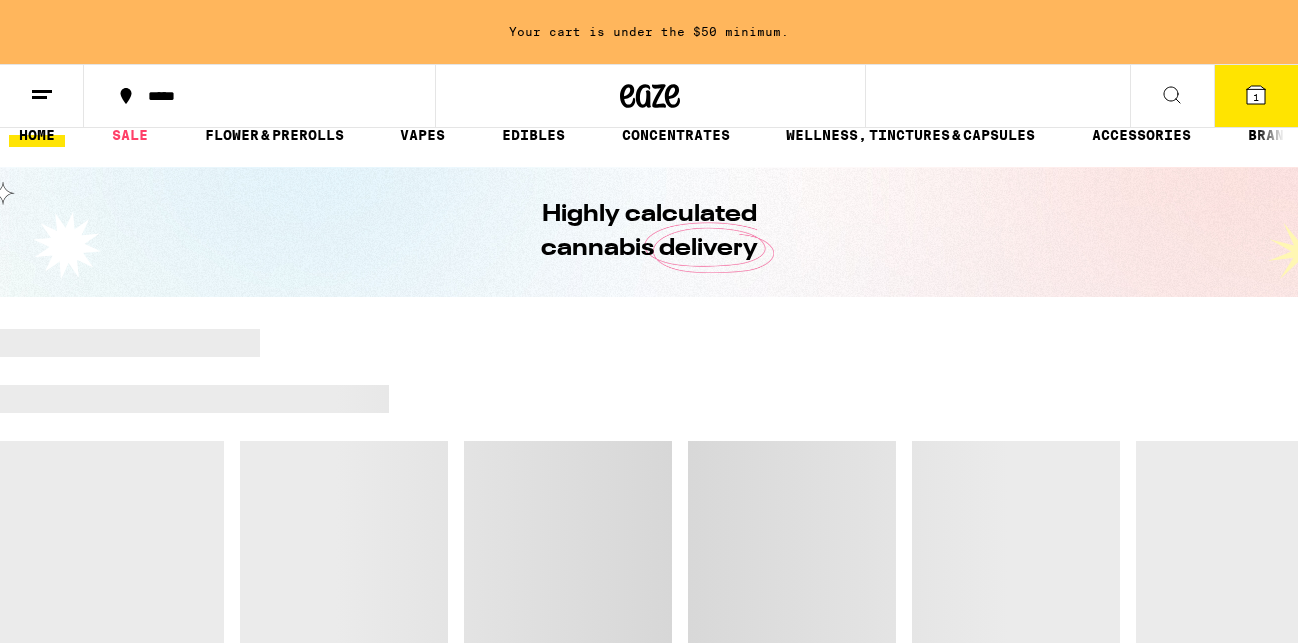 scroll, scrollTop: 0, scrollLeft: 0, axis: both 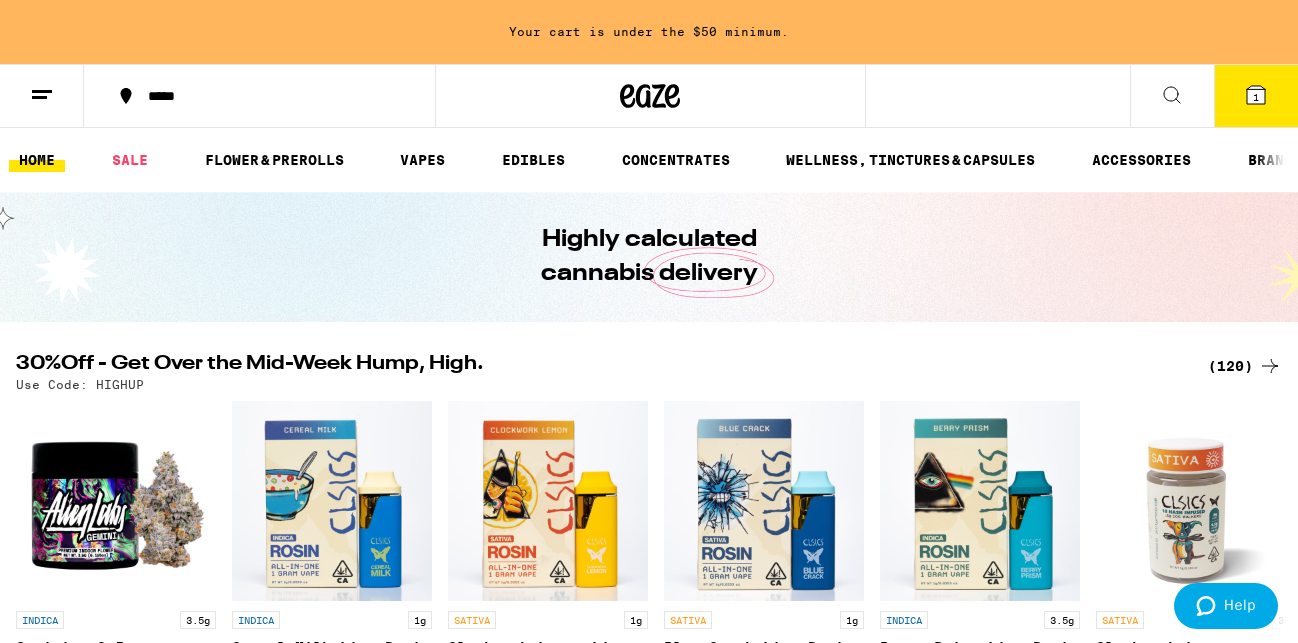 click 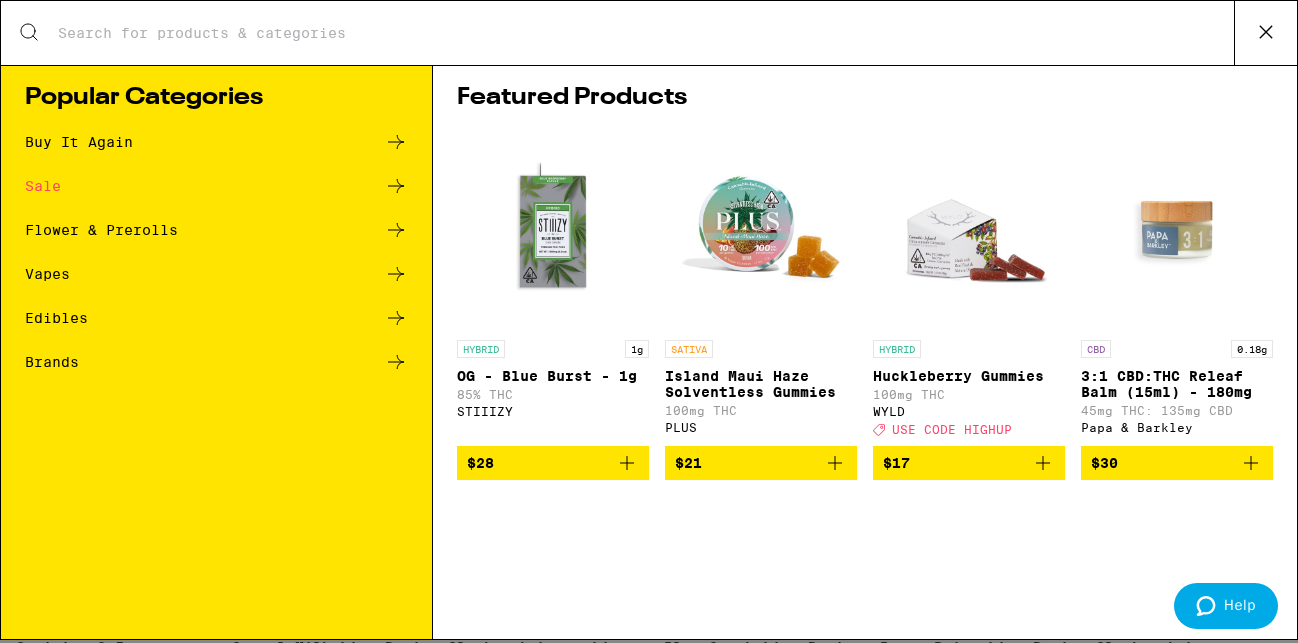 scroll, scrollTop: 0, scrollLeft: 0, axis: both 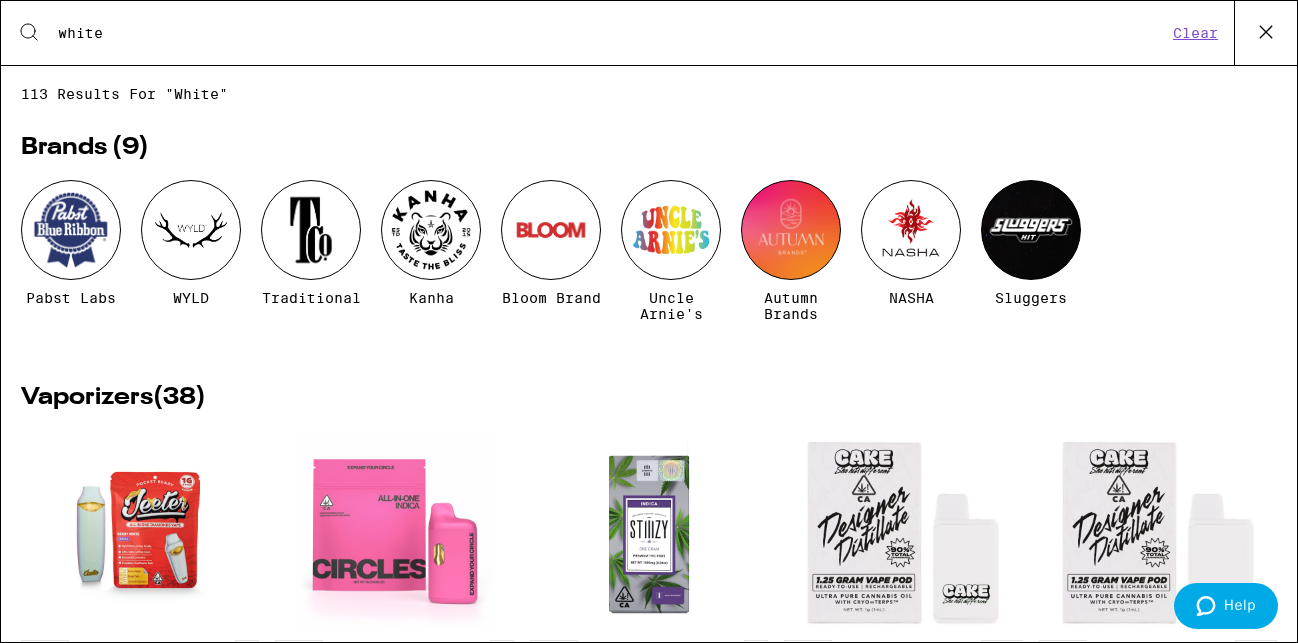 drag, startPoint x: 110, startPoint y: 32, endPoint x: -4, endPoint y: 13, distance: 115.57249 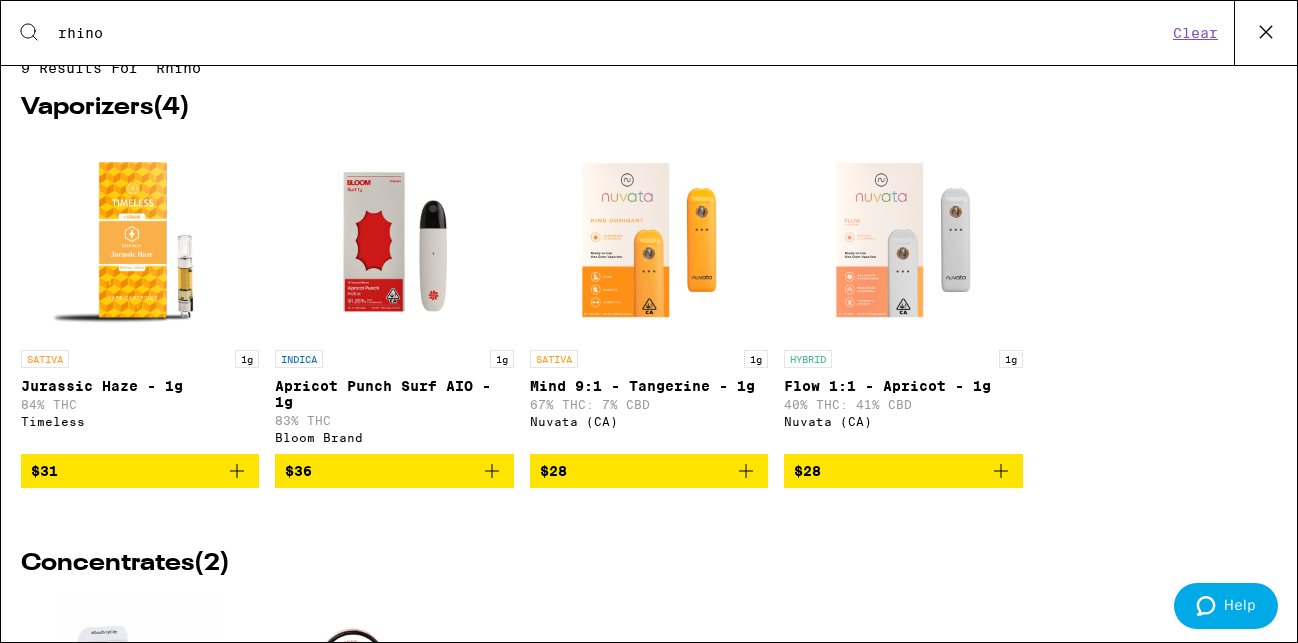 scroll, scrollTop: 0, scrollLeft: 0, axis: both 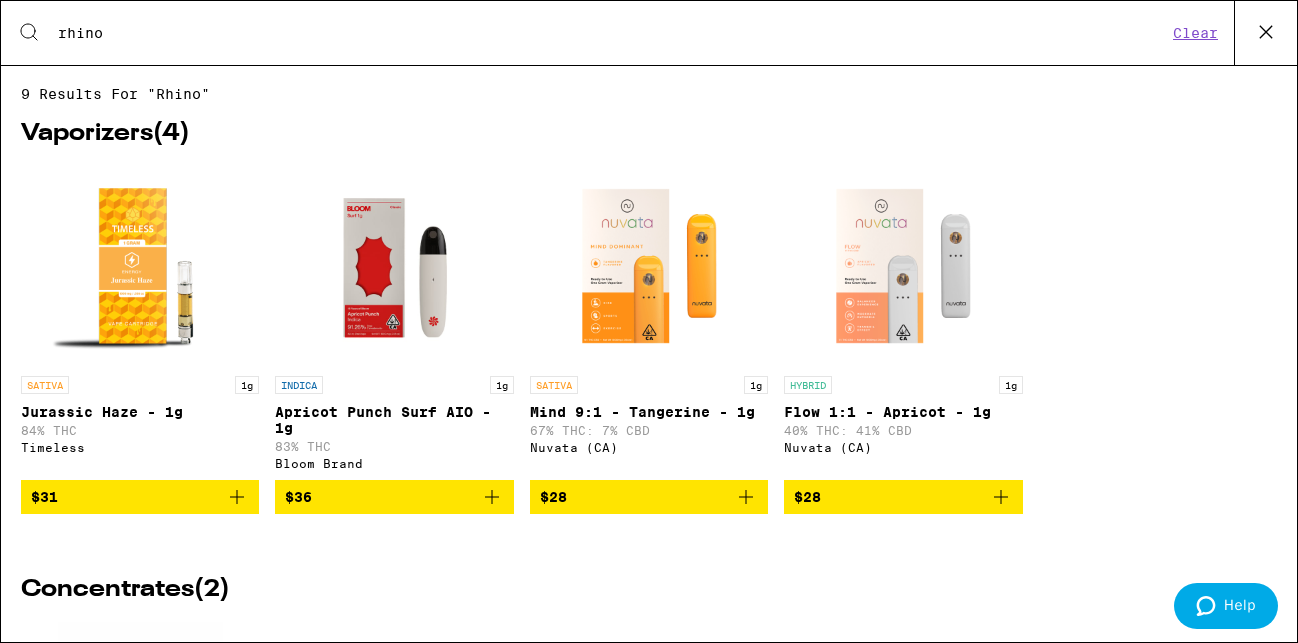 click on "rhino" at bounding box center [612, 33] 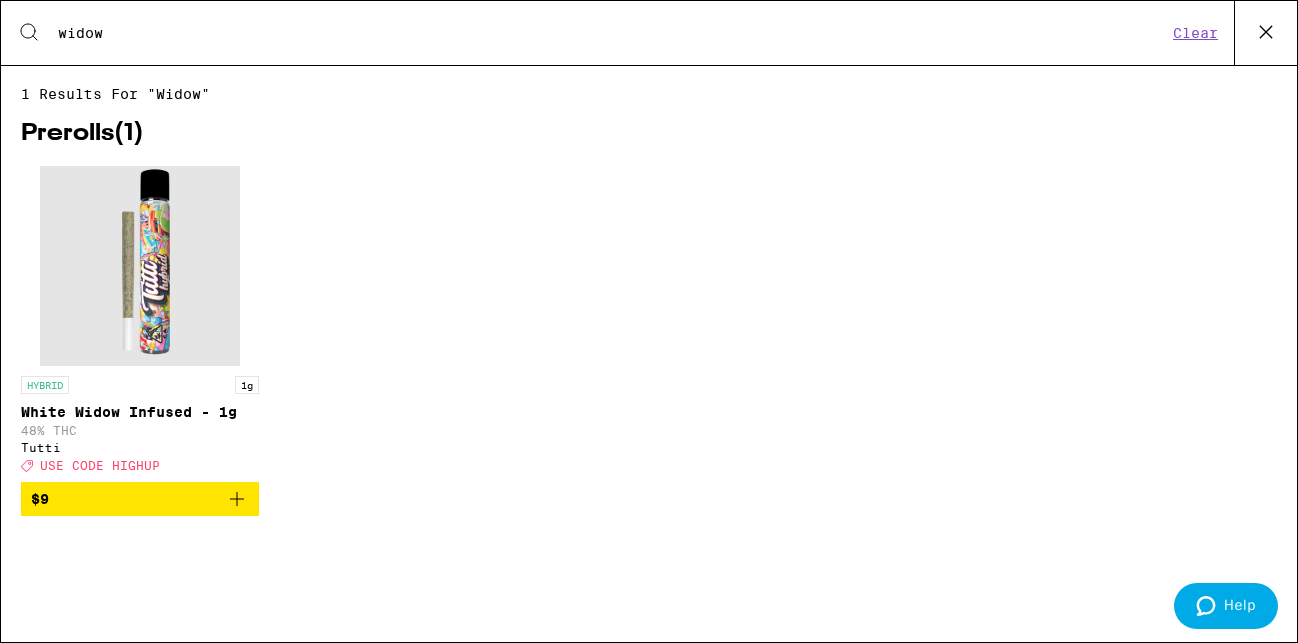 type on "widow" 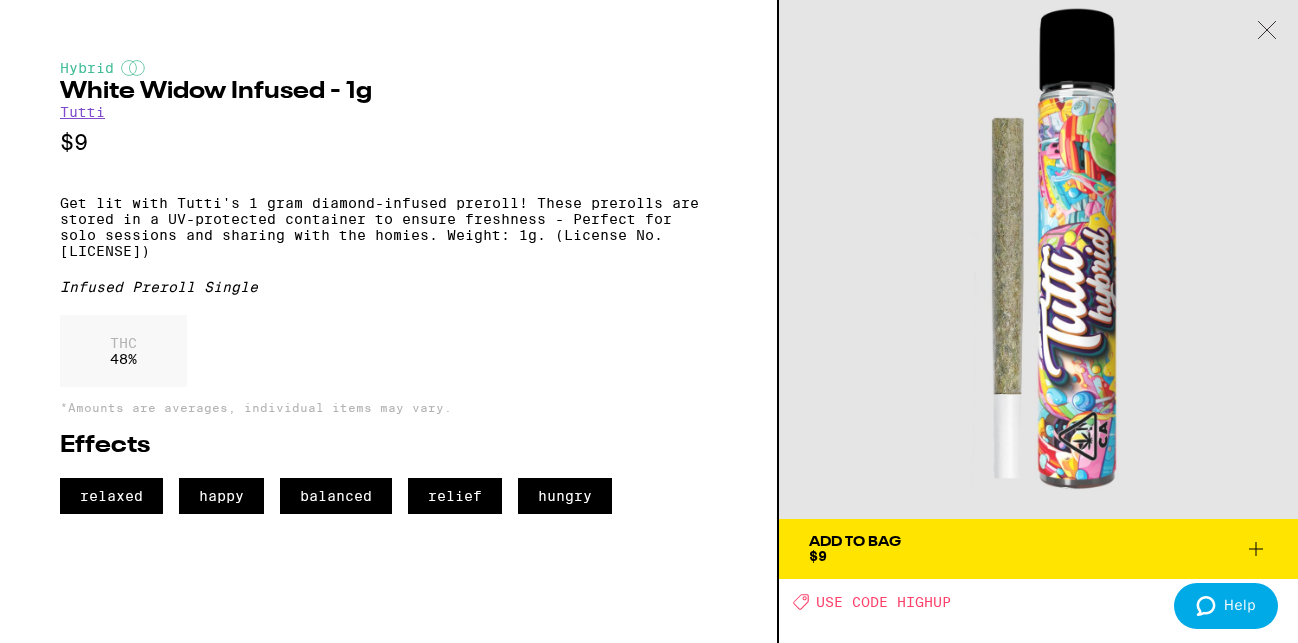 click 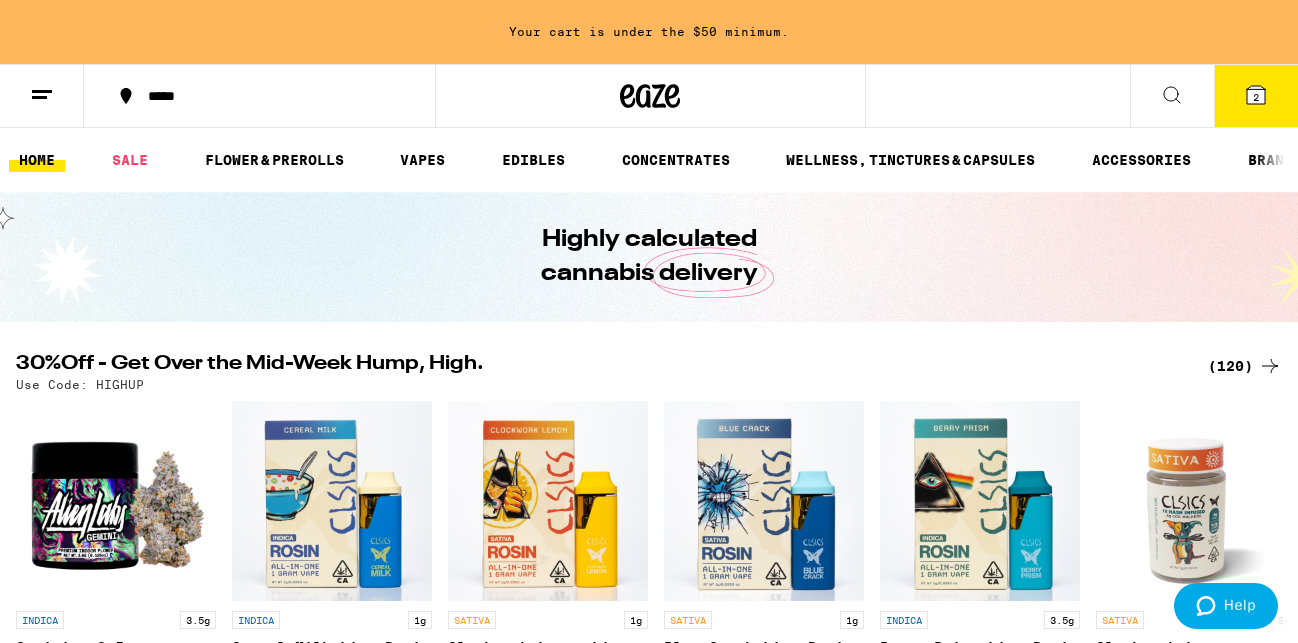 click 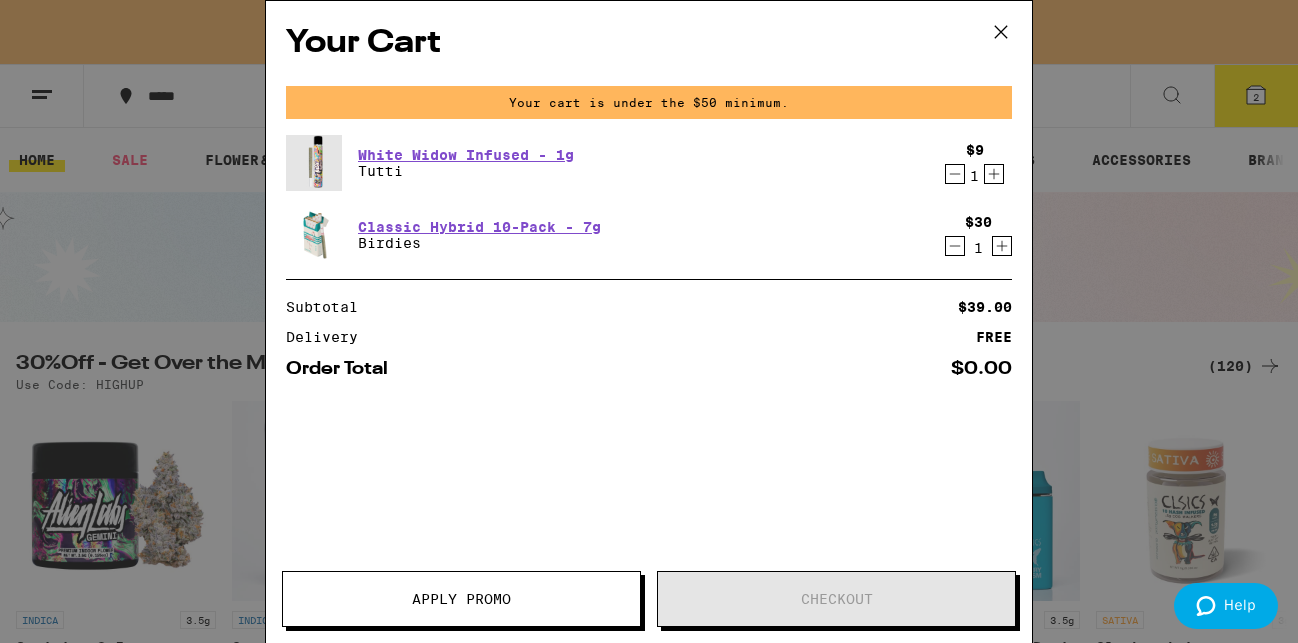 scroll, scrollTop: 0, scrollLeft: 0, axis: both 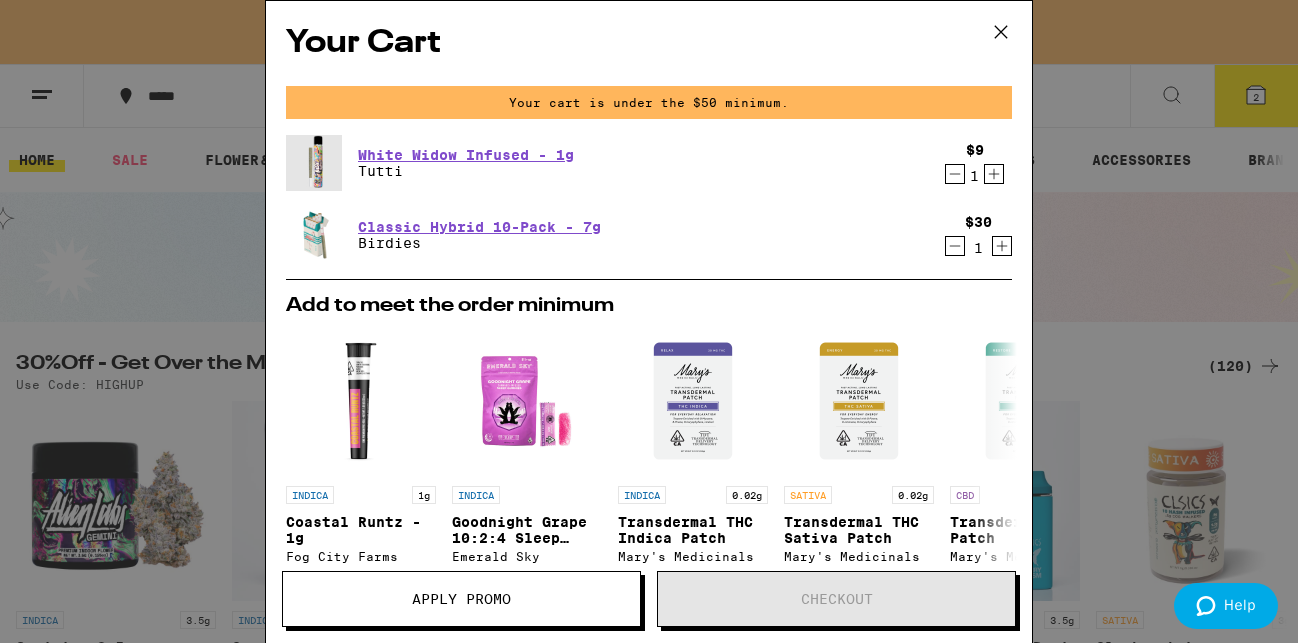 click 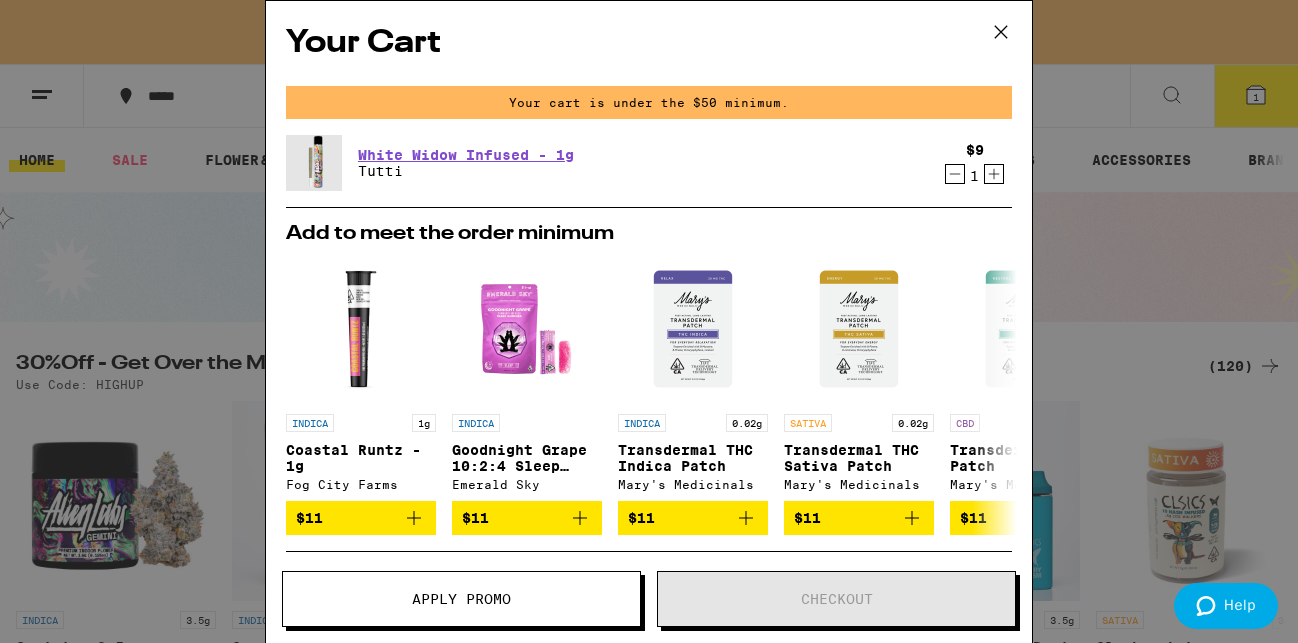 click on "Your Cart Your cart is under the $50 minimum. White Widow Infused - 1g Tutti $9 1 Add to meet the order minimum INDICA 1g Coastal Runtz - 1g Fog City Farms $11 INDICA Goodnight Grape 10:2:4 Sleep Gummies Emerald Sky $11 INDICA 0.02g Transdermal THC Indica Patch Mary's Medicinals $11 SATIVA 0.02g Transdermal THC Sativa Patch Mary's Medicinals $11 CBD 0.2g Transdermal CBD Patch Mary's Medicinals $11 INDICA 3.5g Banana OG - 3.5g Anarchy $12 SATIVA 3.5g Orange Runtz - 3.5g Anarchy $12 HYBRID 3.5g Cherry OG - 3.5g Anarchy $12 HYBRID 3.5g Lemon Cherry Gelato - 3.5g Anarchy $12 INDICA 1g Purple Punch Diamond Infused 2-Pack - 1g Circles Eclipse $12 Subtotal $9.00 Delivery FREE Order Total $0.00 ⚠️ The products in this order can expose you to chemicals including marijuana or cannabis smoke, which is known to the State of California to cause cancer and birth defects or other reproductive harm. For more information go to https:// www.P65Warnings.ca.gov Apply Promo Checkout" at bounding box center [649, 321] 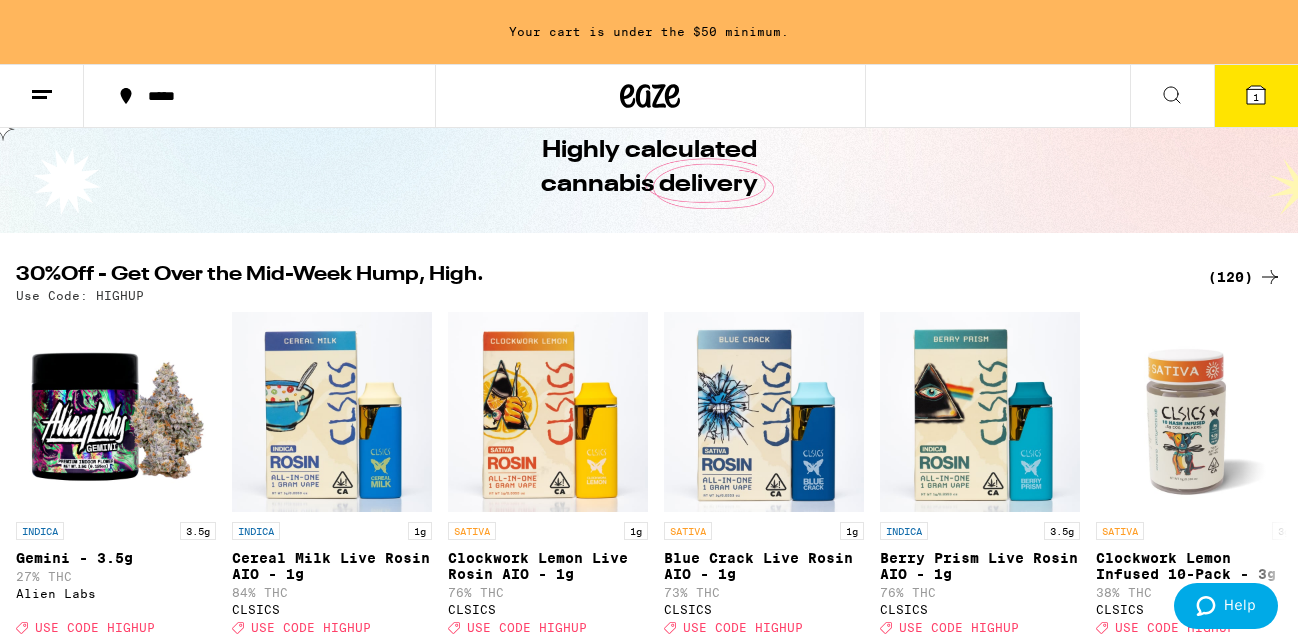 scroll, scrollTop: 0, scrollLeft: 0, axis: both 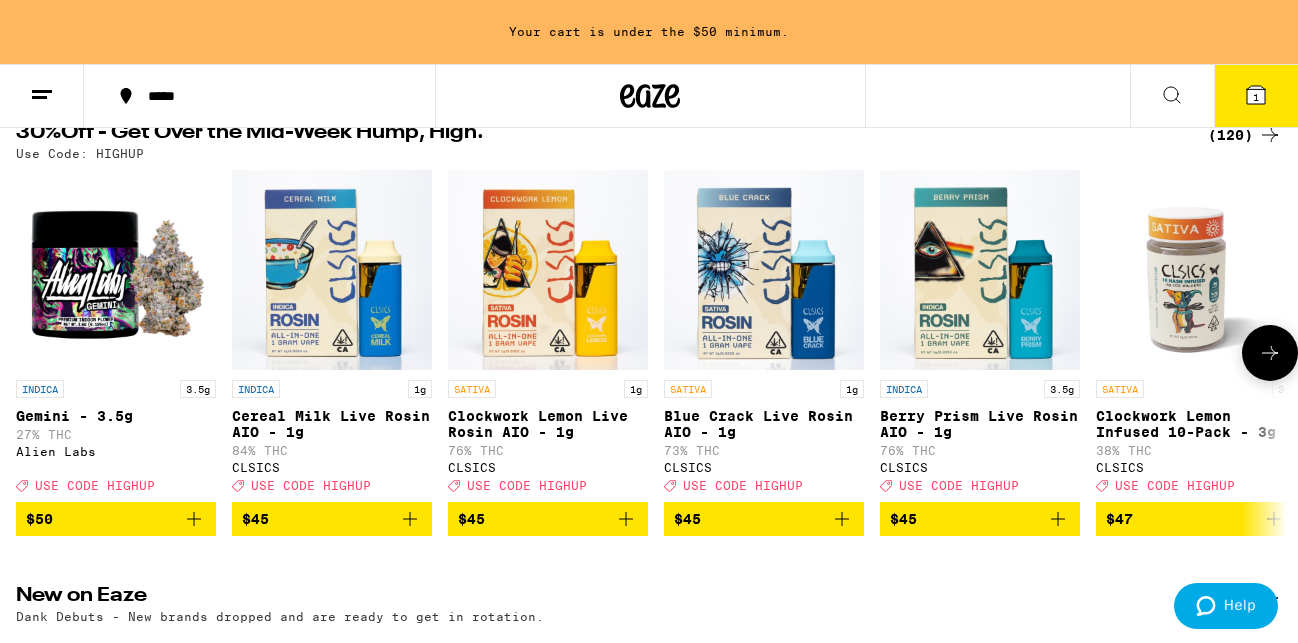 click 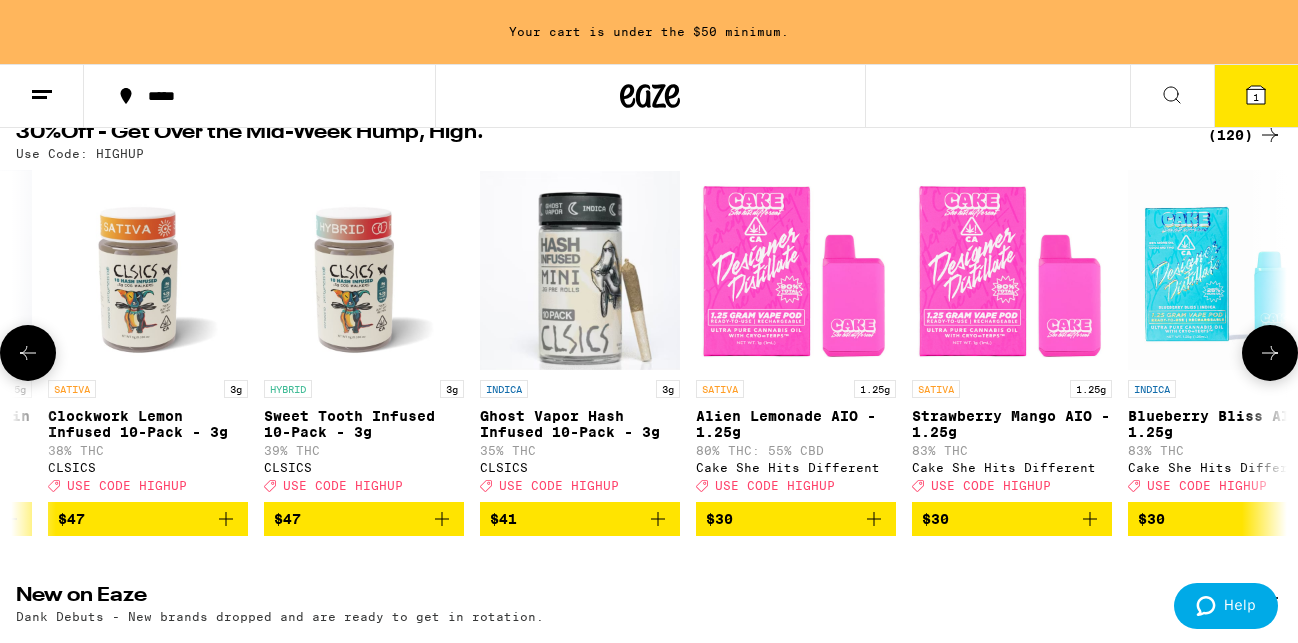 scroll, scrollTop: 0, scrollLeft: 1048, axis: horizontal 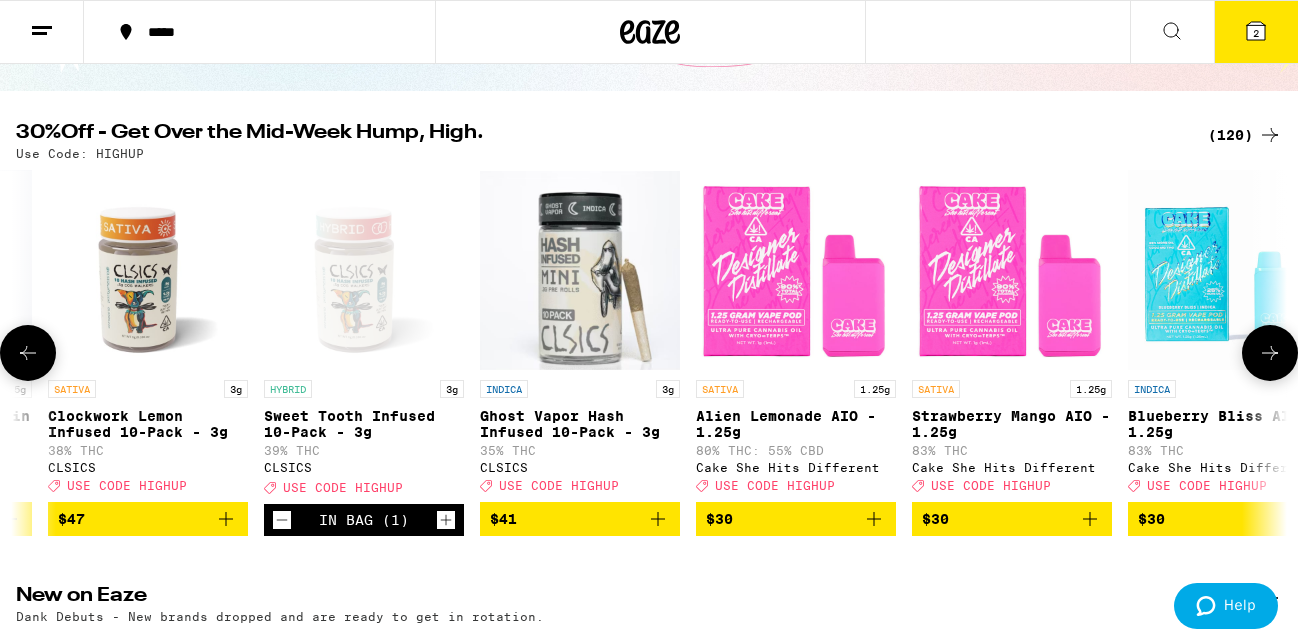 click 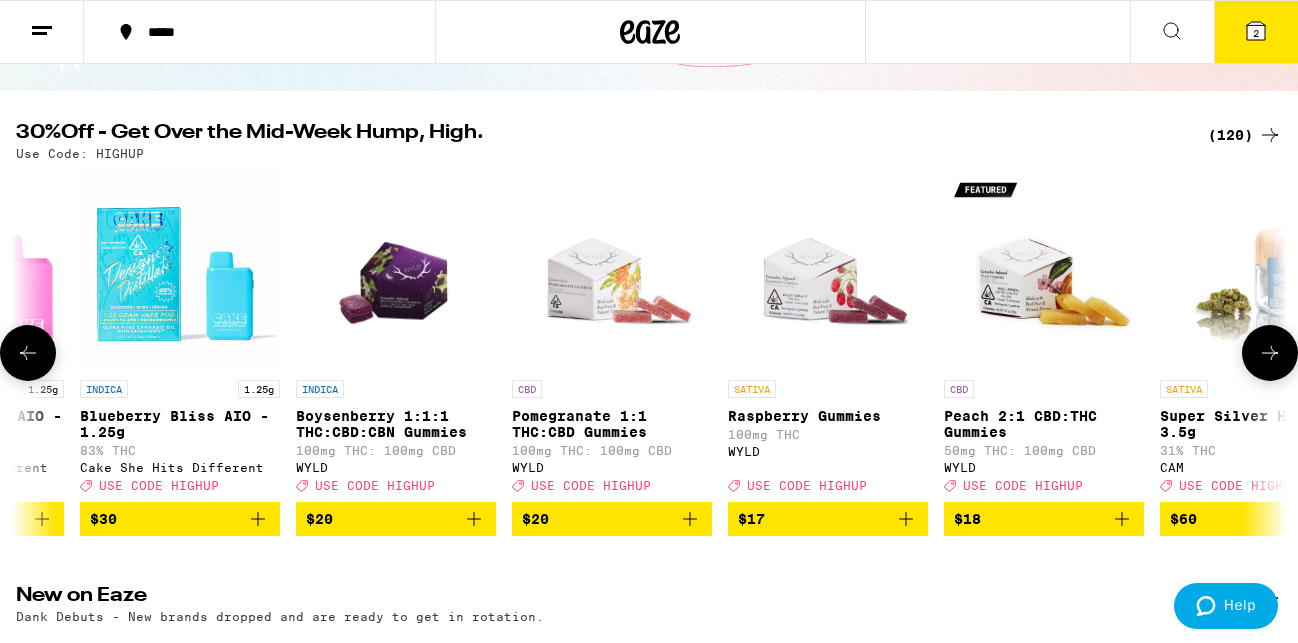 scroll, scrollTop: 0, scrollLeft: 2096, axis: horizontal 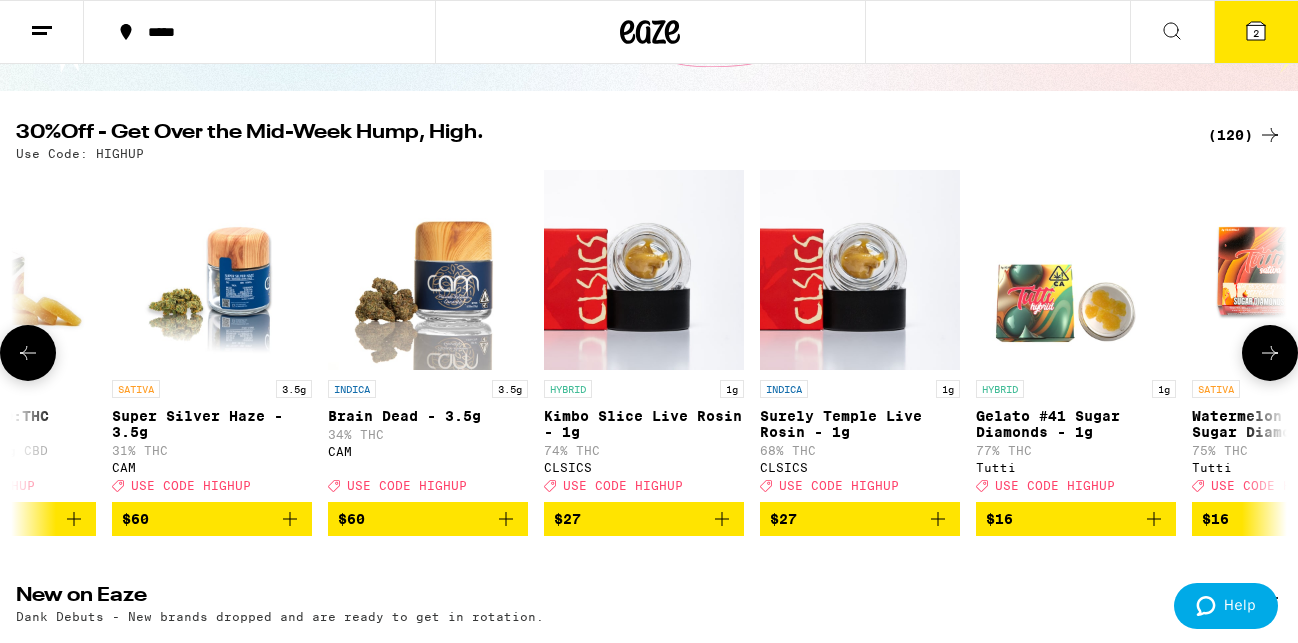 click 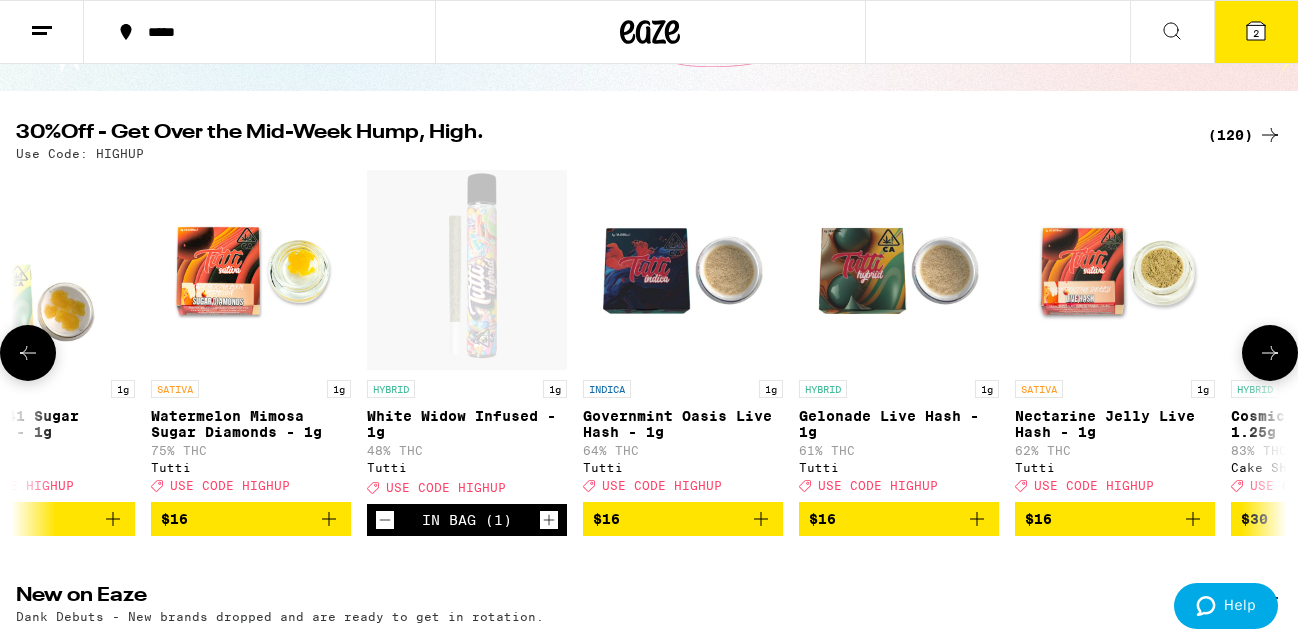 scroll, scrollTop: 0, scrollLeft: 4192, axis: horizontal 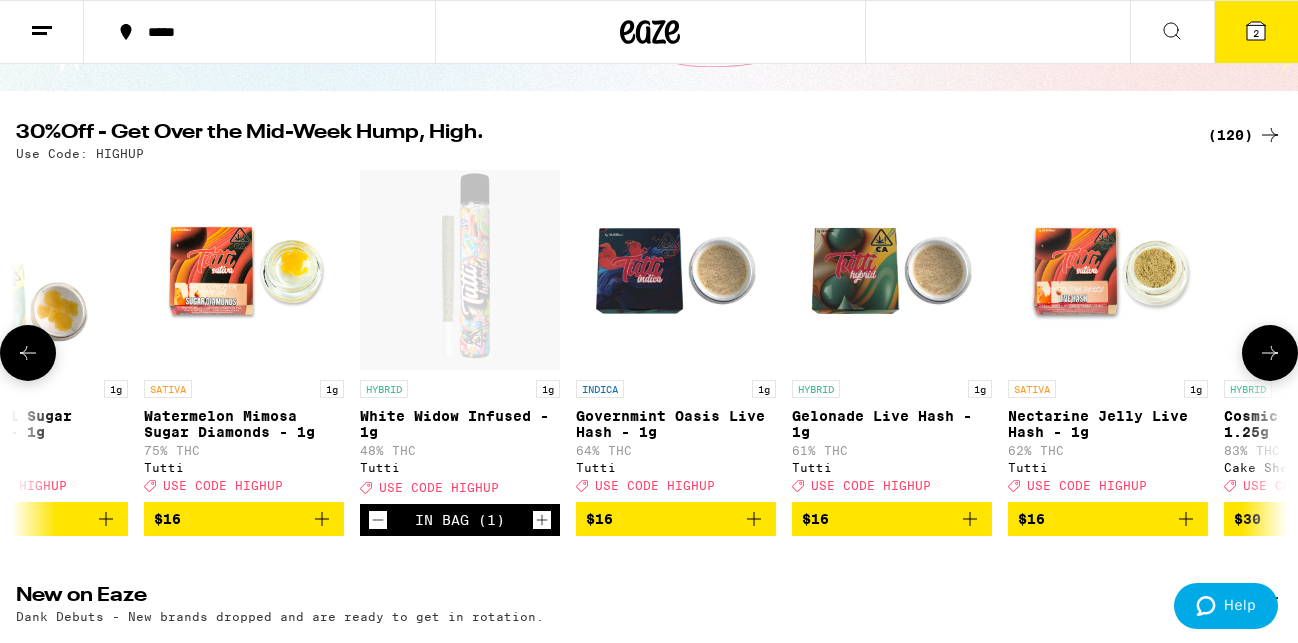 click 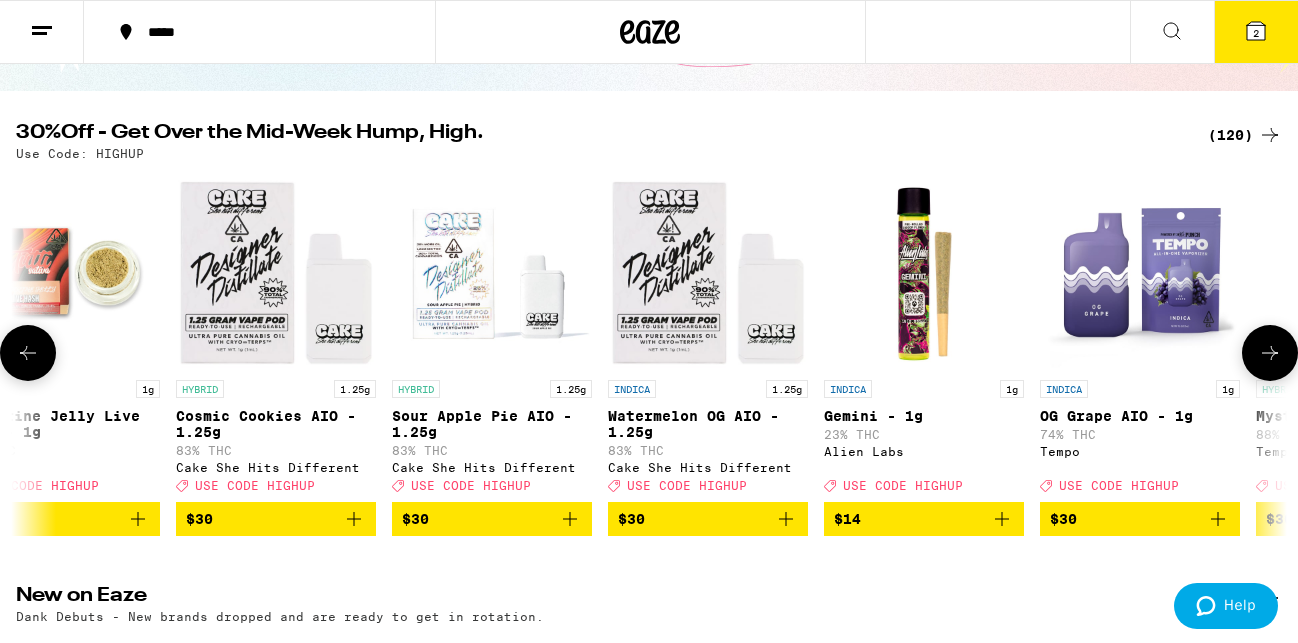 scroll, scrollTop: 0, scrollLeft: 5240, axis: horizontal 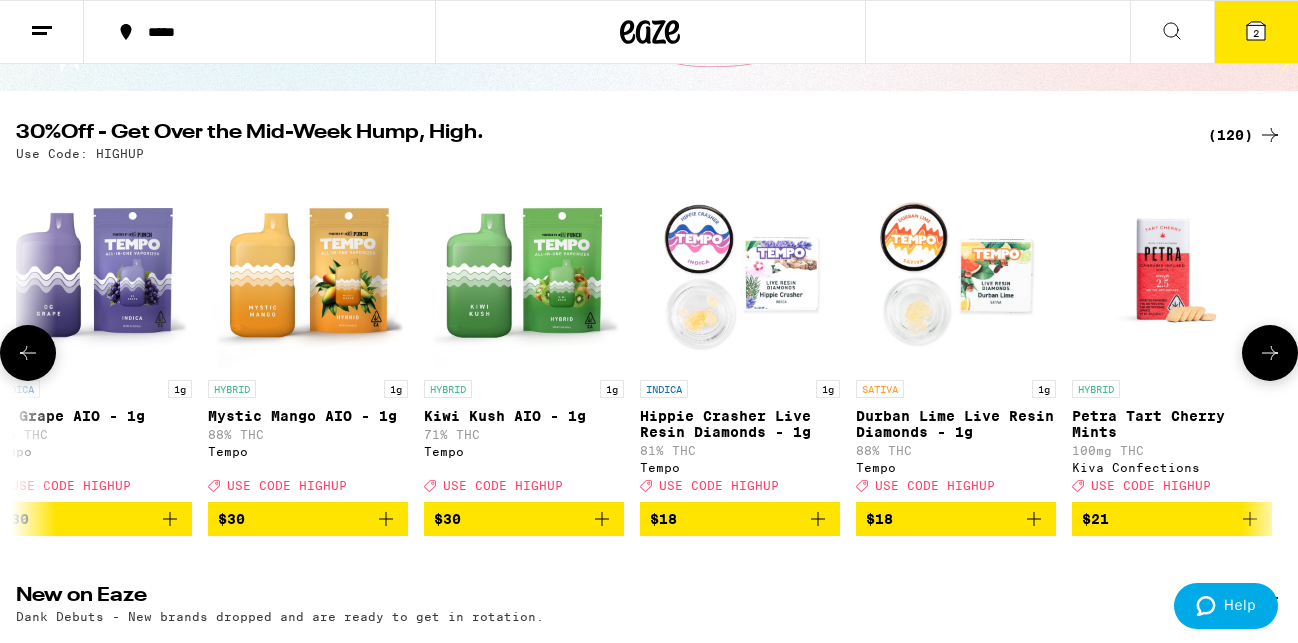 click on "$21" at bounding box center [1172, 519] 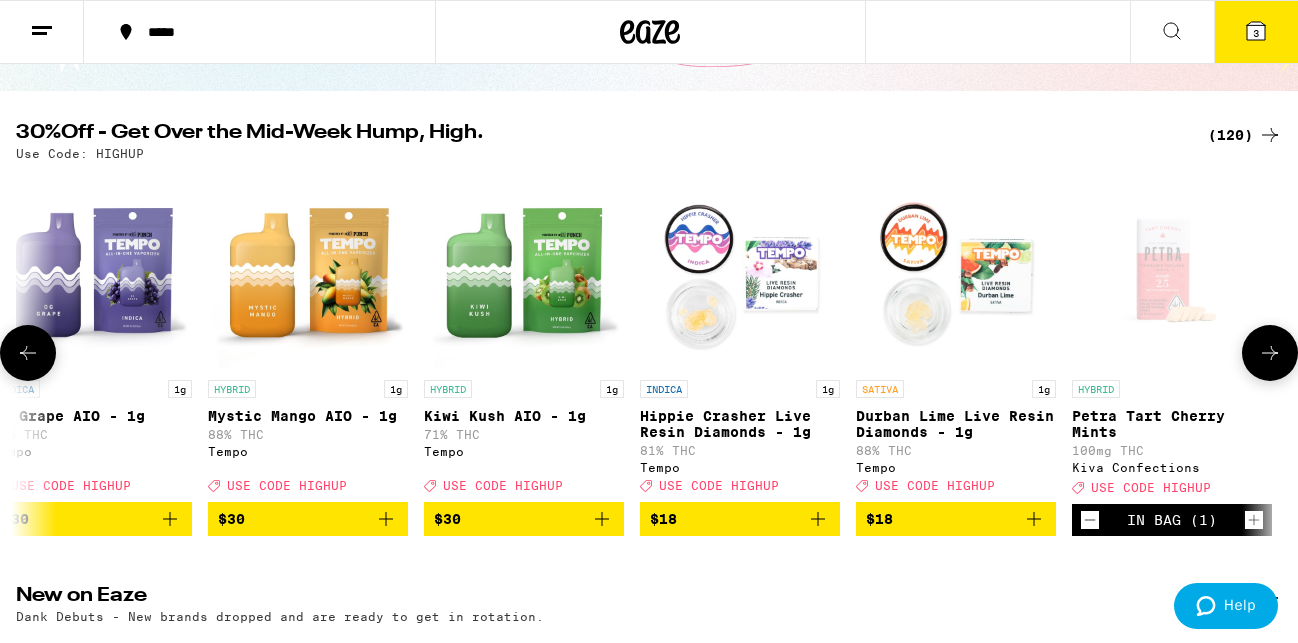 click 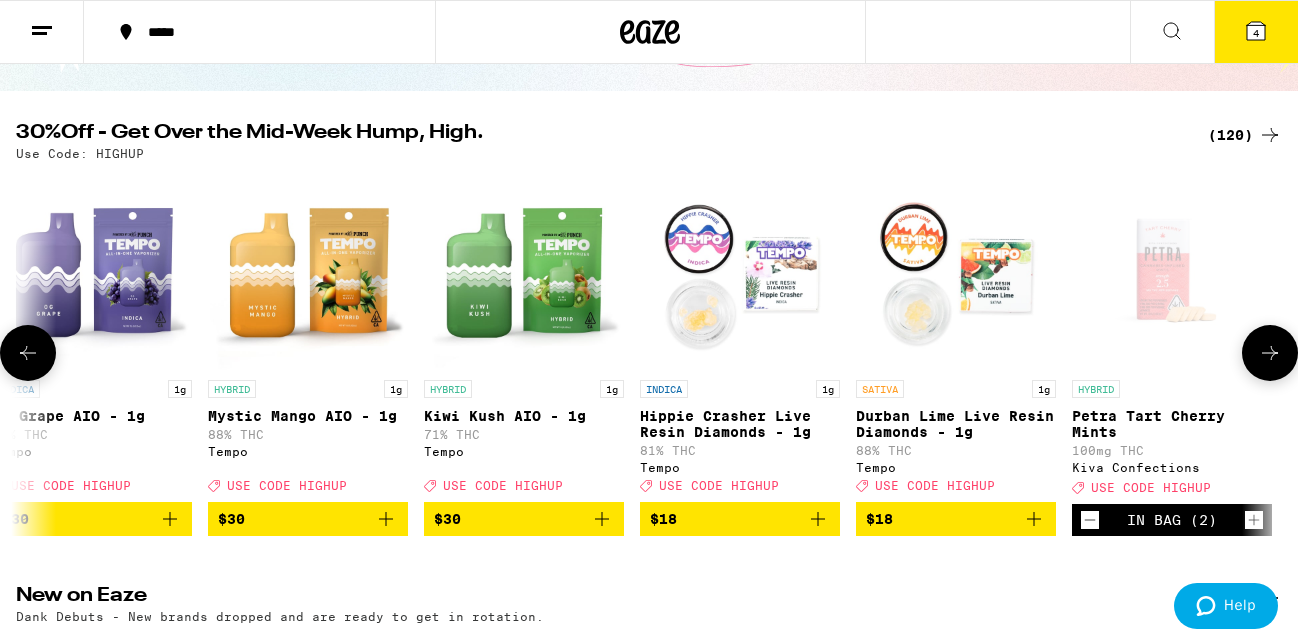 click 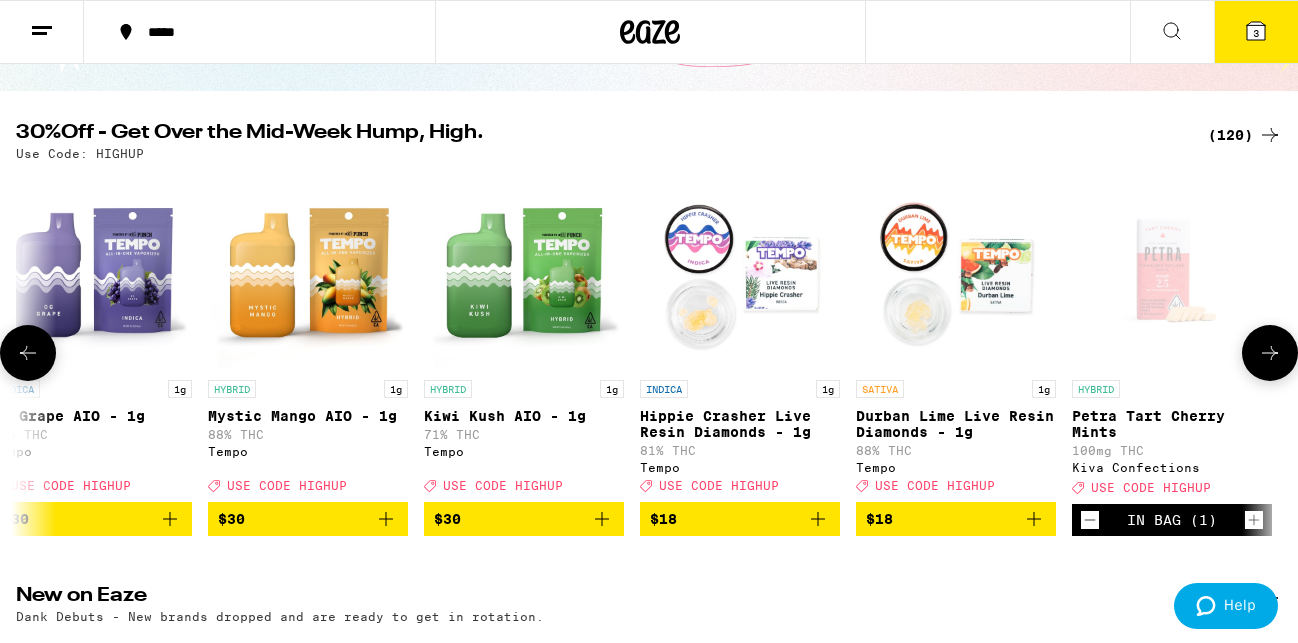 click 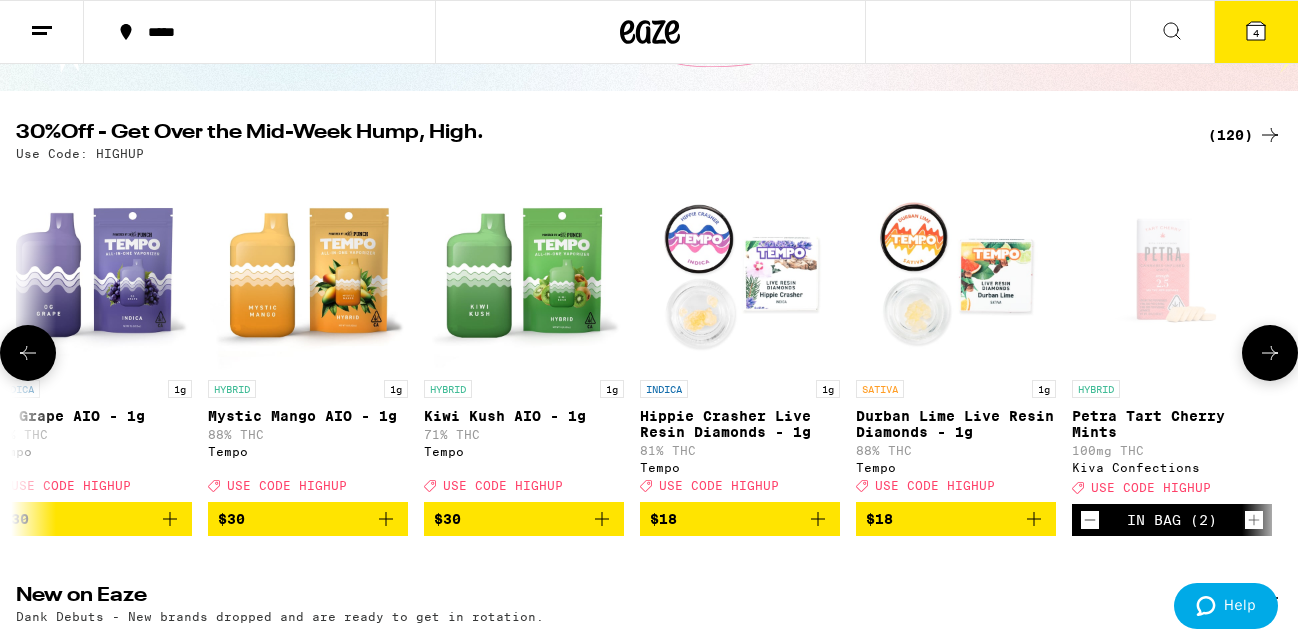 click 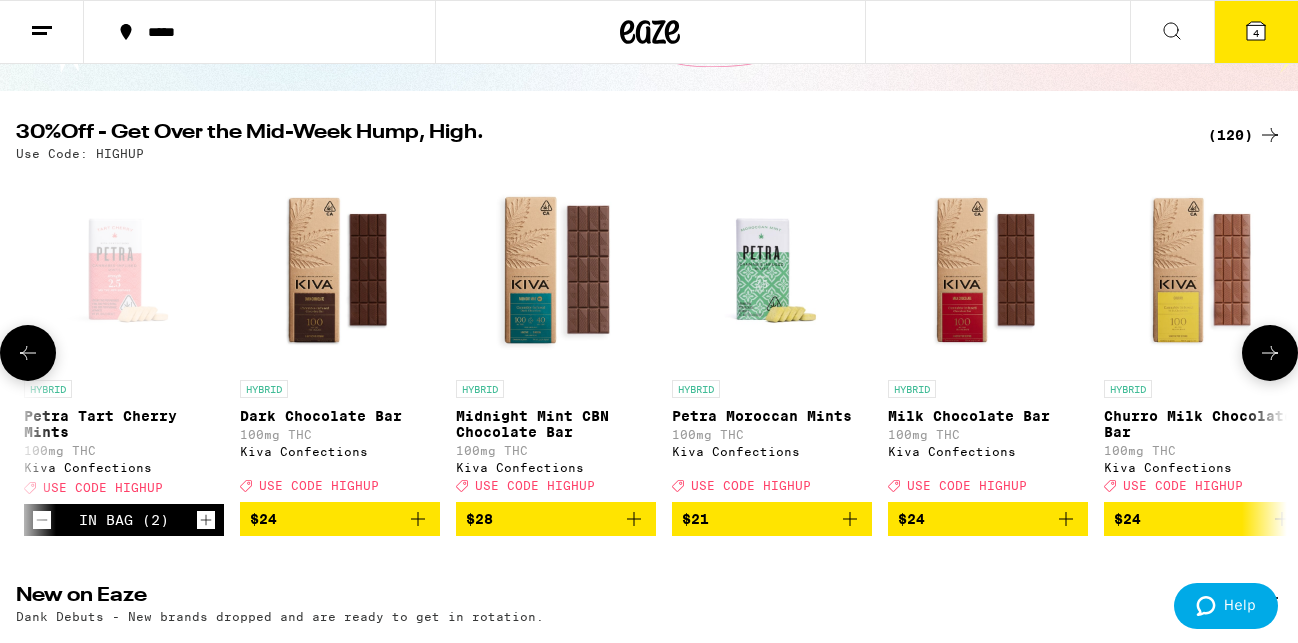 click 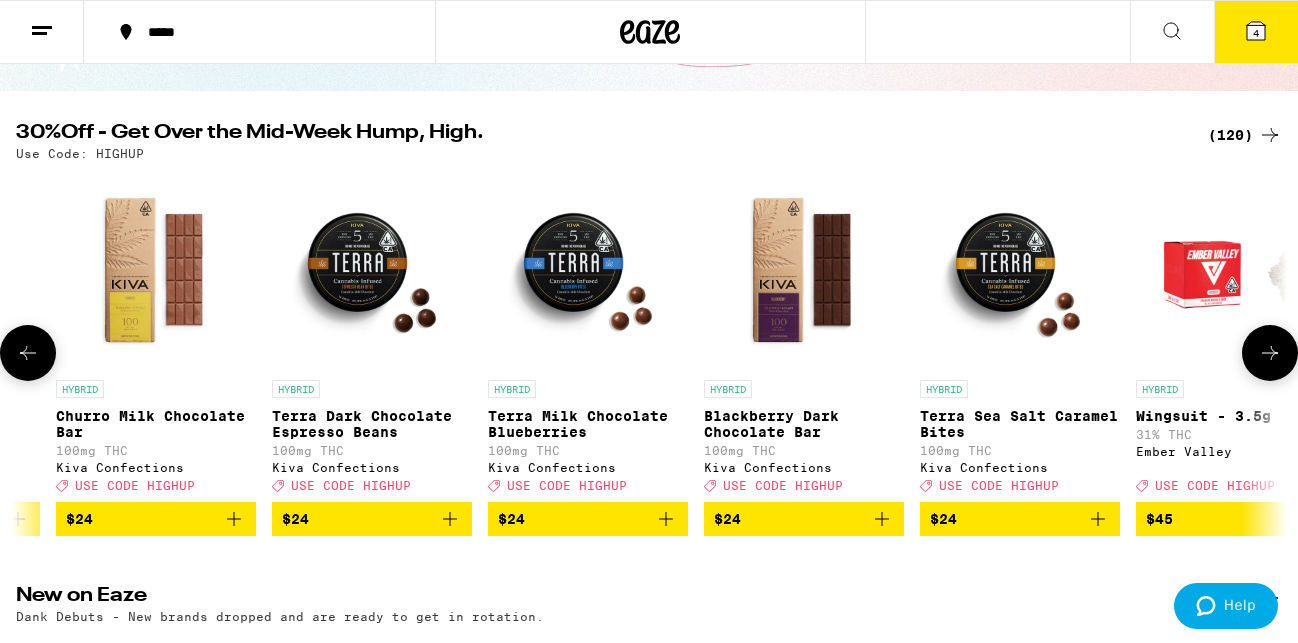 click 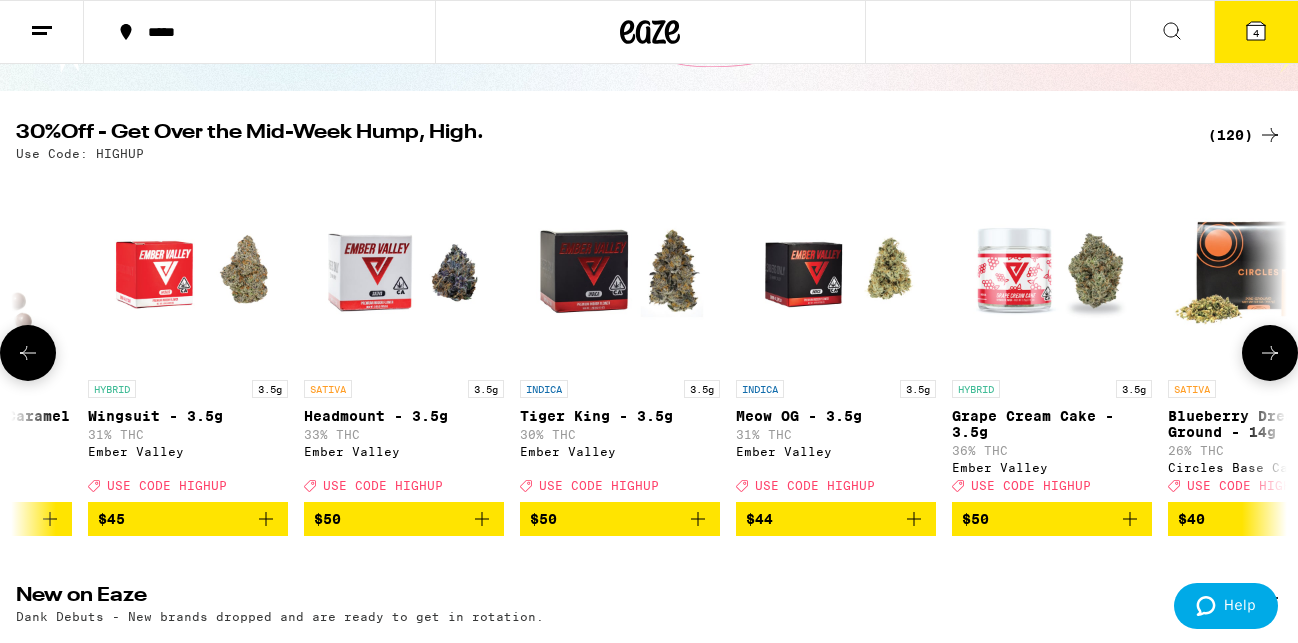 click 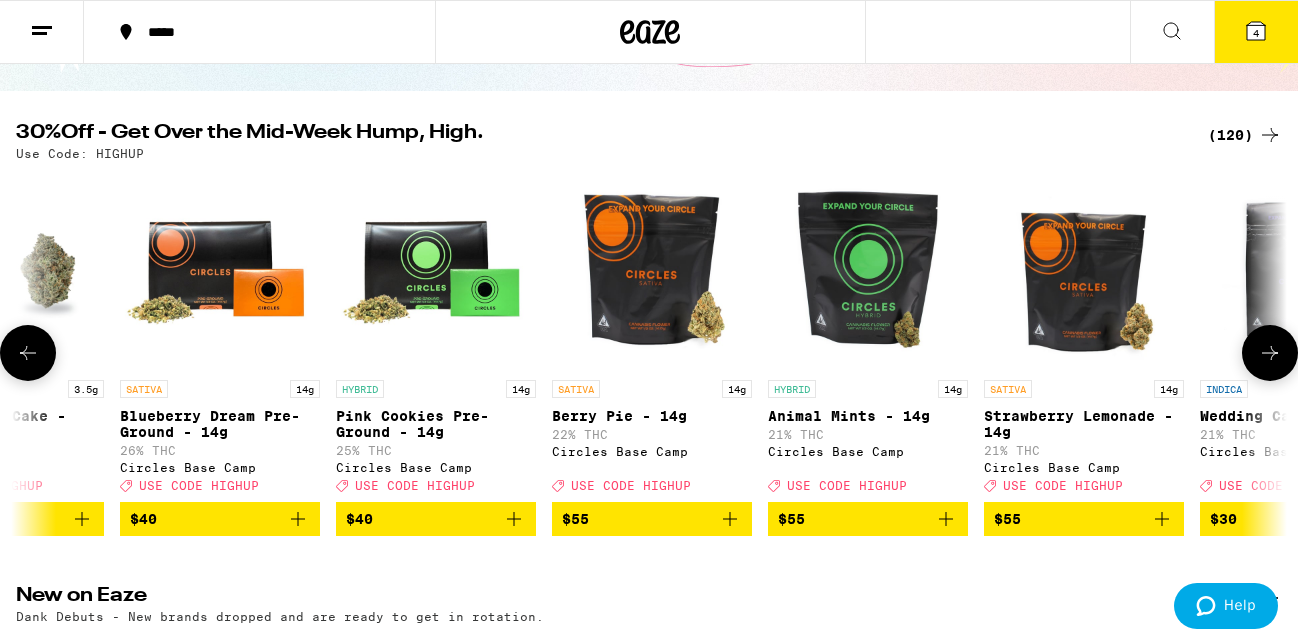 click 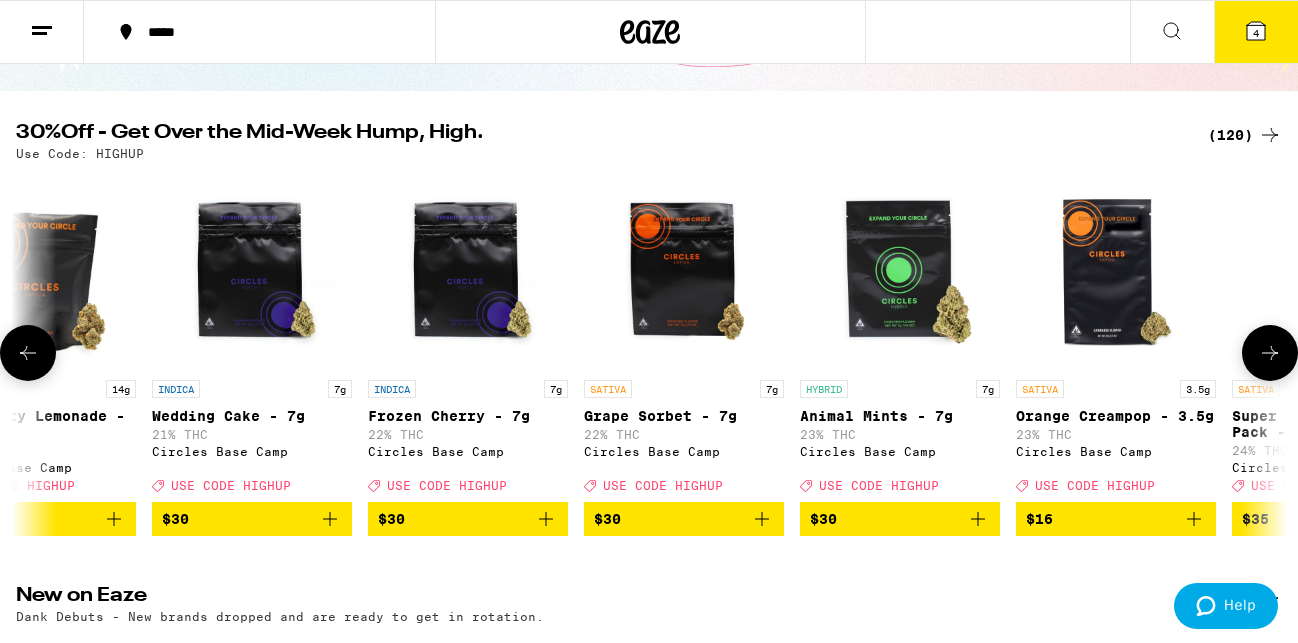 click 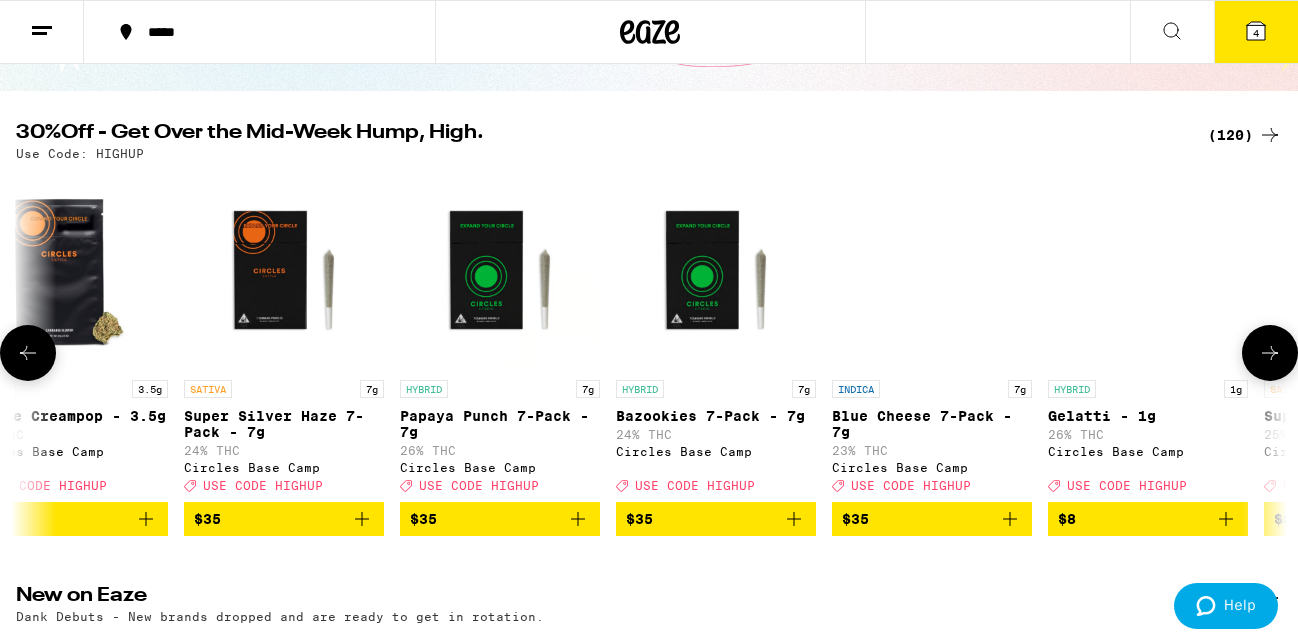 click 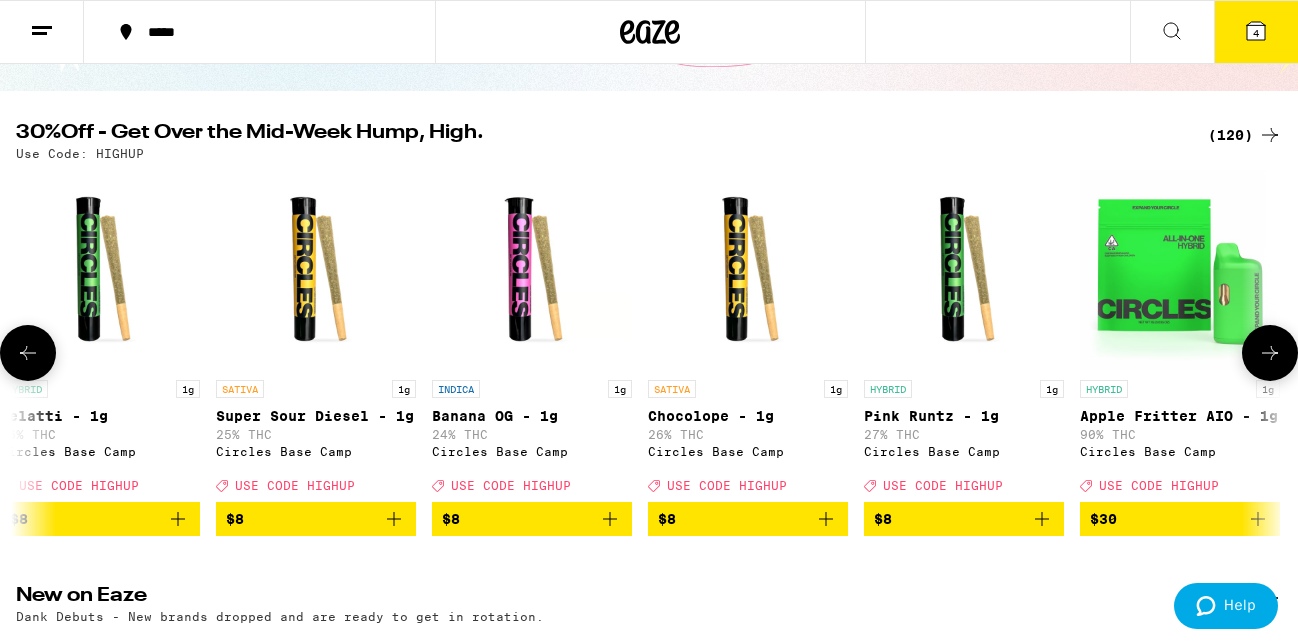 click 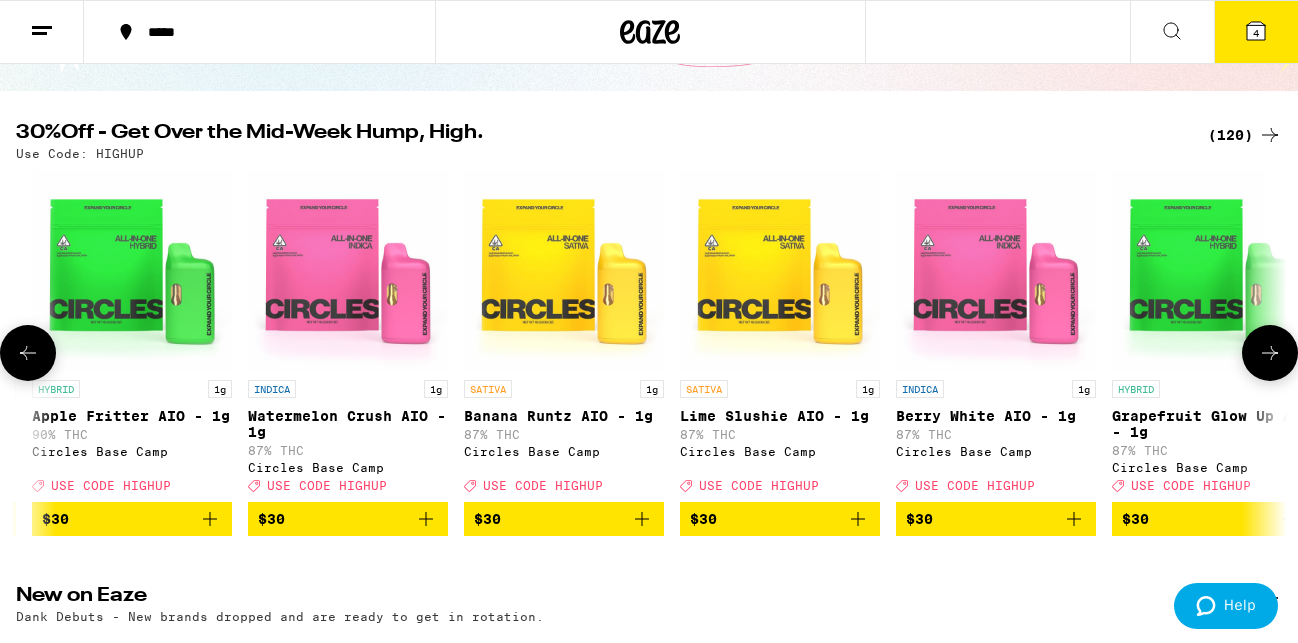 click 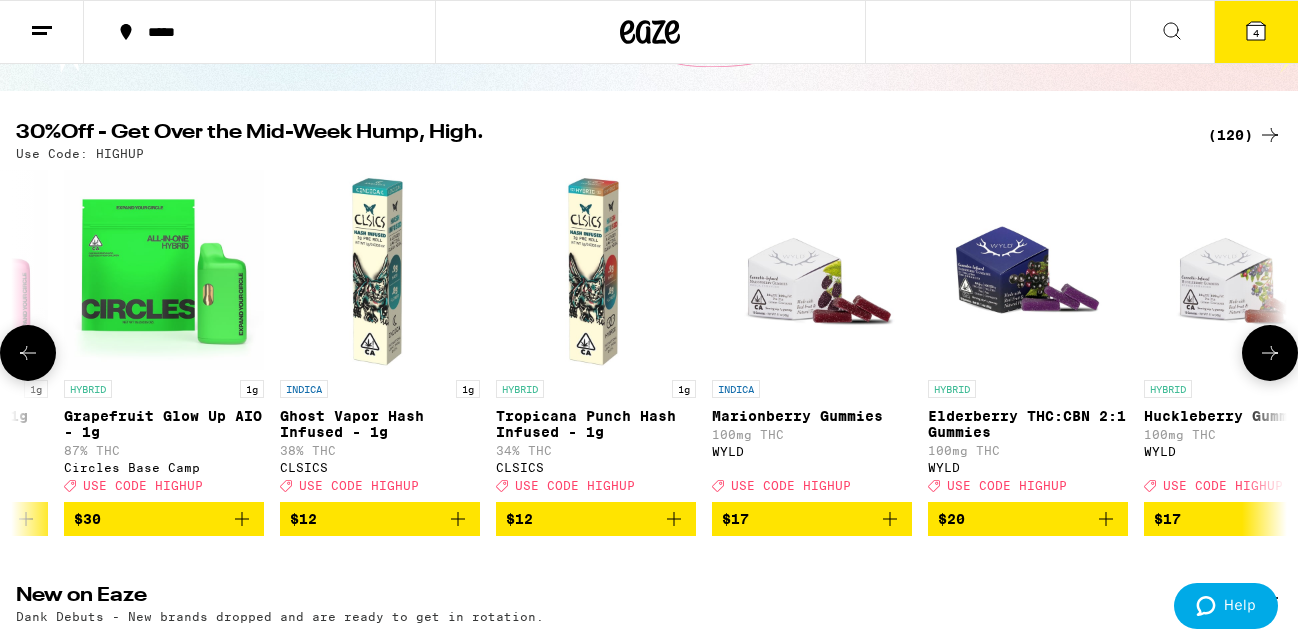 click 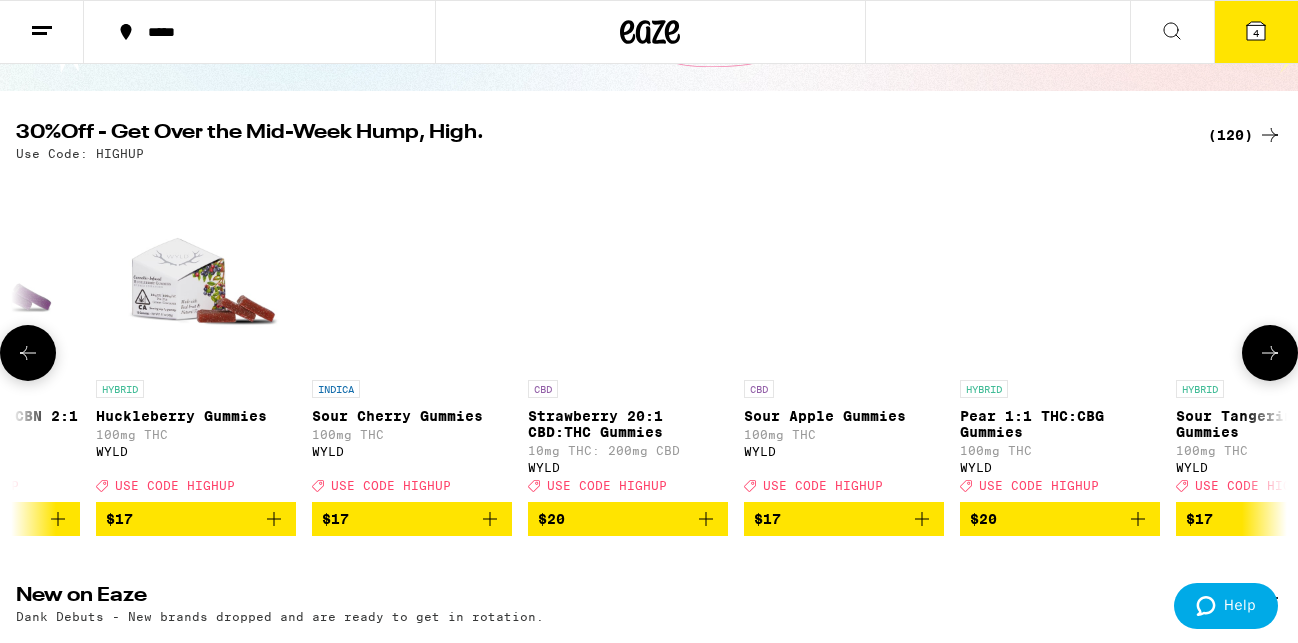 click 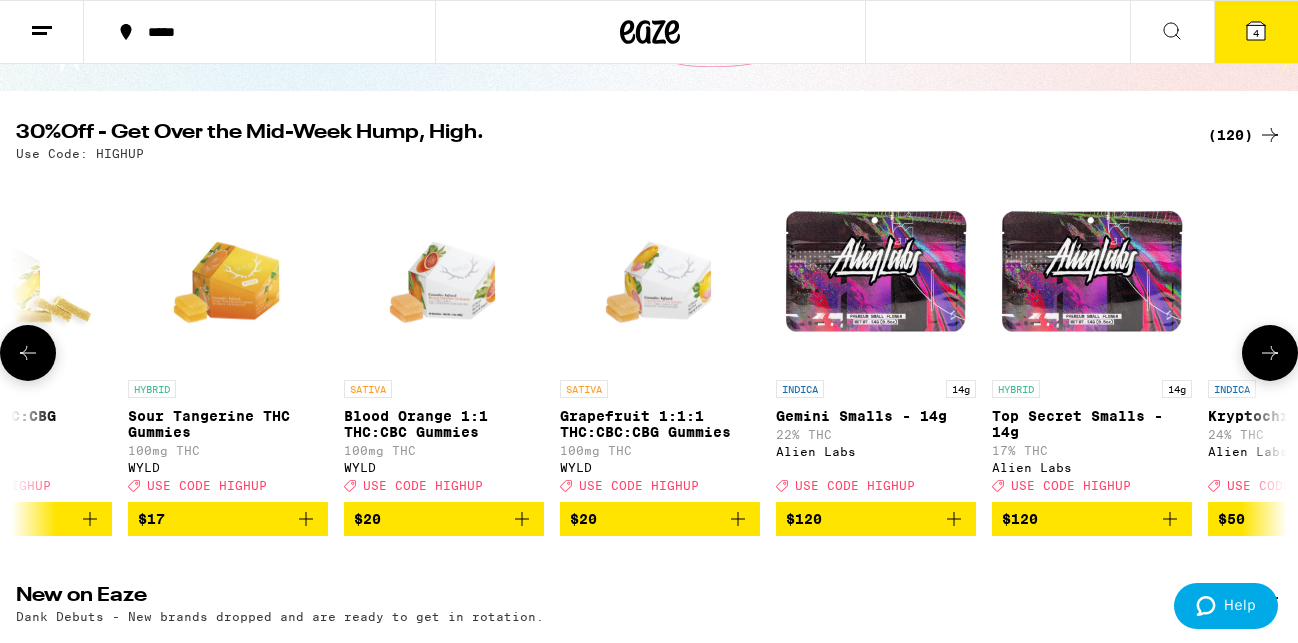 click 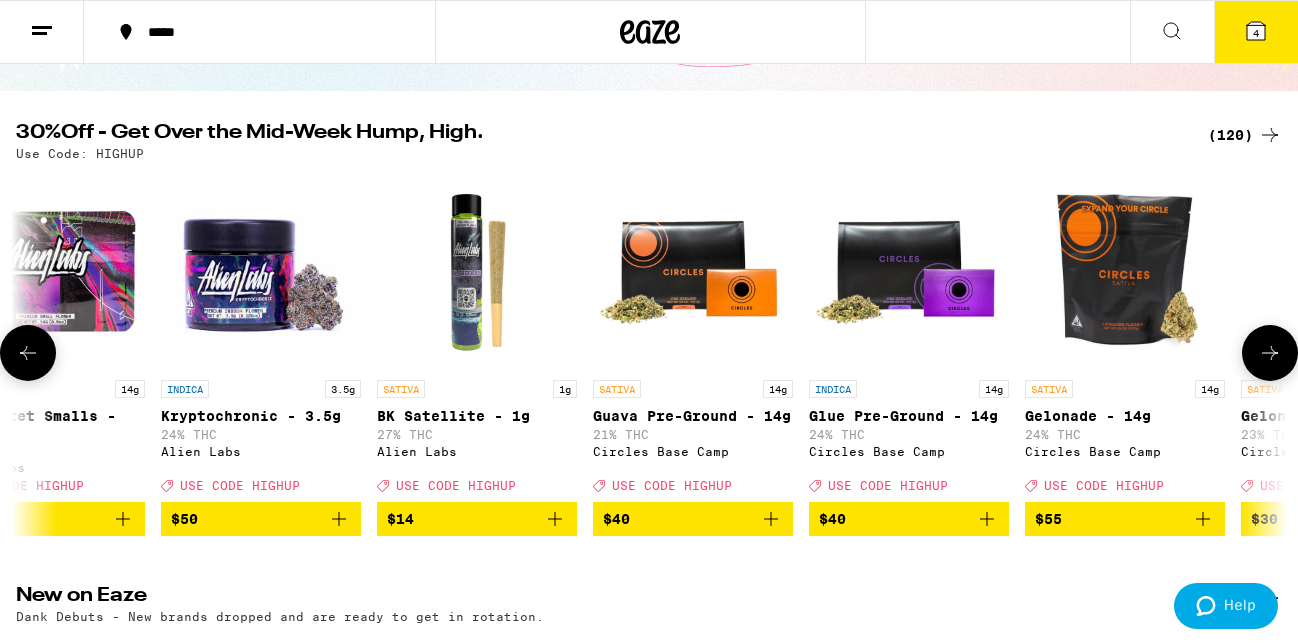 scroll, scrollTop: 0, scrollLeft: 18864, axis: horizontal 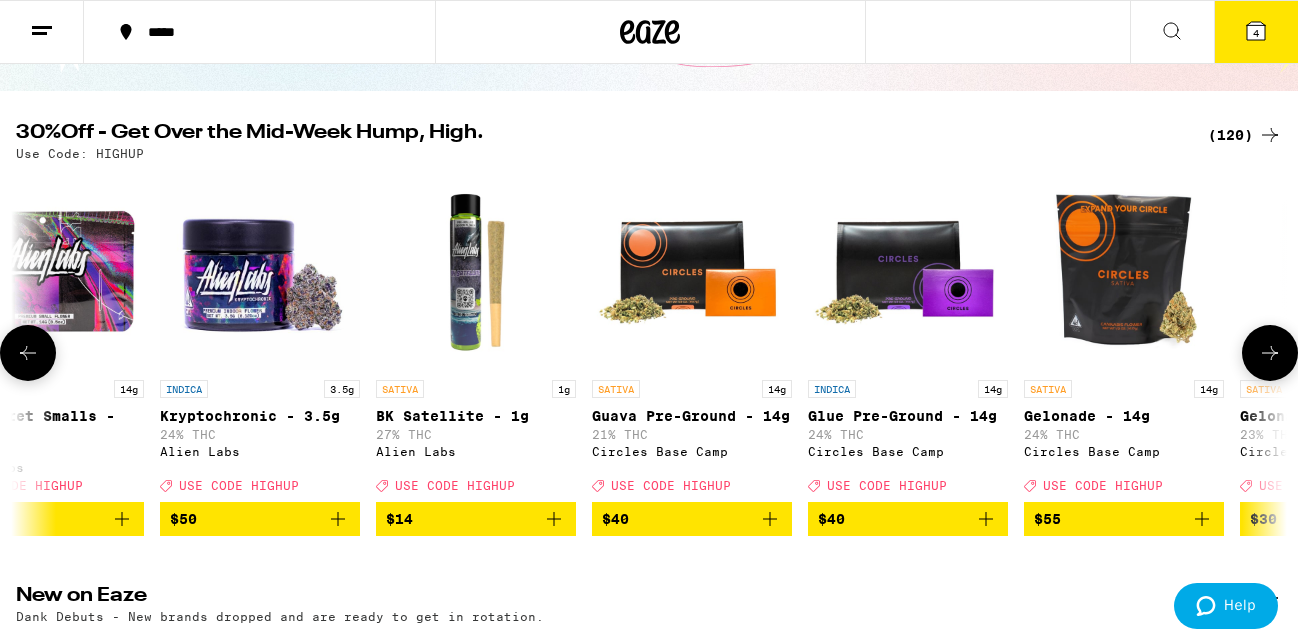 click 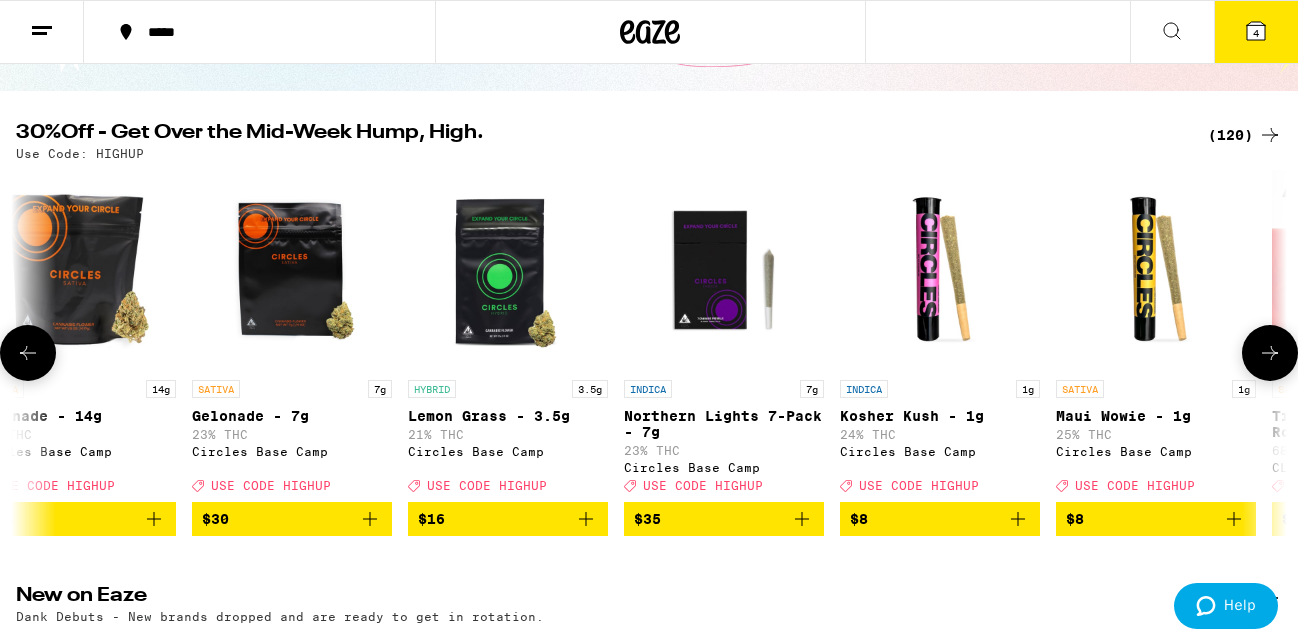click 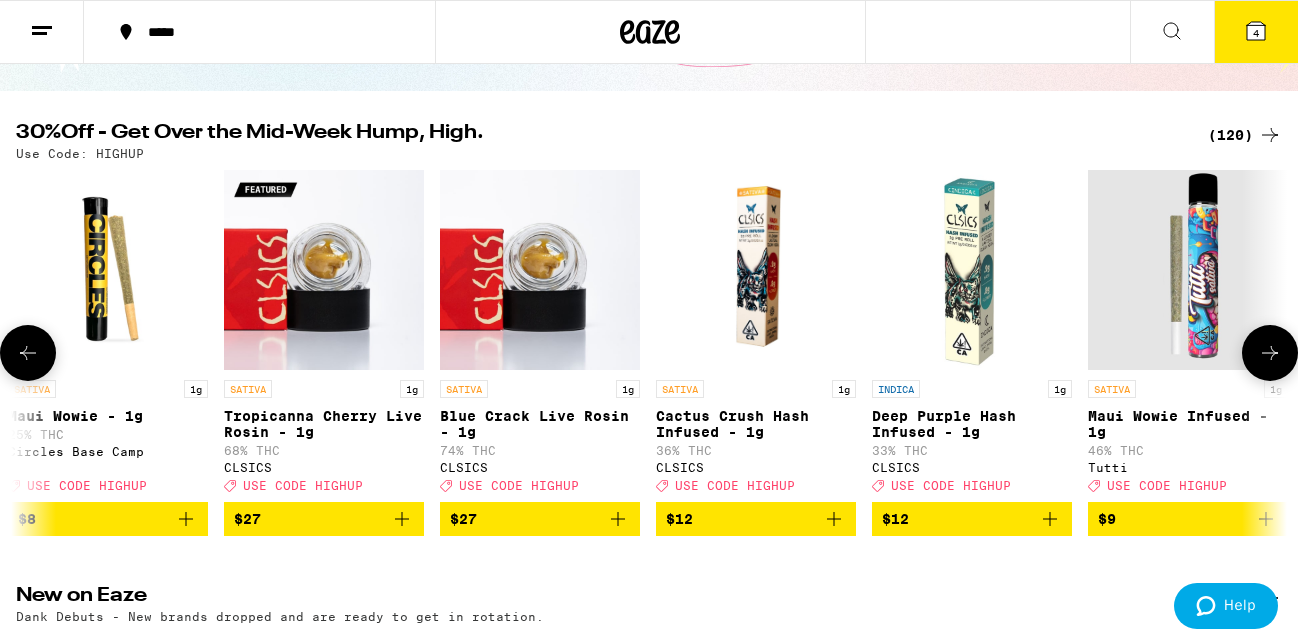 click 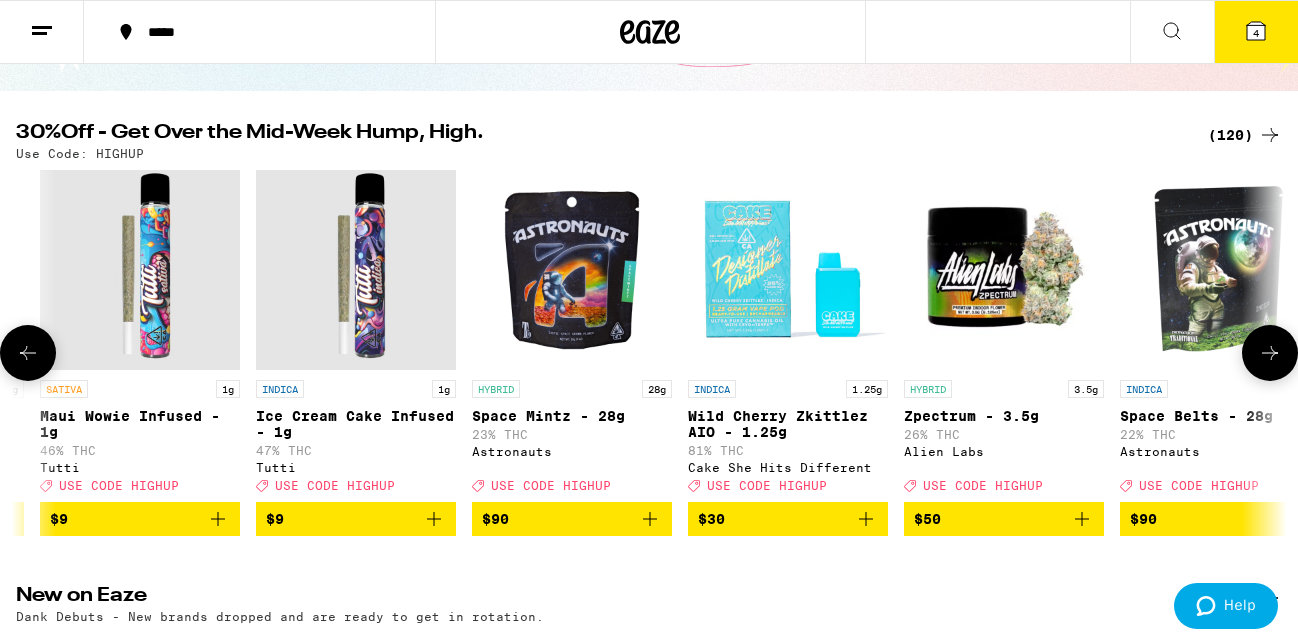 click 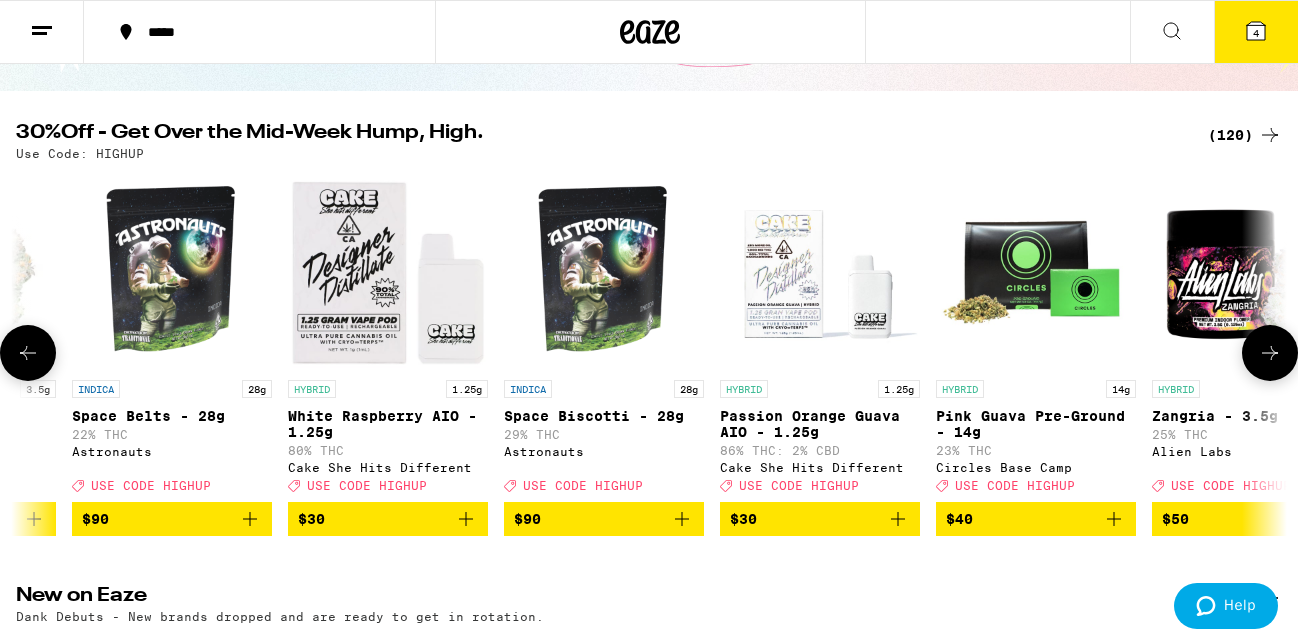 click 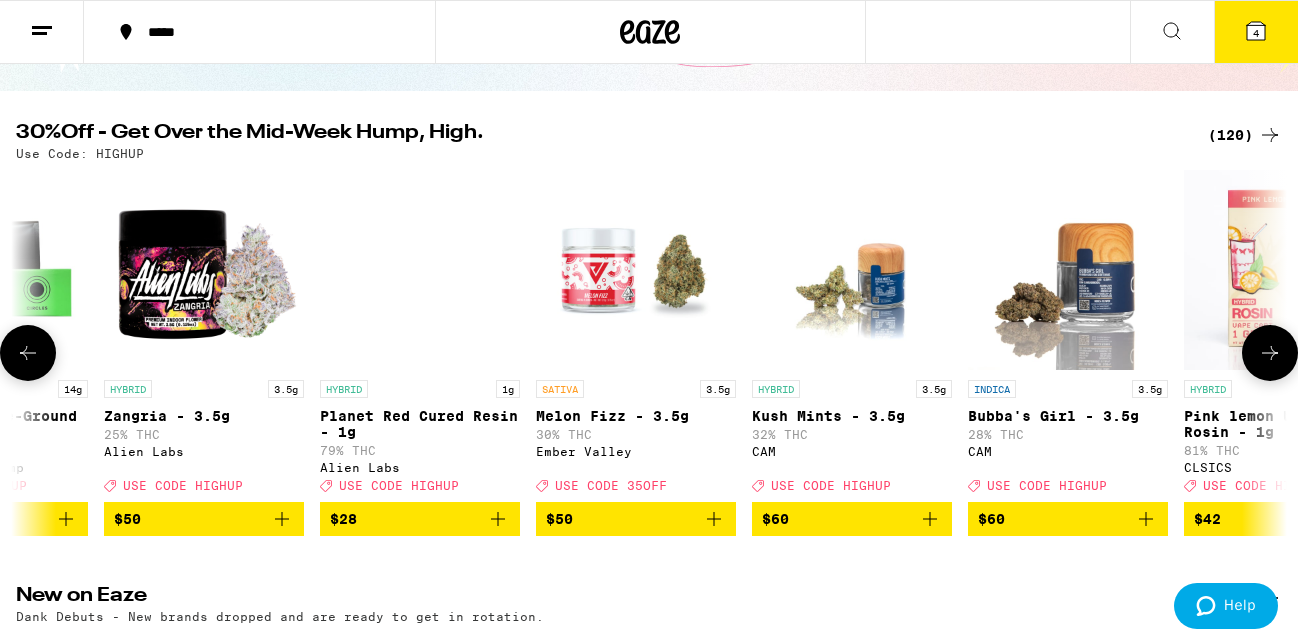 click 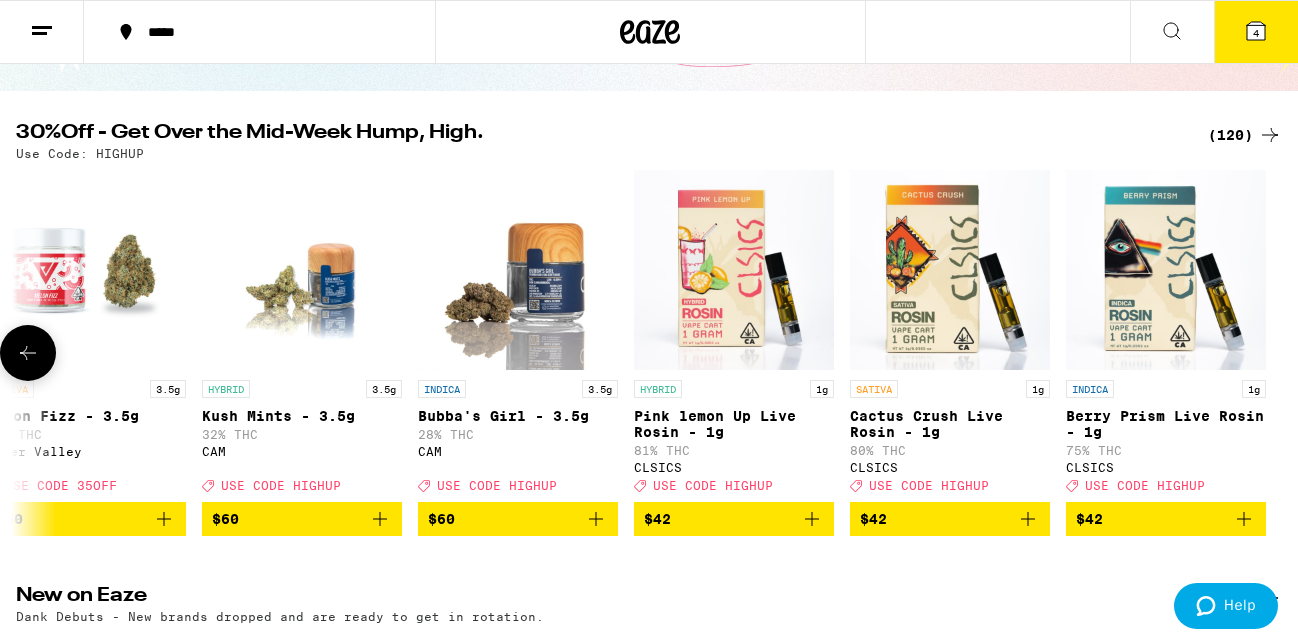 scroll, scrollTop: 0, scrollLeft: 24654, axis: horizontal 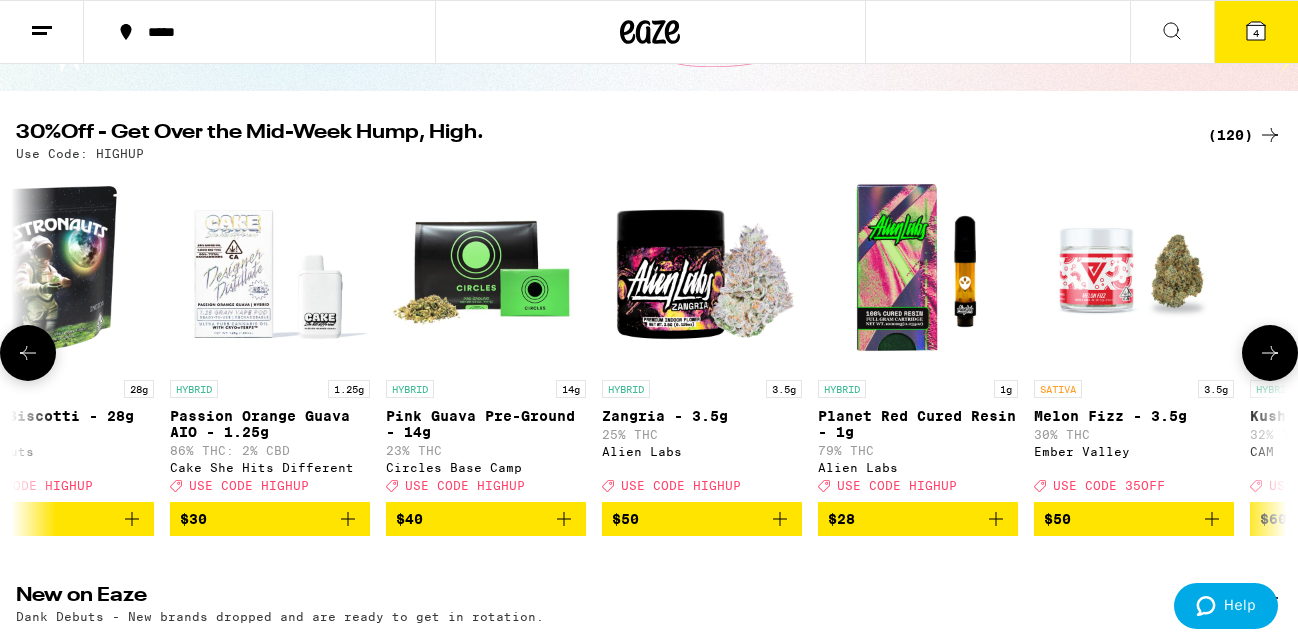 click on "$28" at bounding box center (918, 519) 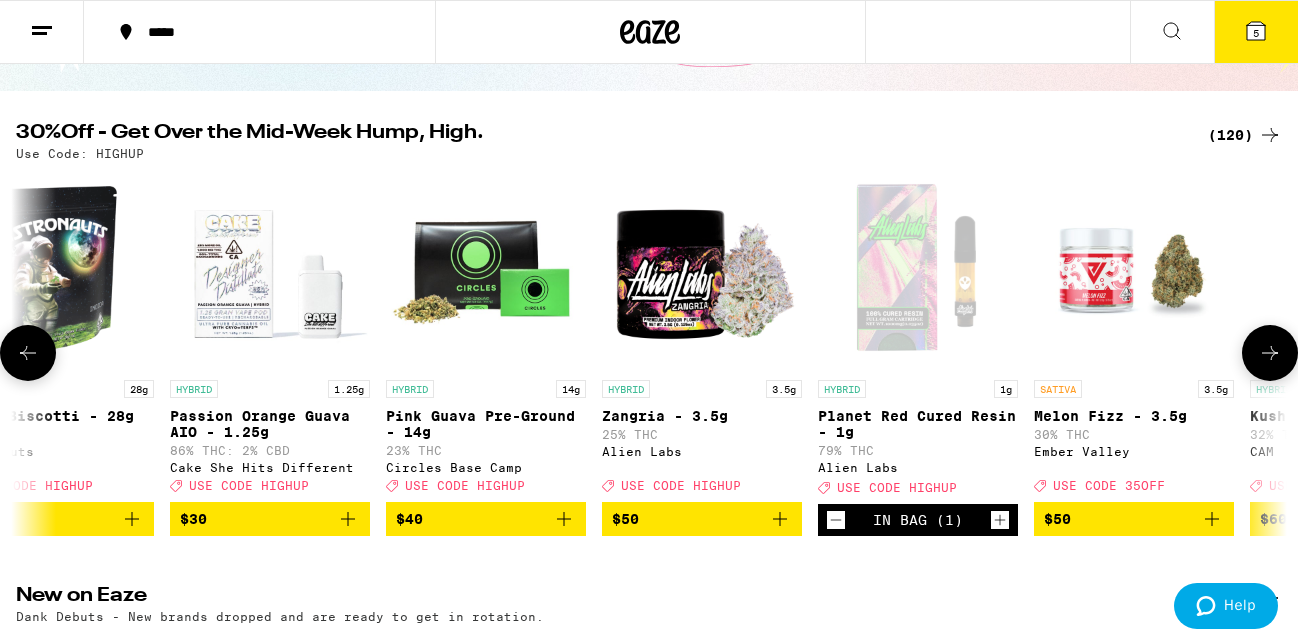 click 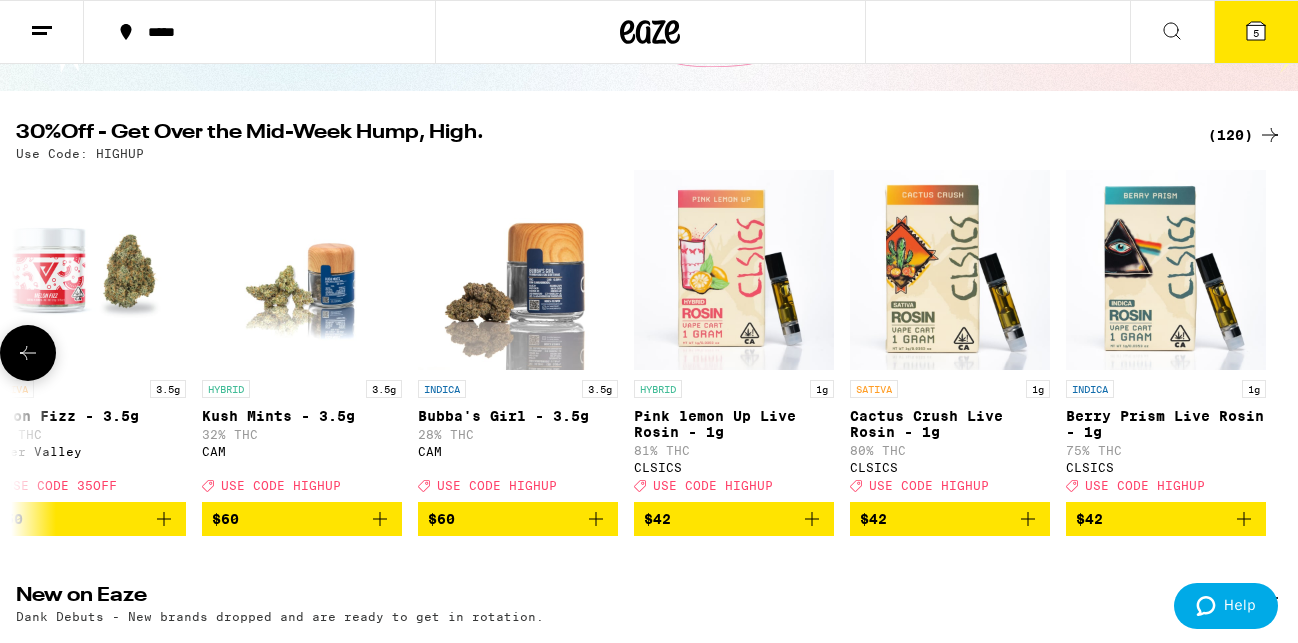 scroll, scrollTop: 0, scrollLeft: 24654, axis: horizontal 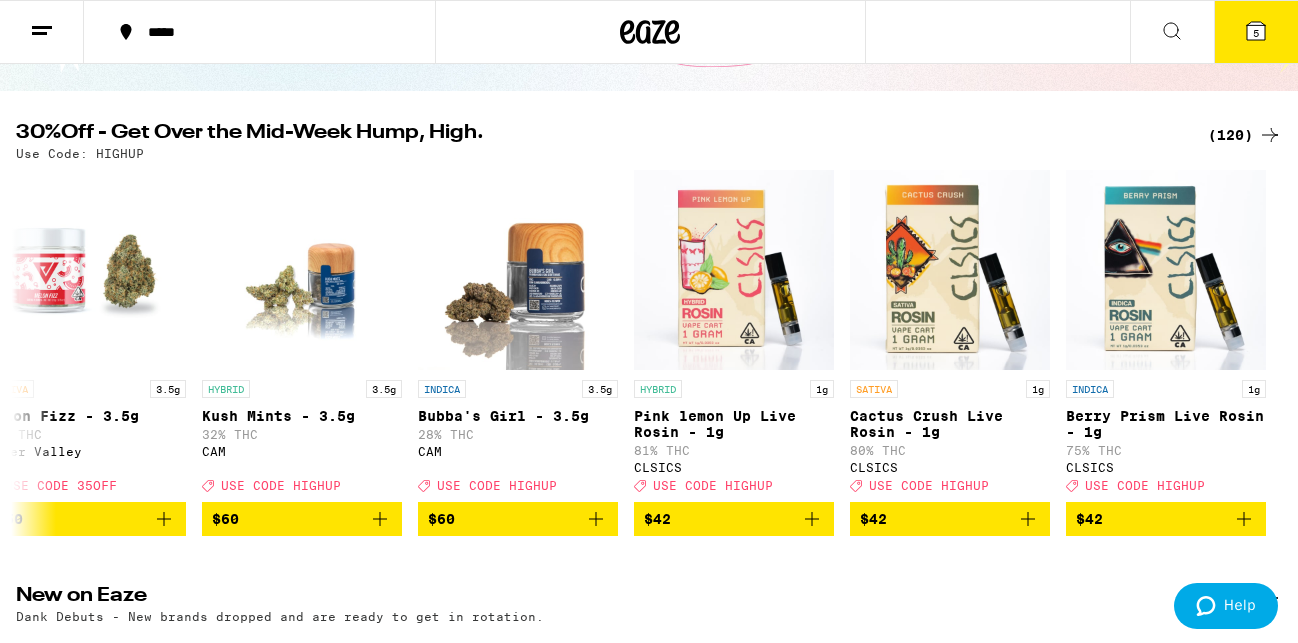 click 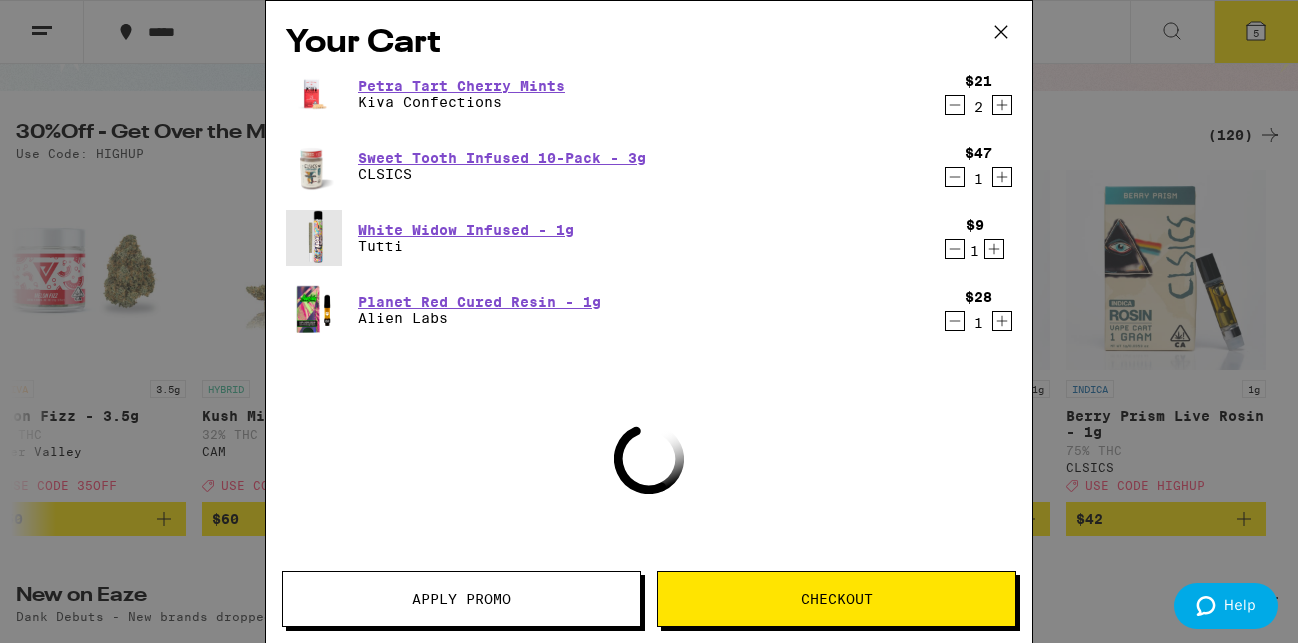 scroll, scrollTop: 0, scrollLeft: 24654, axis: horizontal 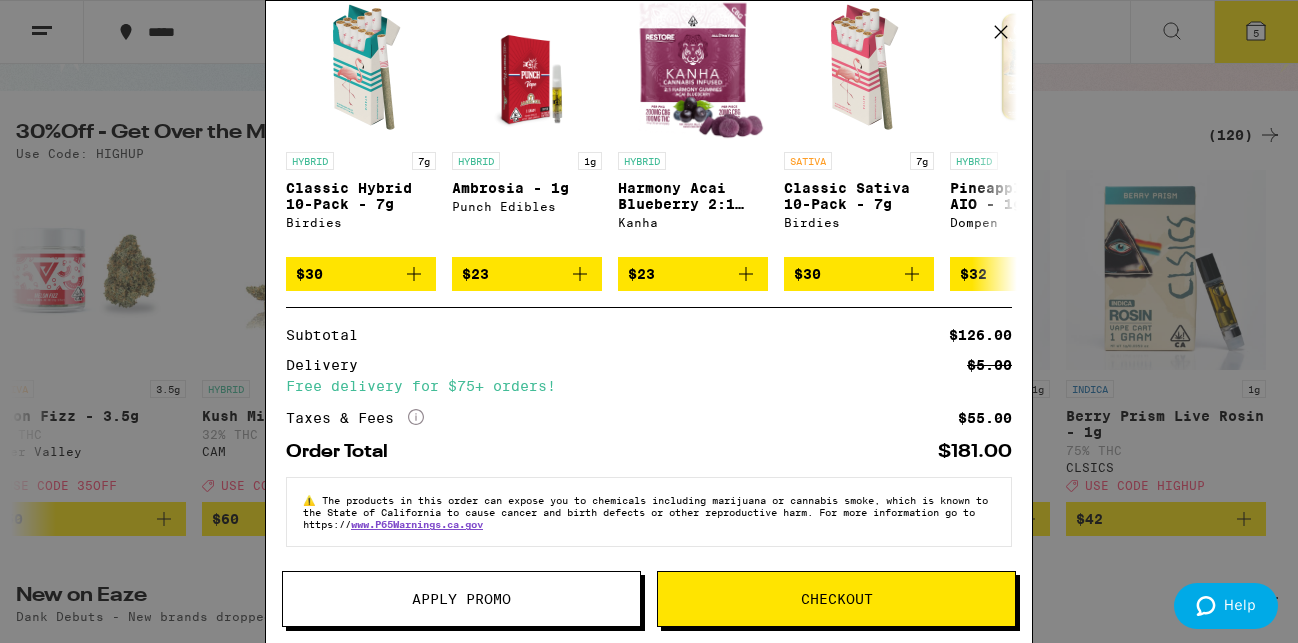 click on "Apply Promo" at bounding box center [461, 599] 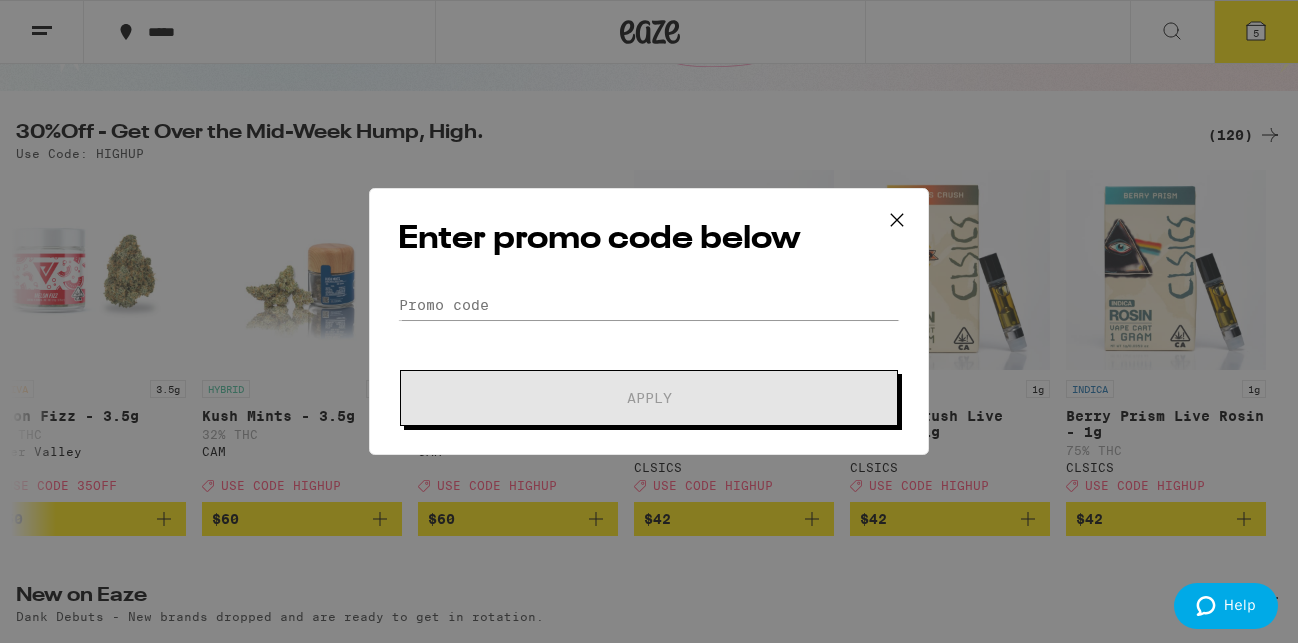 scroll, scrollTop: 0, scrollLeft: 24654, axis: horizontal 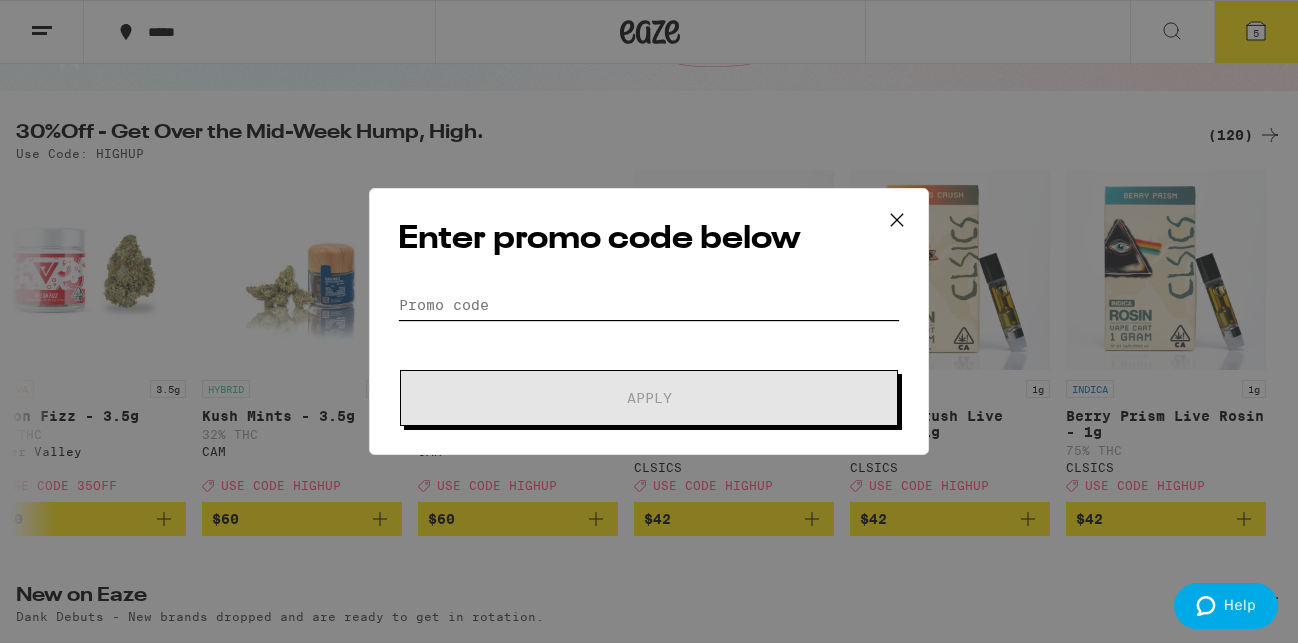 click on "Promo Code" at bounding box center [649, 305] 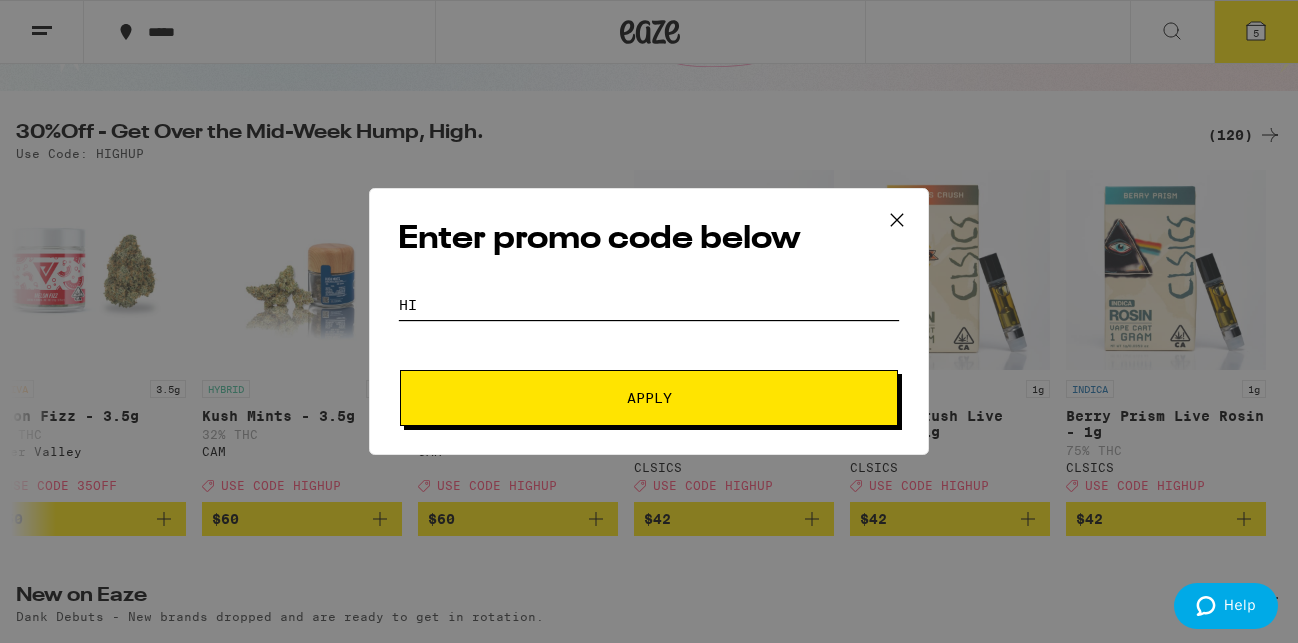 scroll, scrollTop: 0, scrollLeft: 24654, axis: horizontal 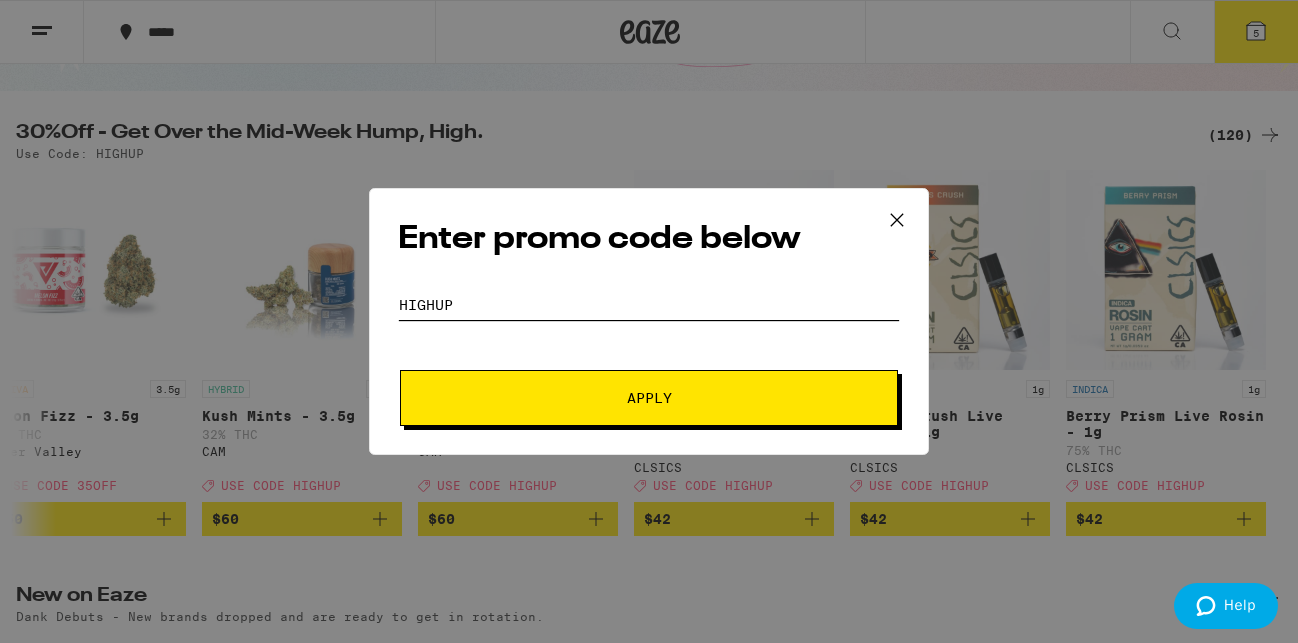 type on "highup" 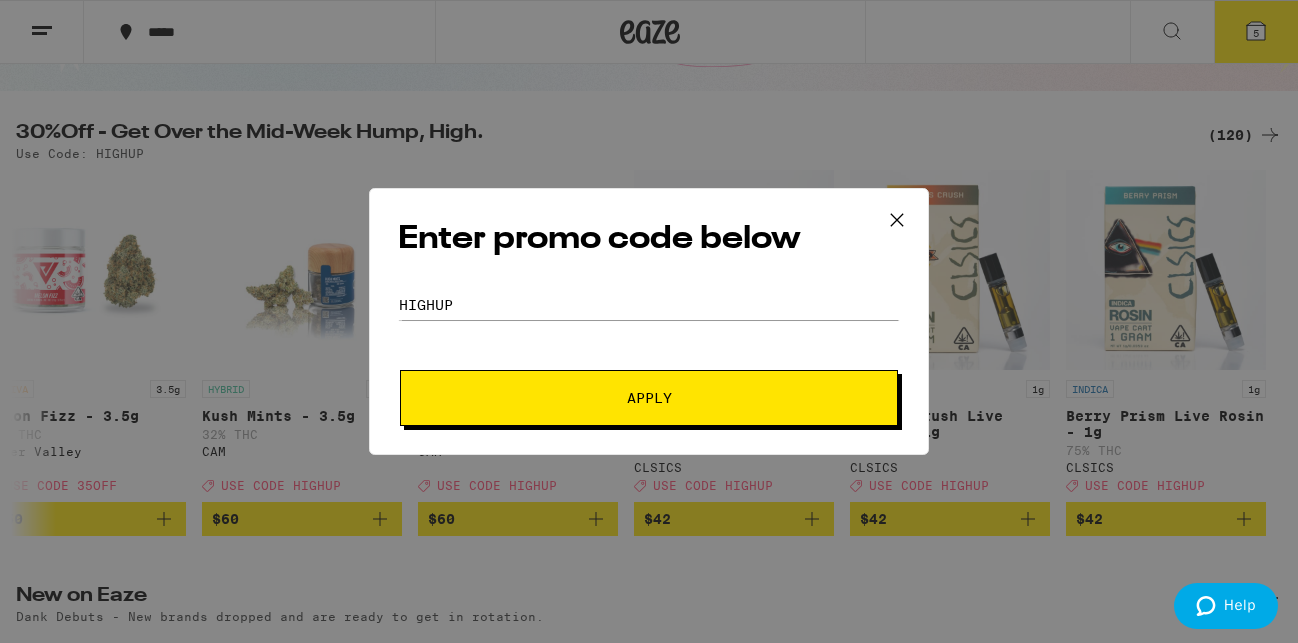 click on "Apply" at bounding box center [649, 398] 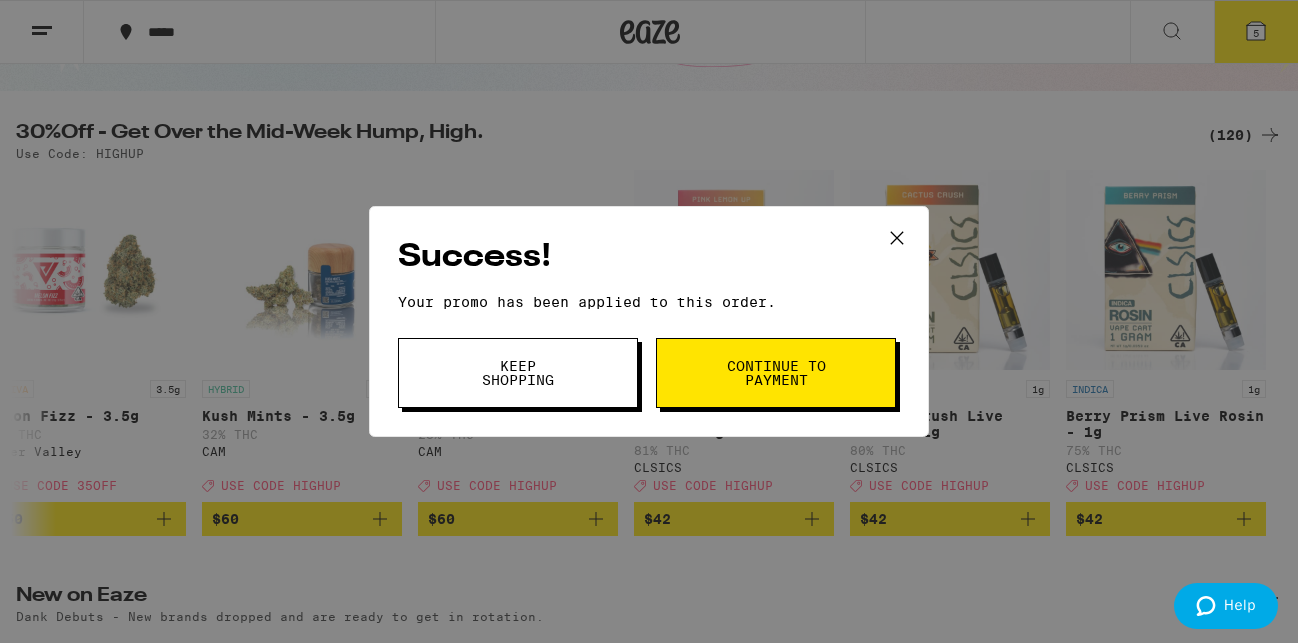 scroll, scrollTop: 0, scrollLeft: 24654, axis: horizontal 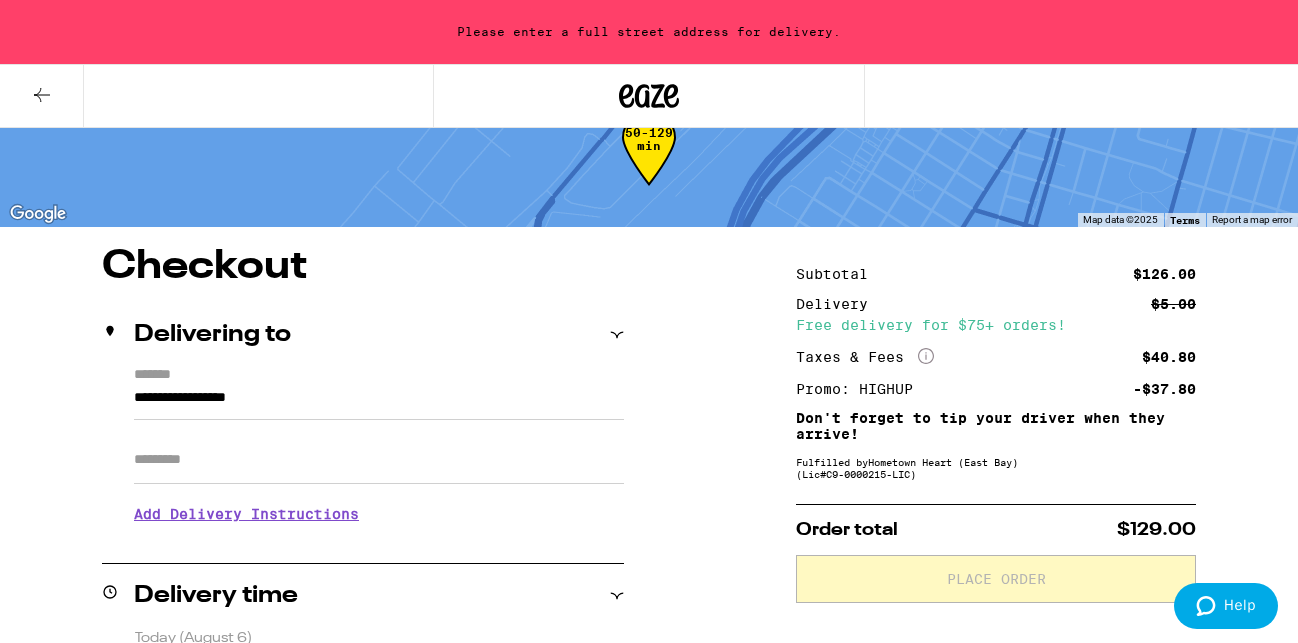click on "Apt/Suite" at bounding box center [379, 460] 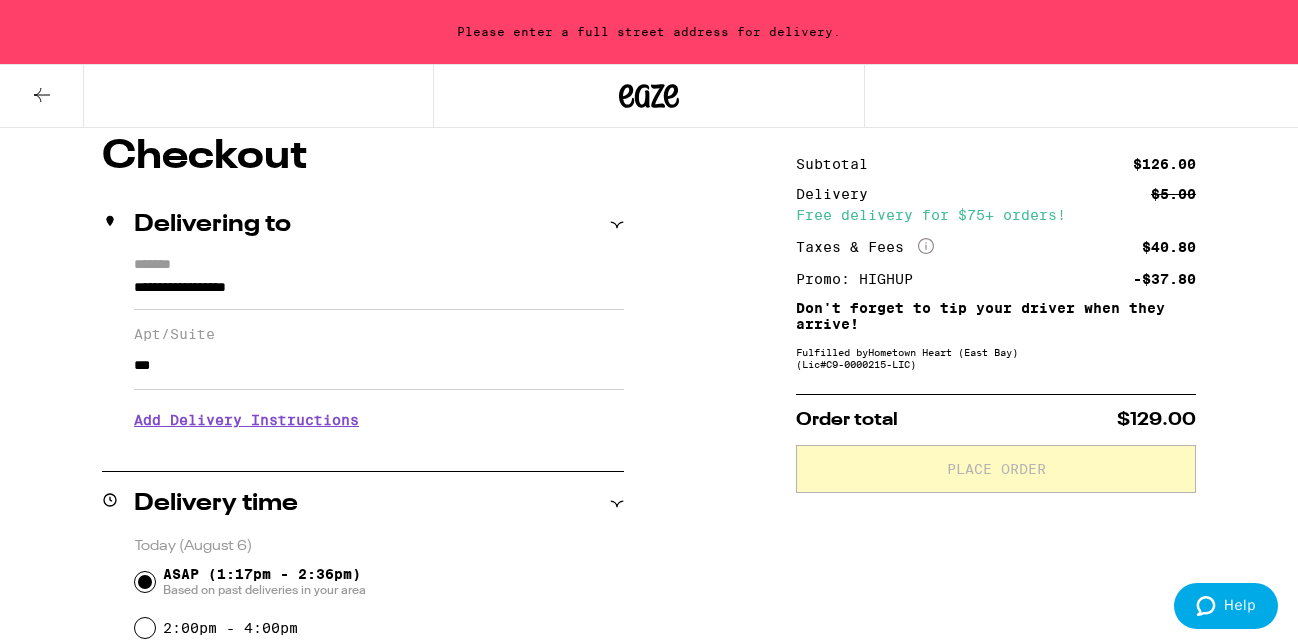 scroll, scrollTop: 184, scrollLeft: 0, axis: vertical 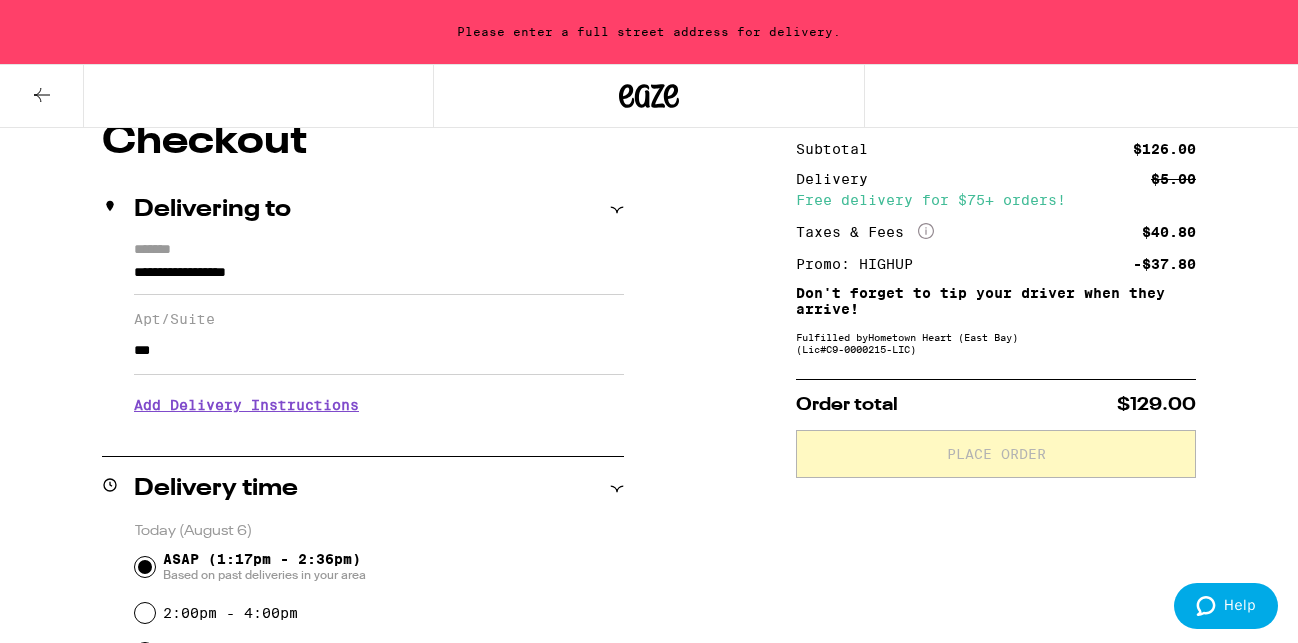type on "***" 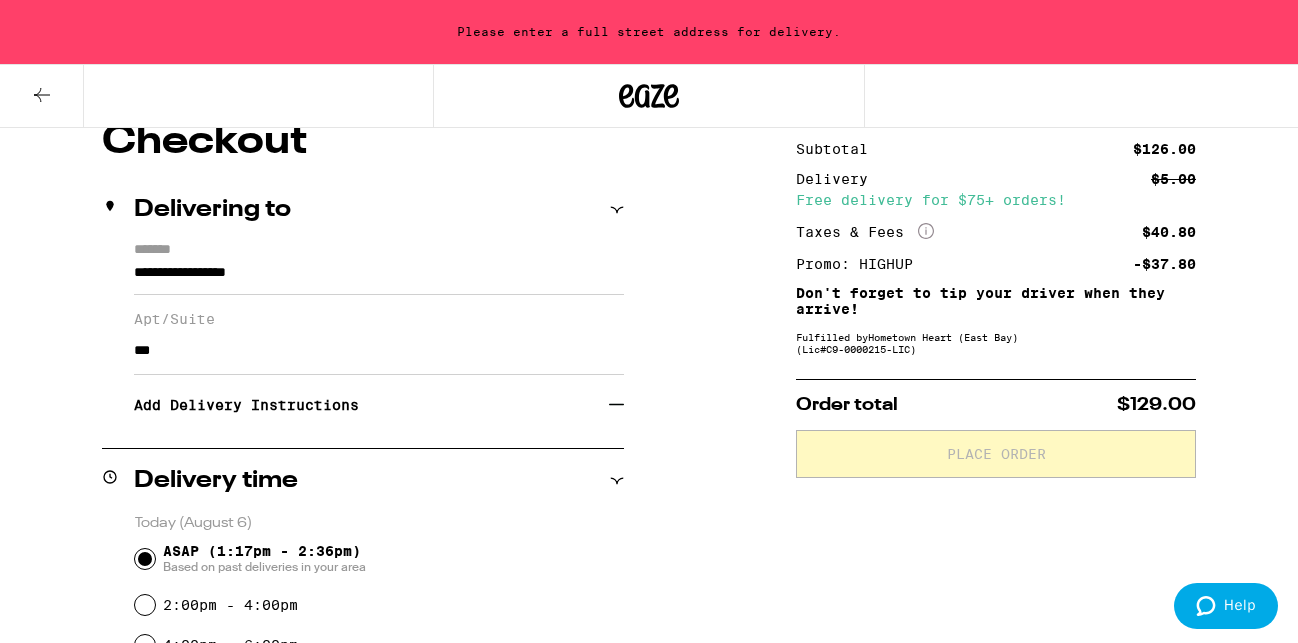 click on "Add Delivery Instructions" at bounding box center [371, 405] 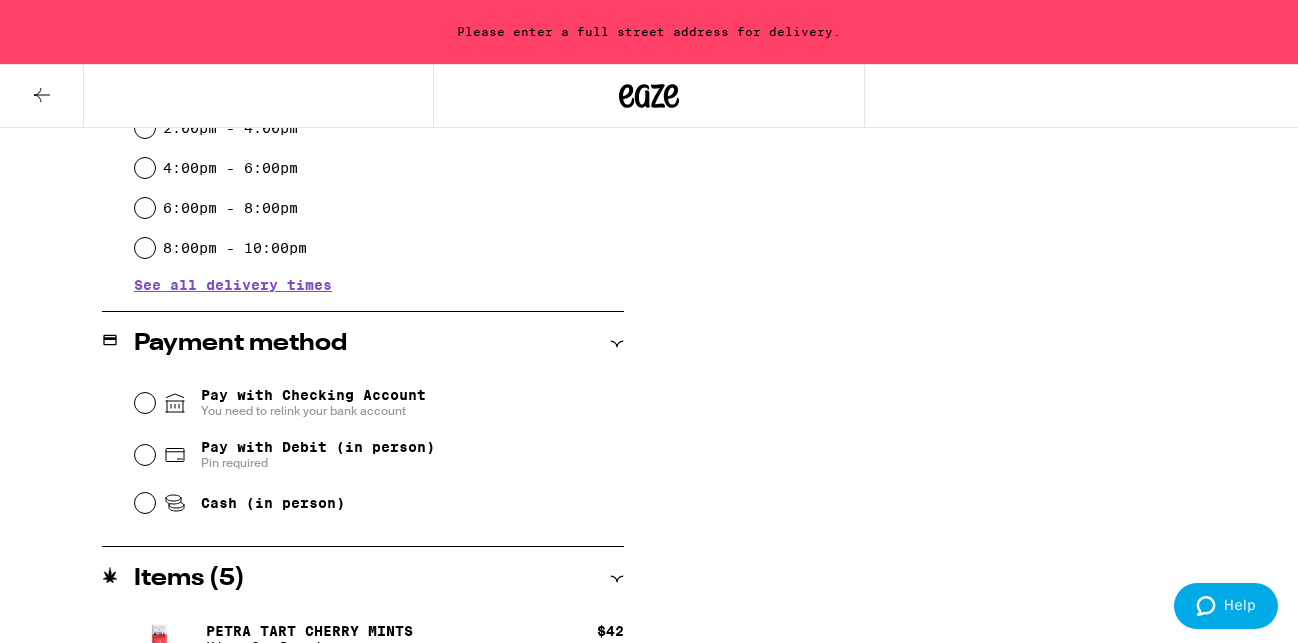 scroll, scrollTop: 688, scrollLeft: 0, axis: vertical 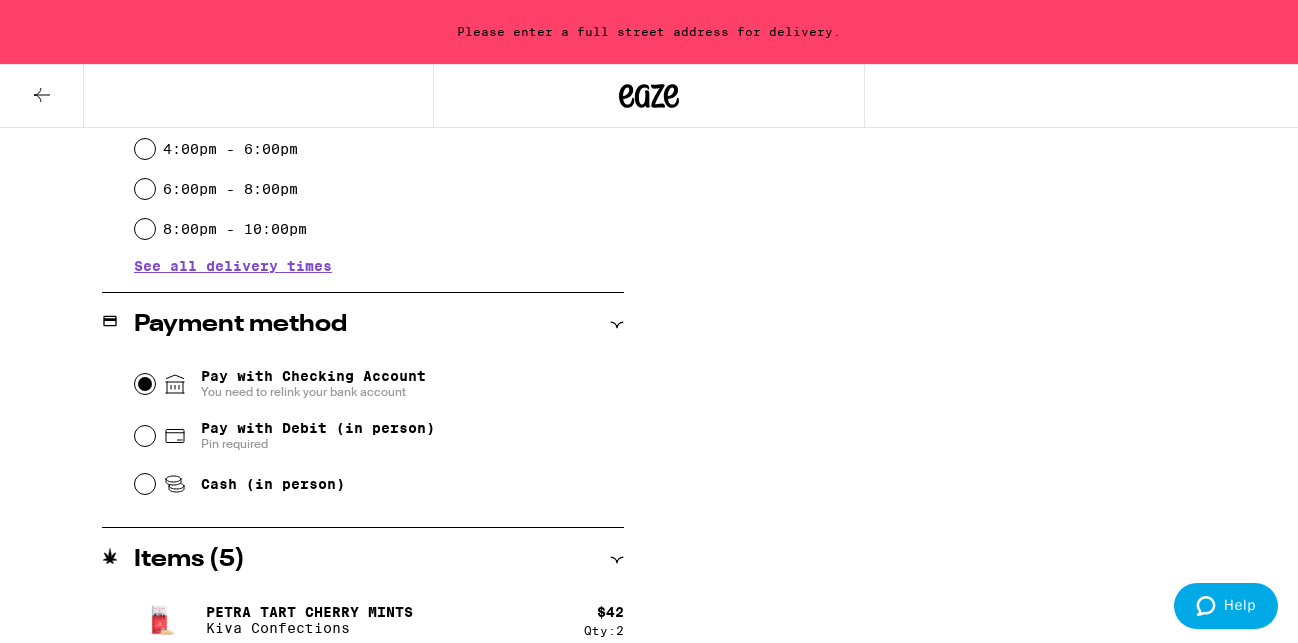 click on "Pay with Checking Account You need to relink your bank account" at bounding box center (145, 384) 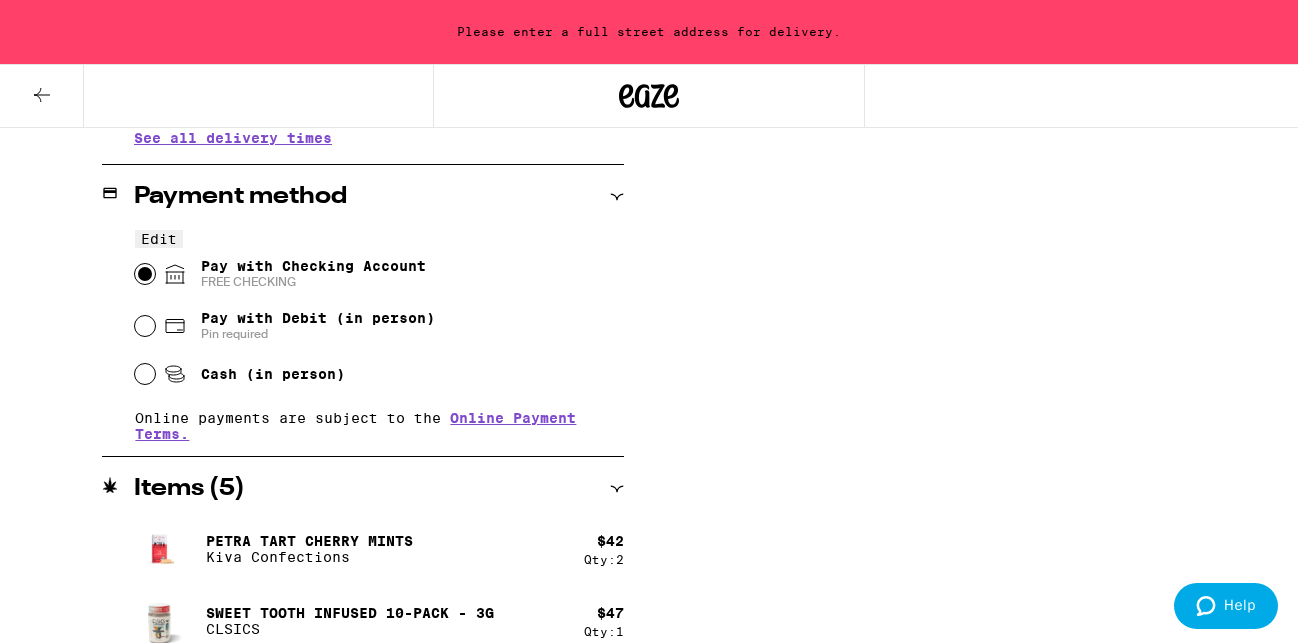scroll, scrollTop: 813, scrollLeft: 0, axis: vertical 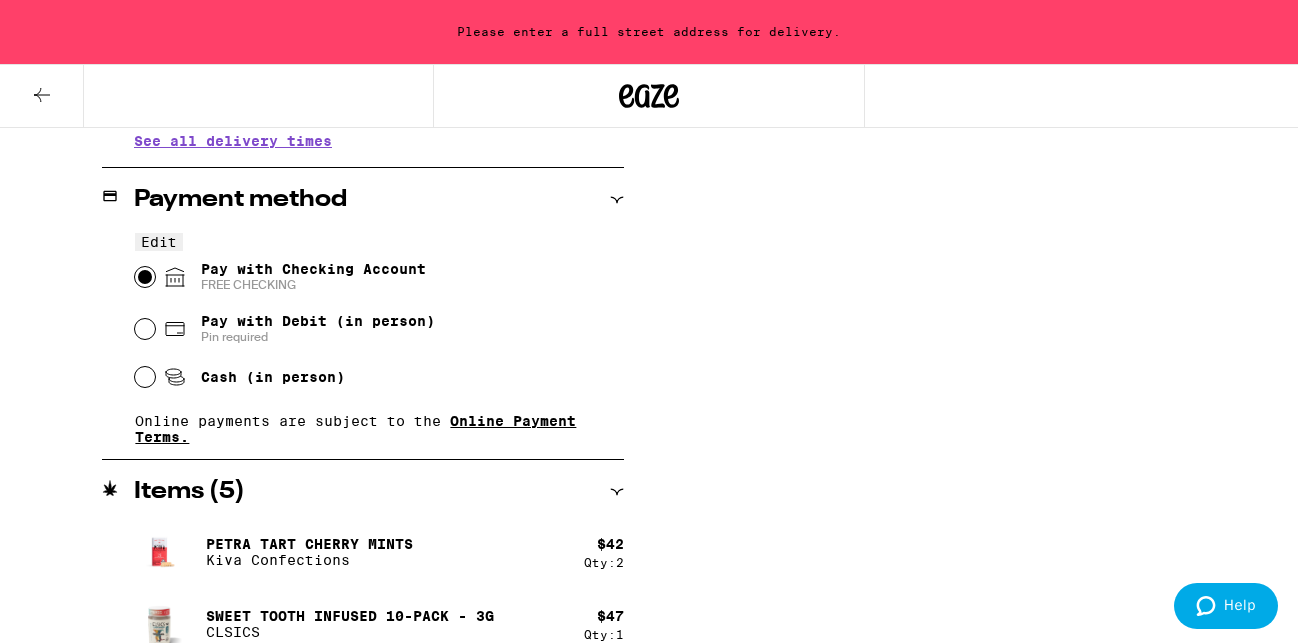 click on "Online Payment Terms." at bounding box center (355, 429) 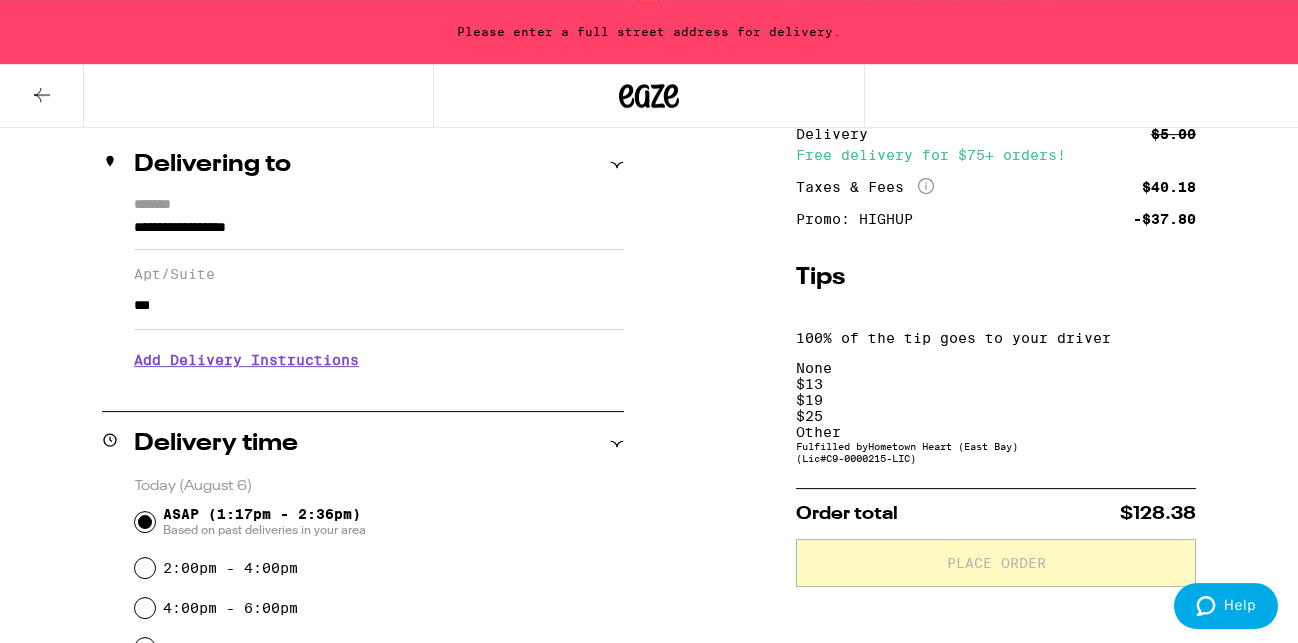 scroll, scrollTop: 232, scrollLeft: 0, axis: vertical 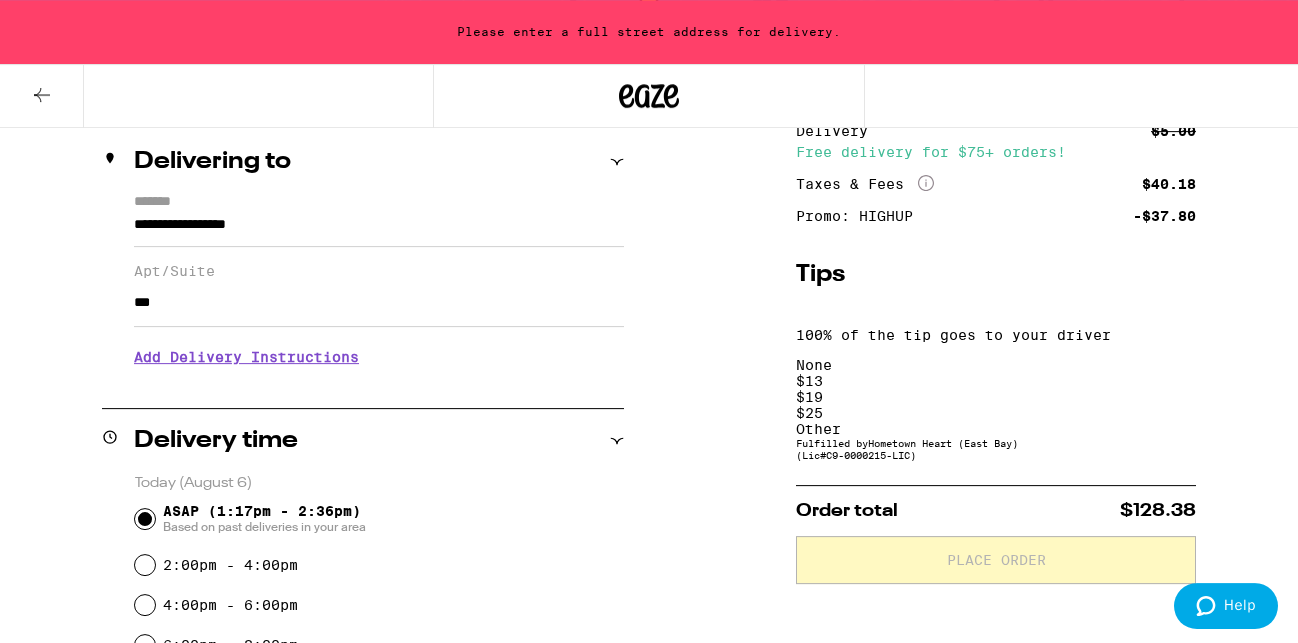 click on "Other" at bounding box center [996, 429] 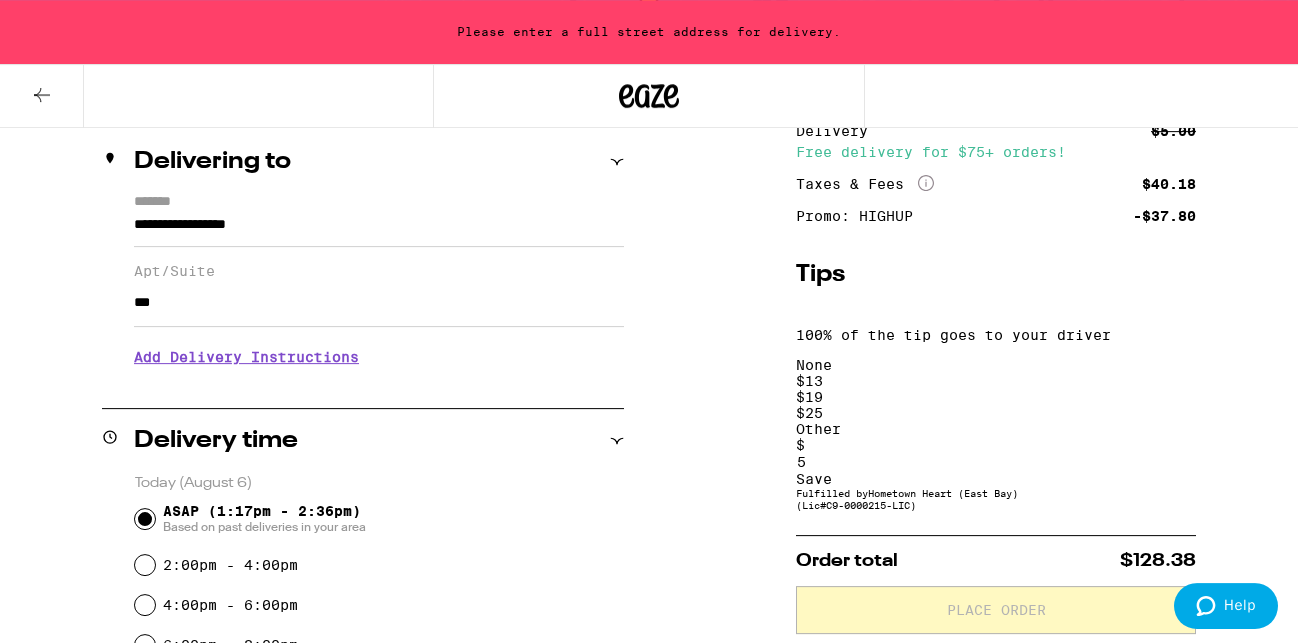 type on "5" 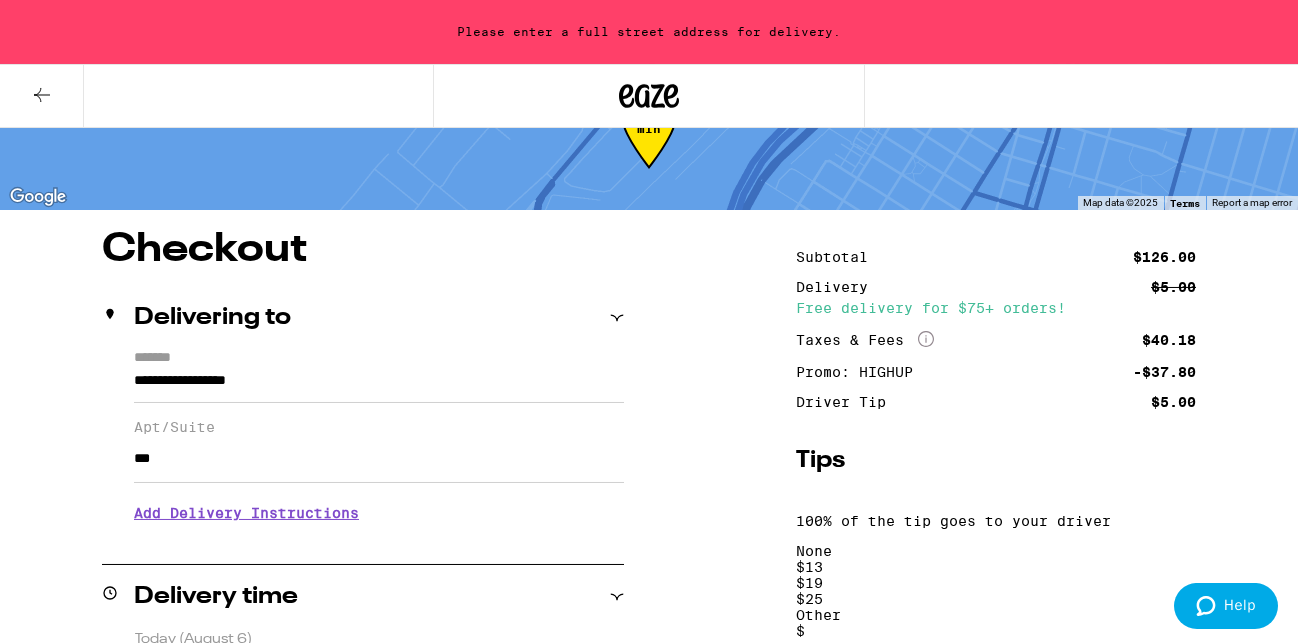 scroll, scrollTop: 72, scrollLeft: 0, axis: vertical 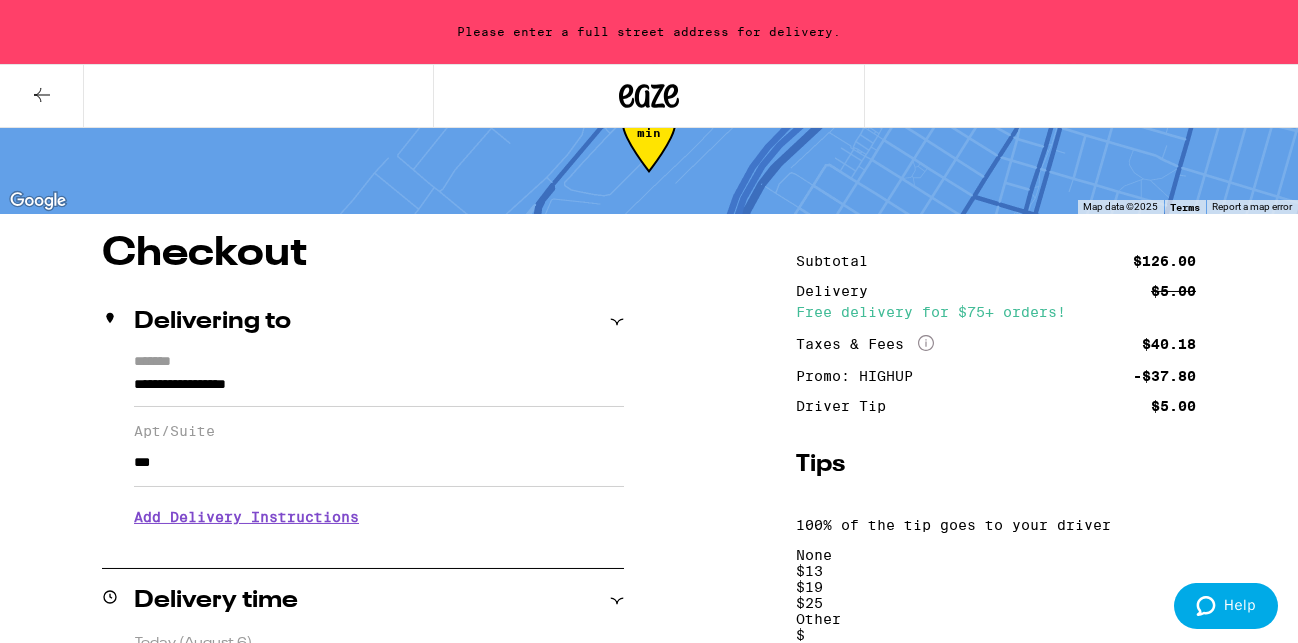 click on "**********" at bounding box center [363, 448] 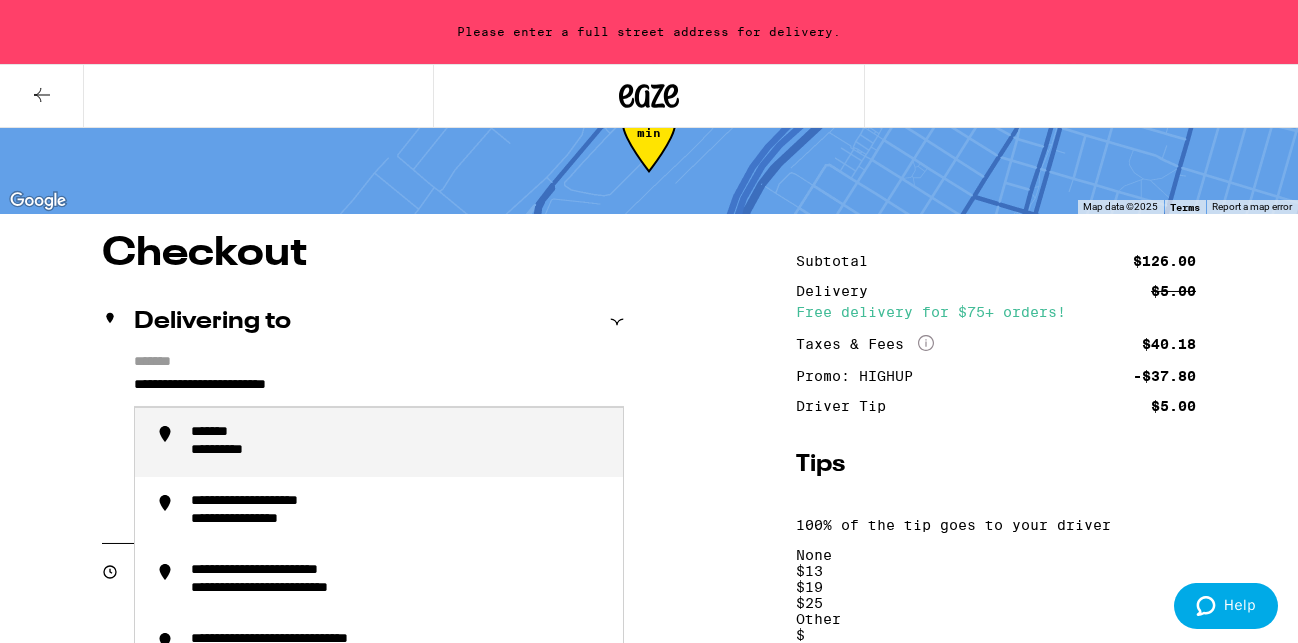click on "*******" at bounding box center (222, 433) 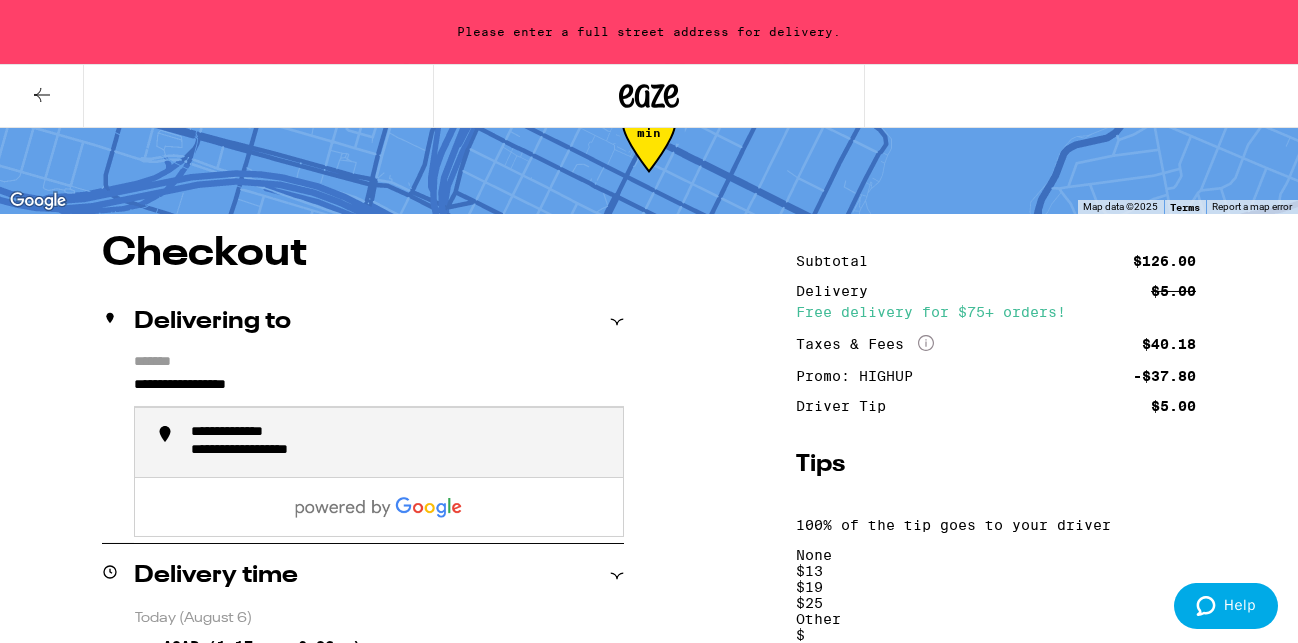 click on "**********" at bounding box center (379, 390) 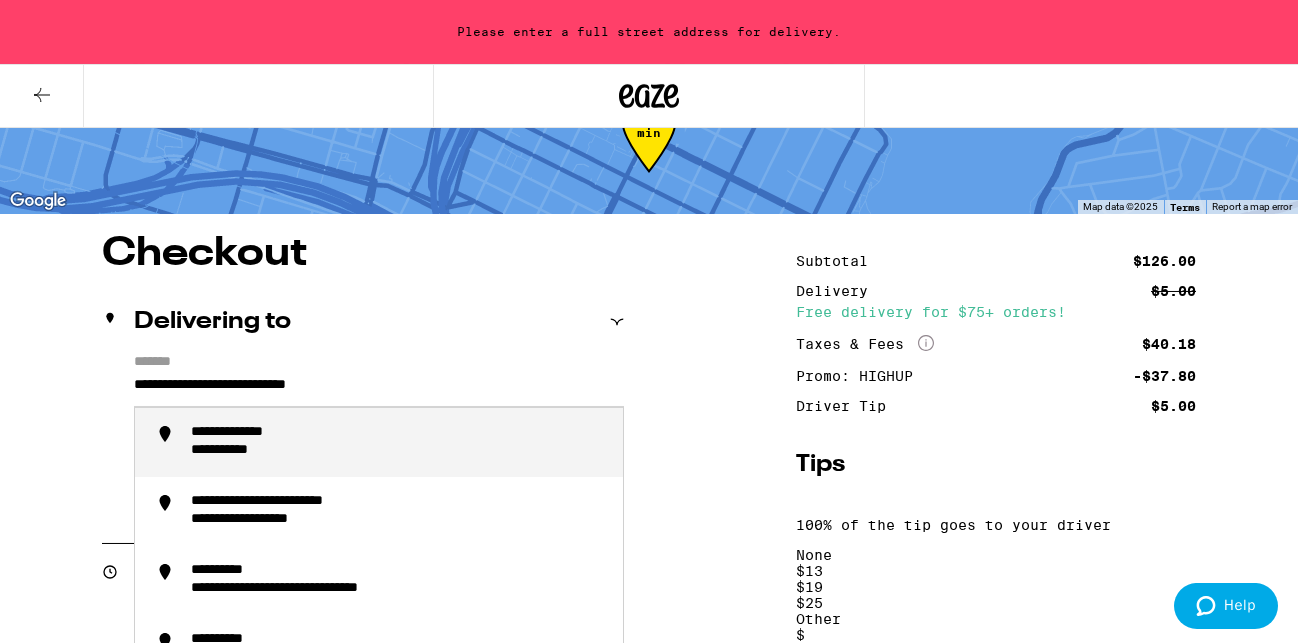 drag, startPoint x: 240, startPoint y: 384, endPoint x: 295, endPoint y: 385, distance: 55.00909 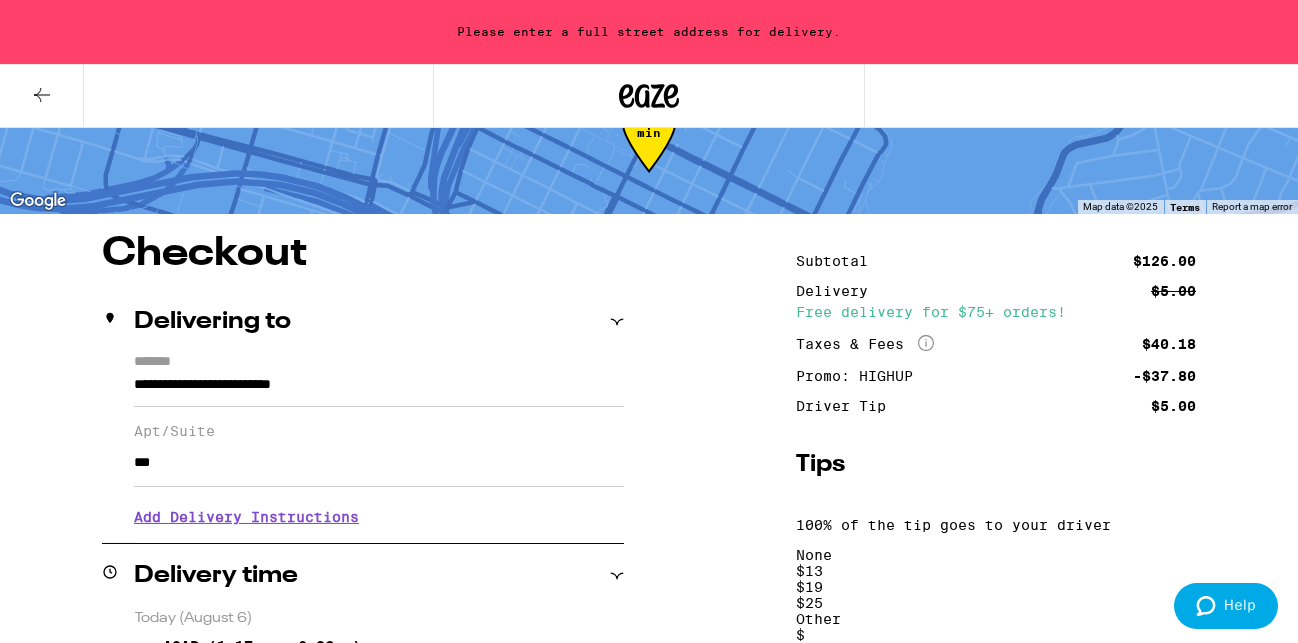 type on "**********" 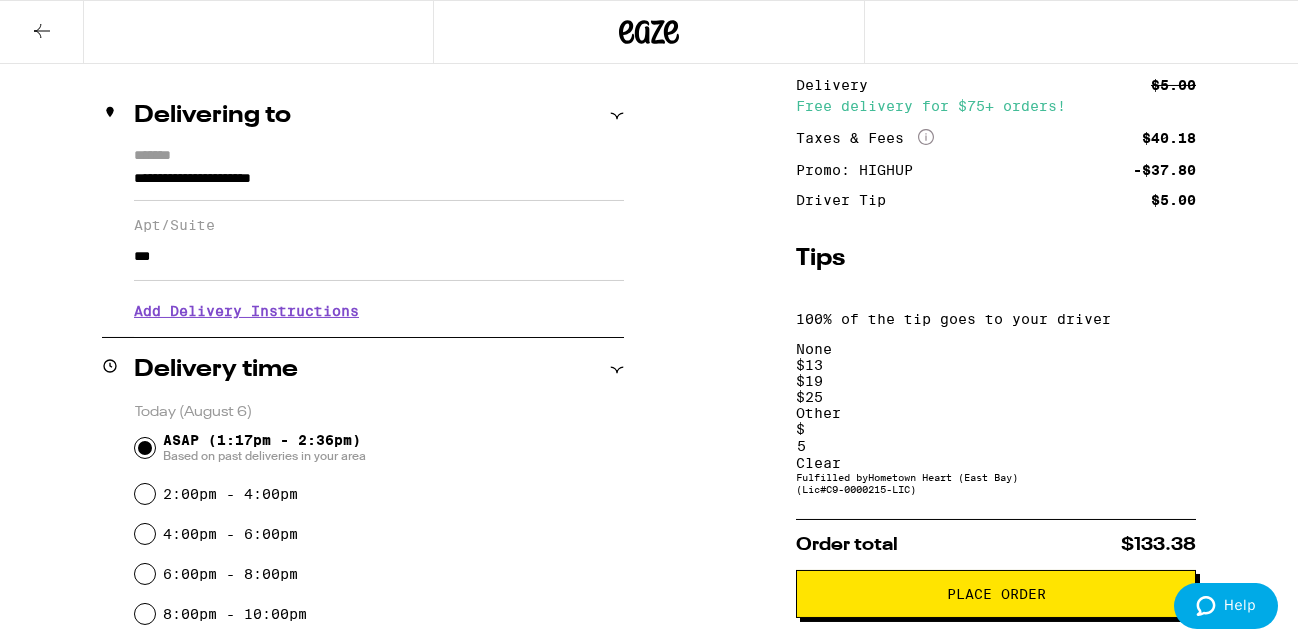 scroll, scrollTop: 220, scrollLeft: 0, axis: vertical 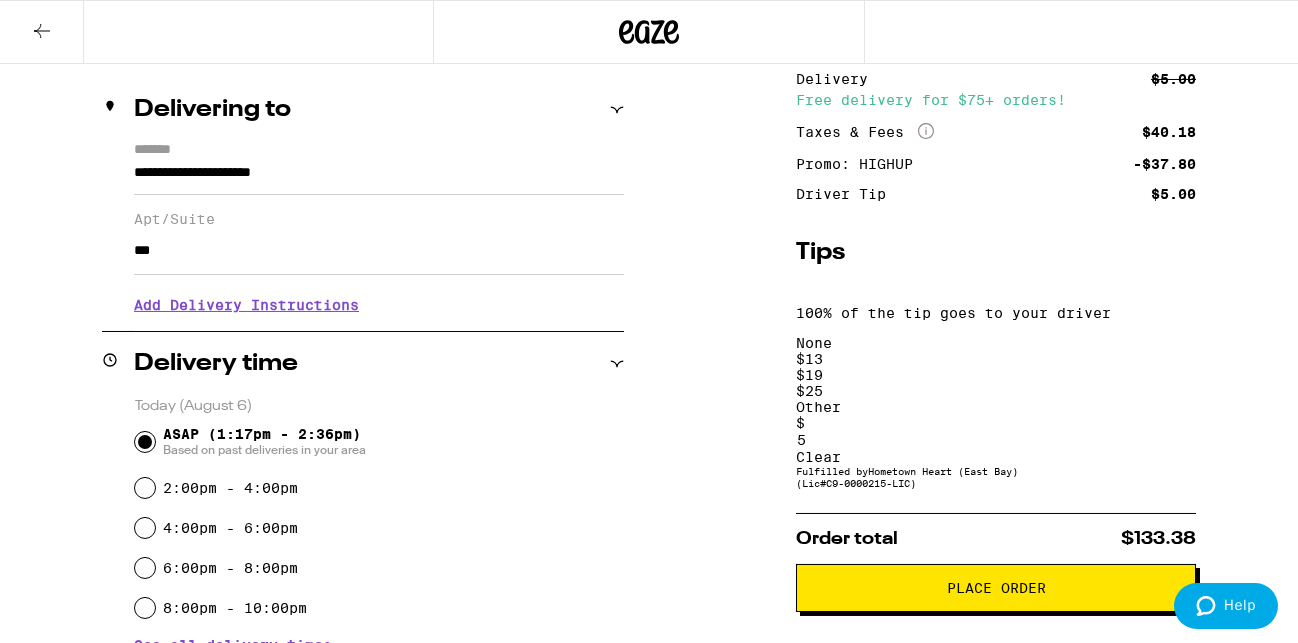 click on "Place Order" at bounding box center (996, 588) 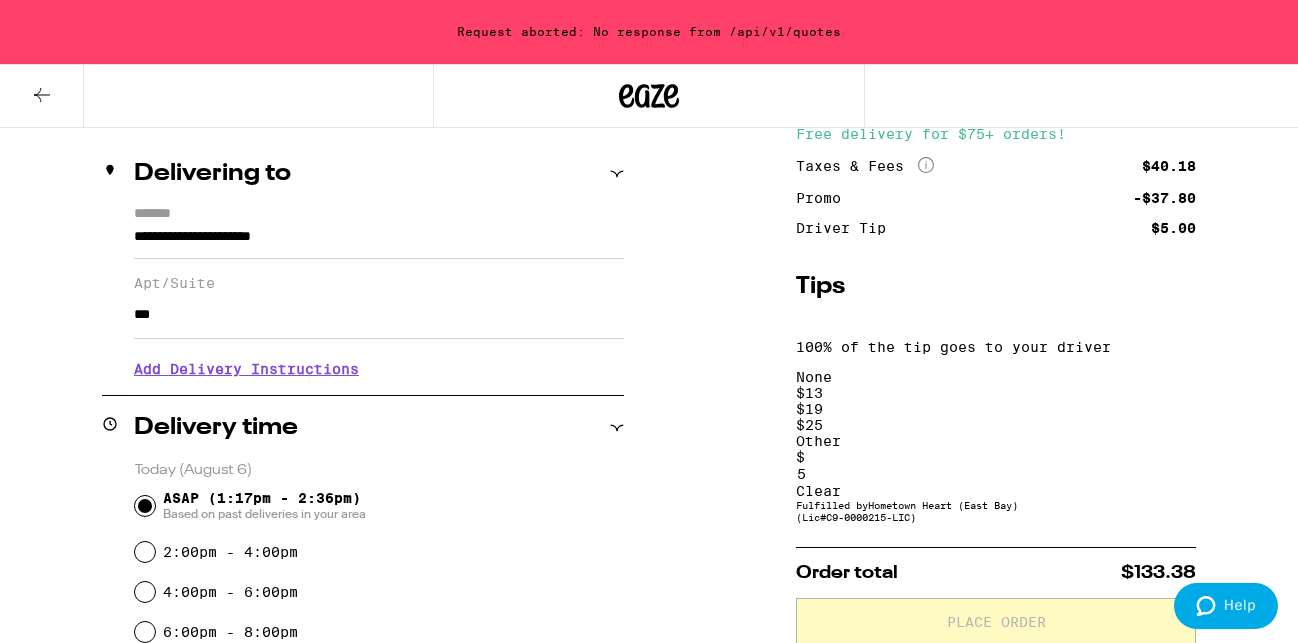 scroll, scrollTop: 284, scrollLeft: 0, axis: vertical 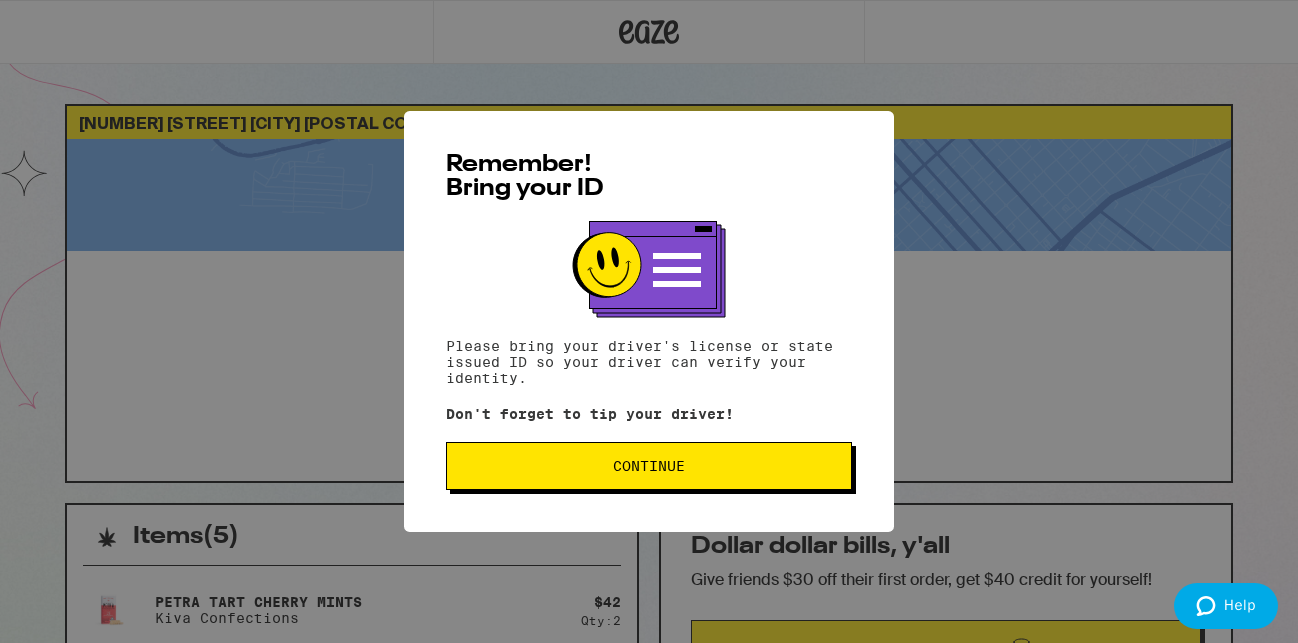 click on "Continue" at bounding box center [649, 466] 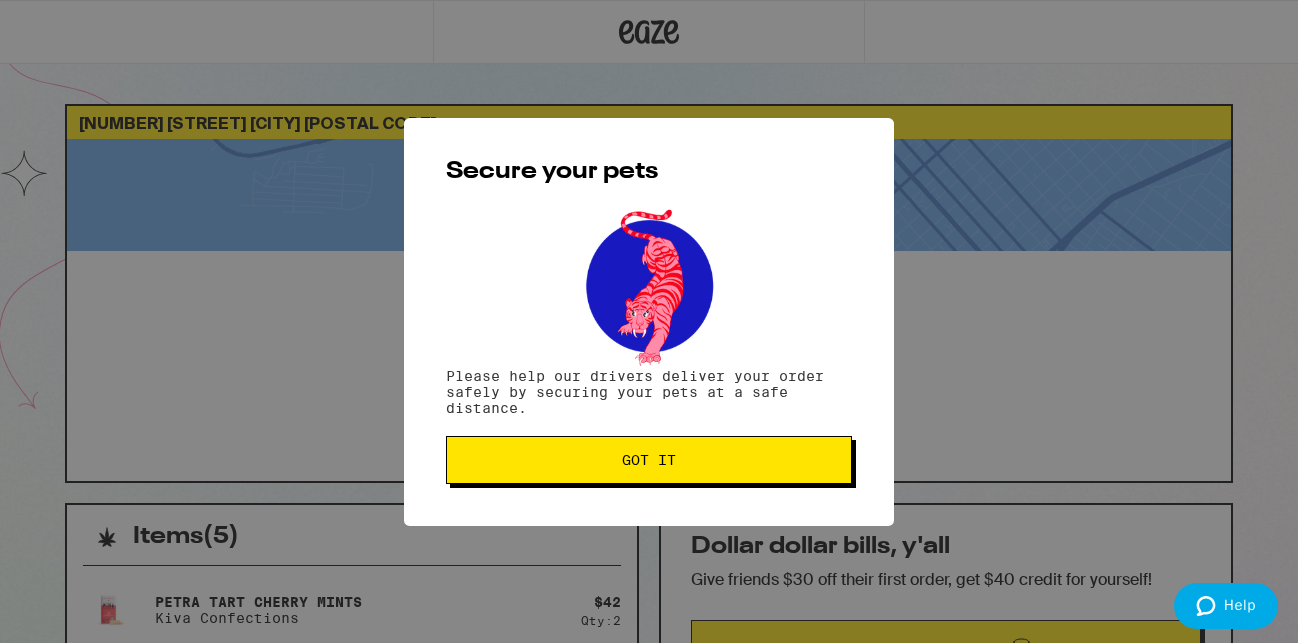 click on "Got it" at bounding box center (649, 460) 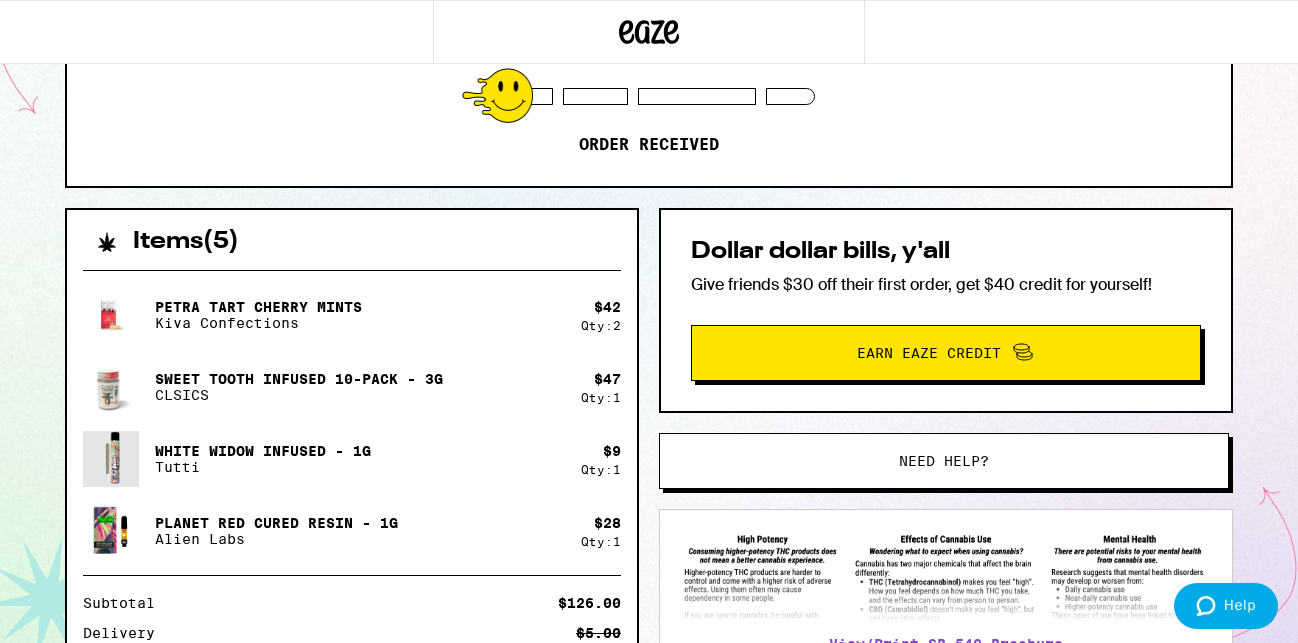scroll, scrollTop: 286, scrollLeft: 0, axis: vertical 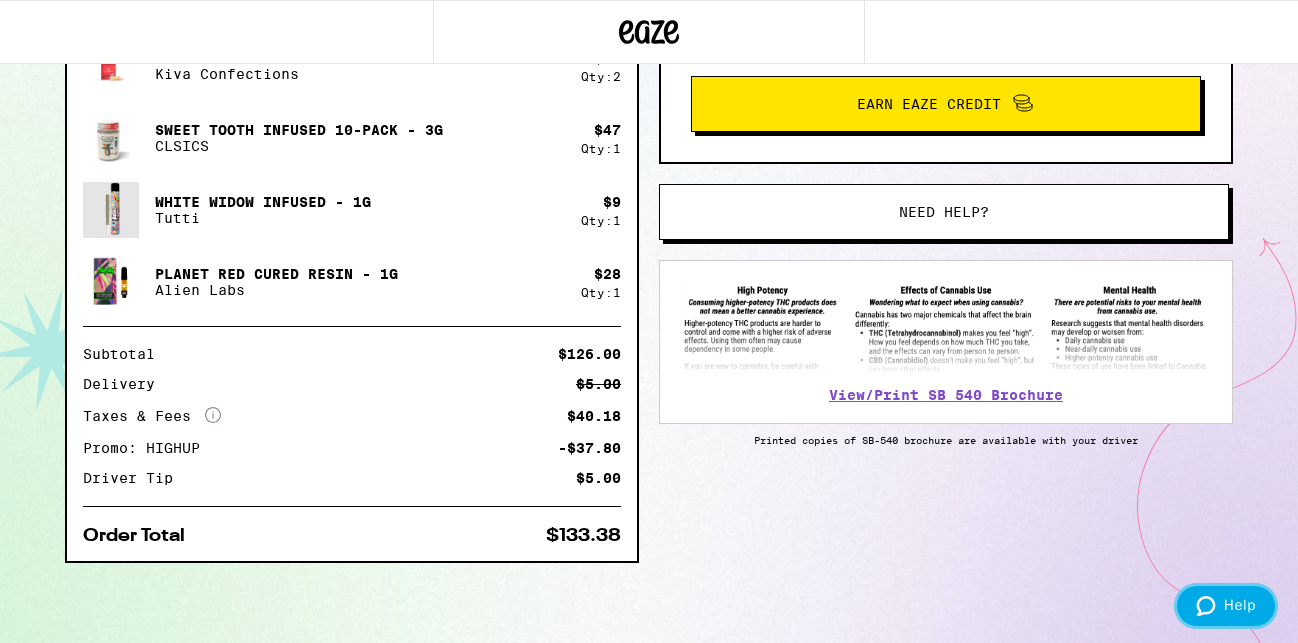 click at bounding box center [1210, 606] 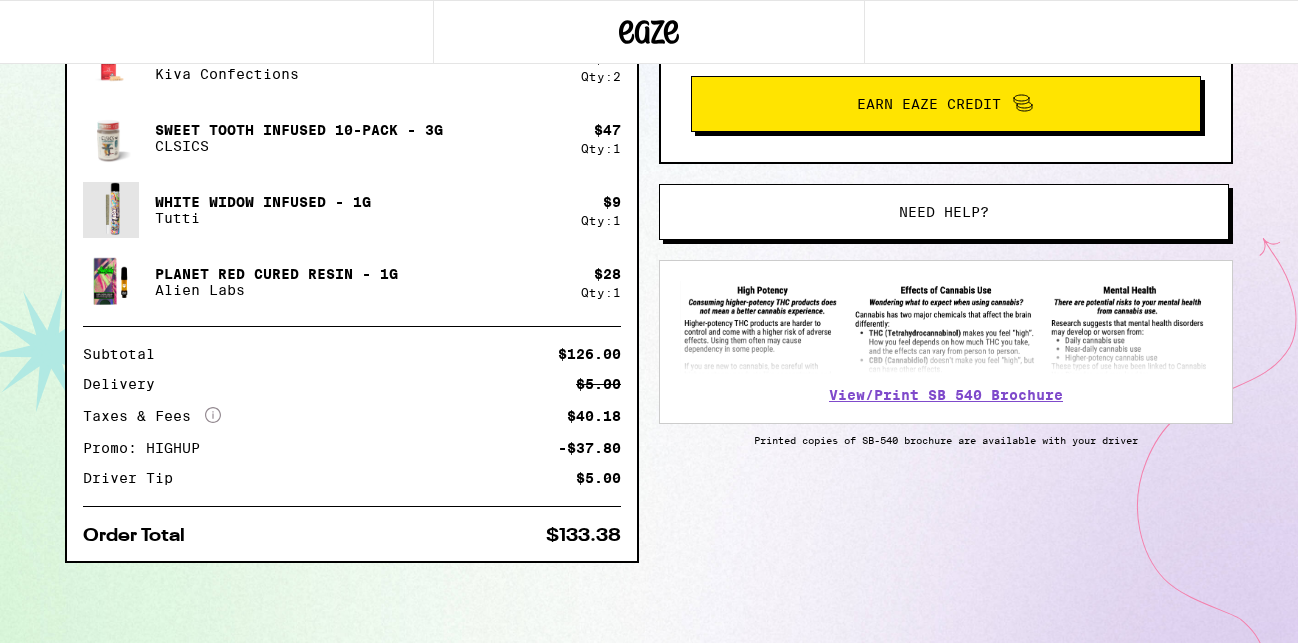 scroll, scrollTop: 0, scrollLeft: 0, axis: both 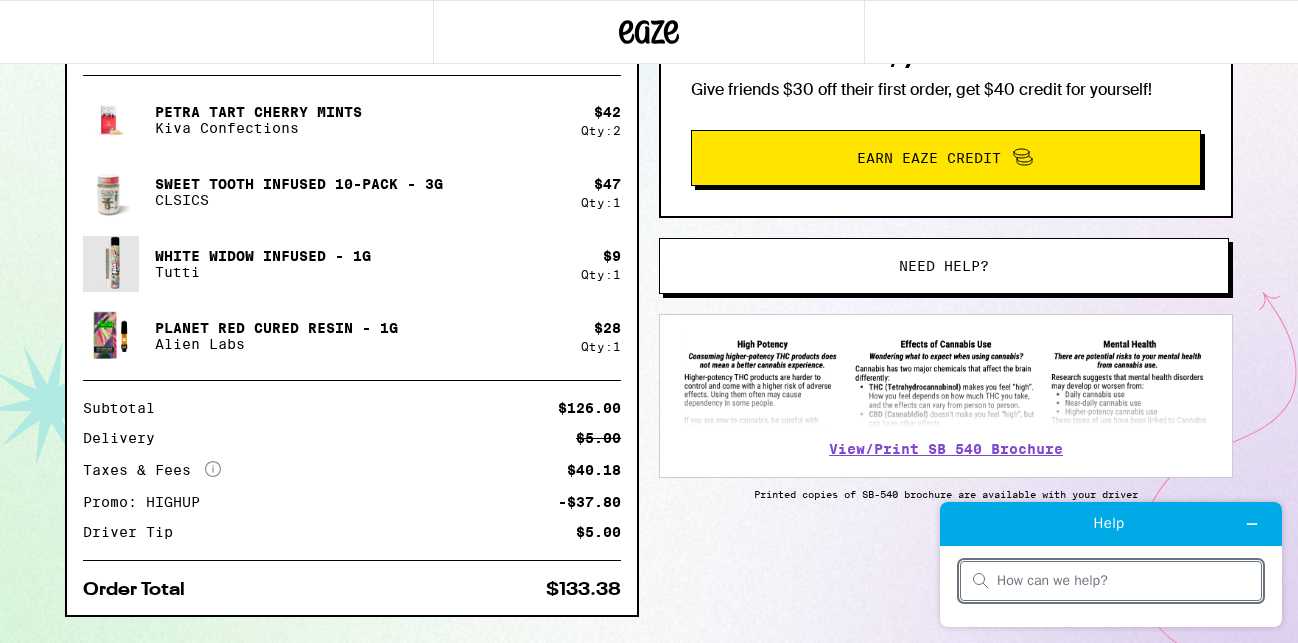 click at bounding box center (1123, 581) 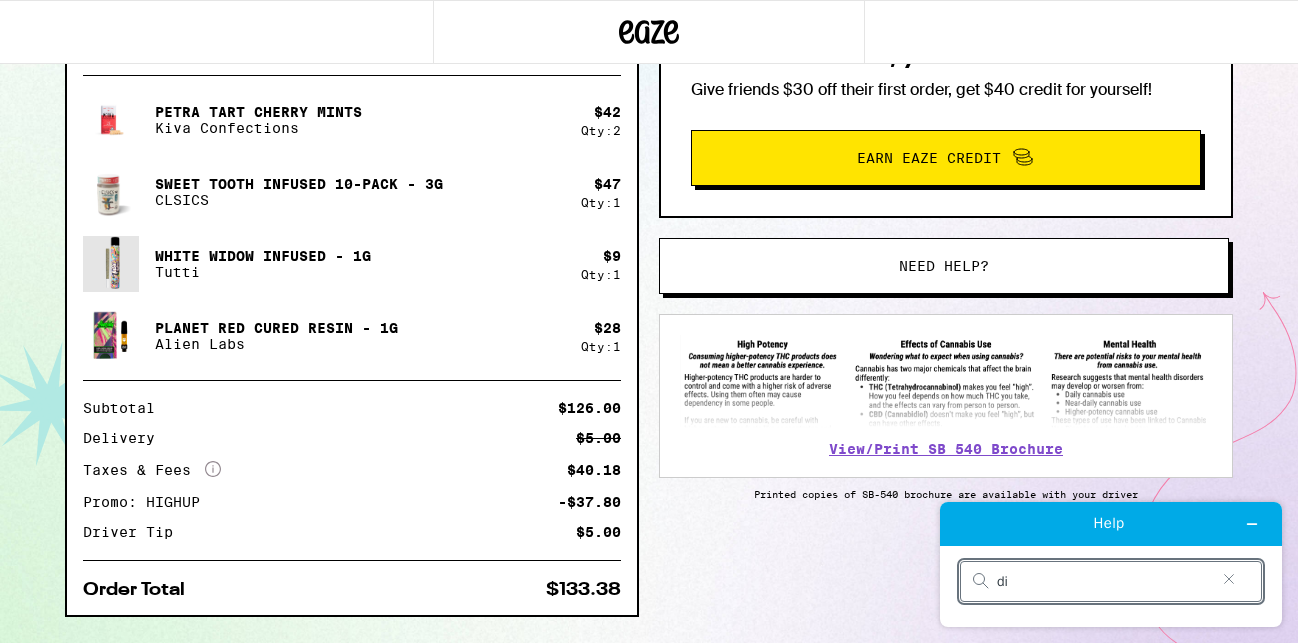 type on "d" 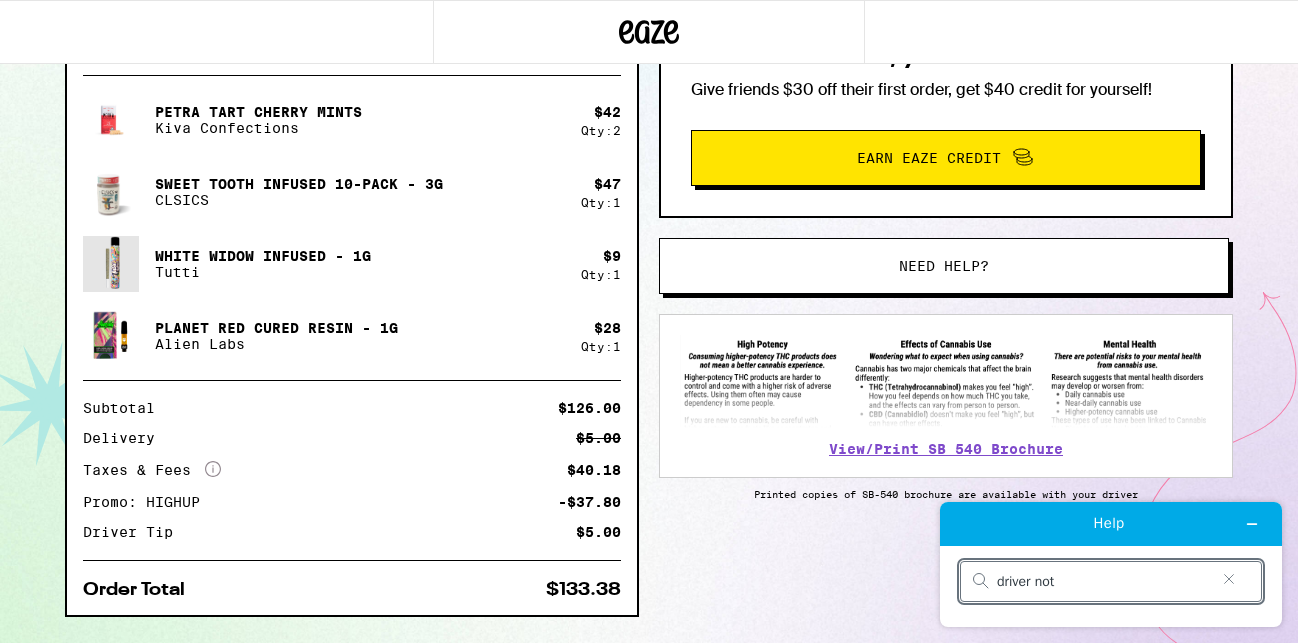 type on "driver note" 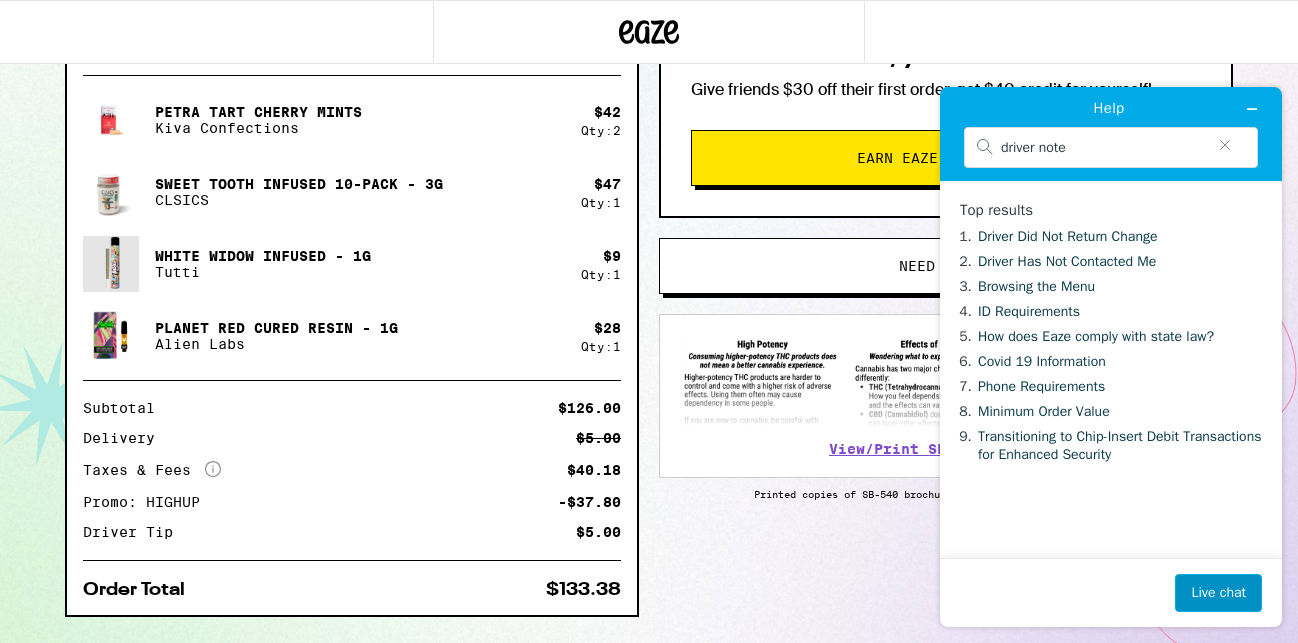 click on "Live chat" at bounding box center (1218, 593) 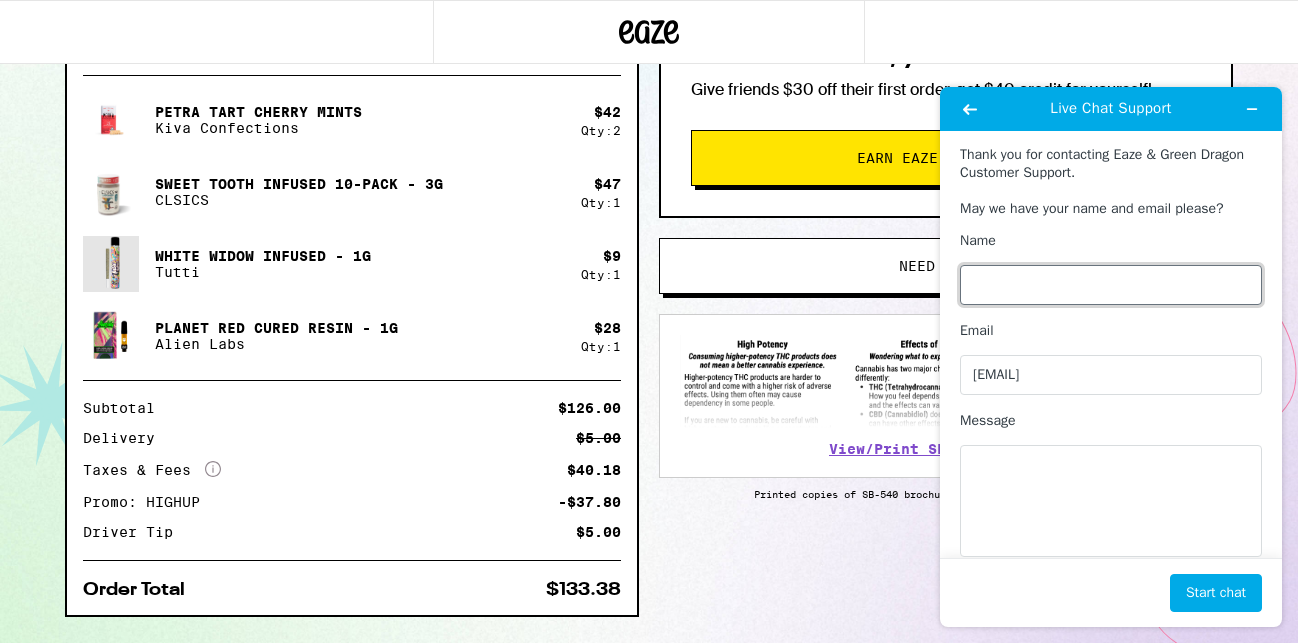 click on "Name" at bounding box center (1111, 285) 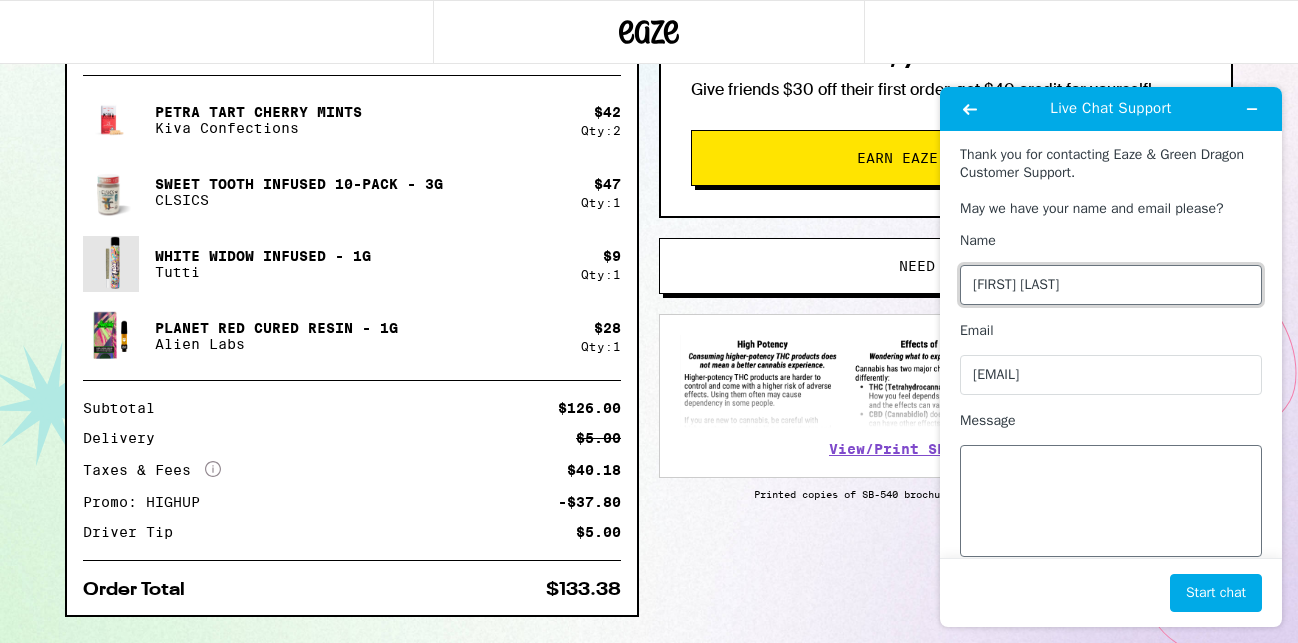 type on "[FIRST] [LAST]" 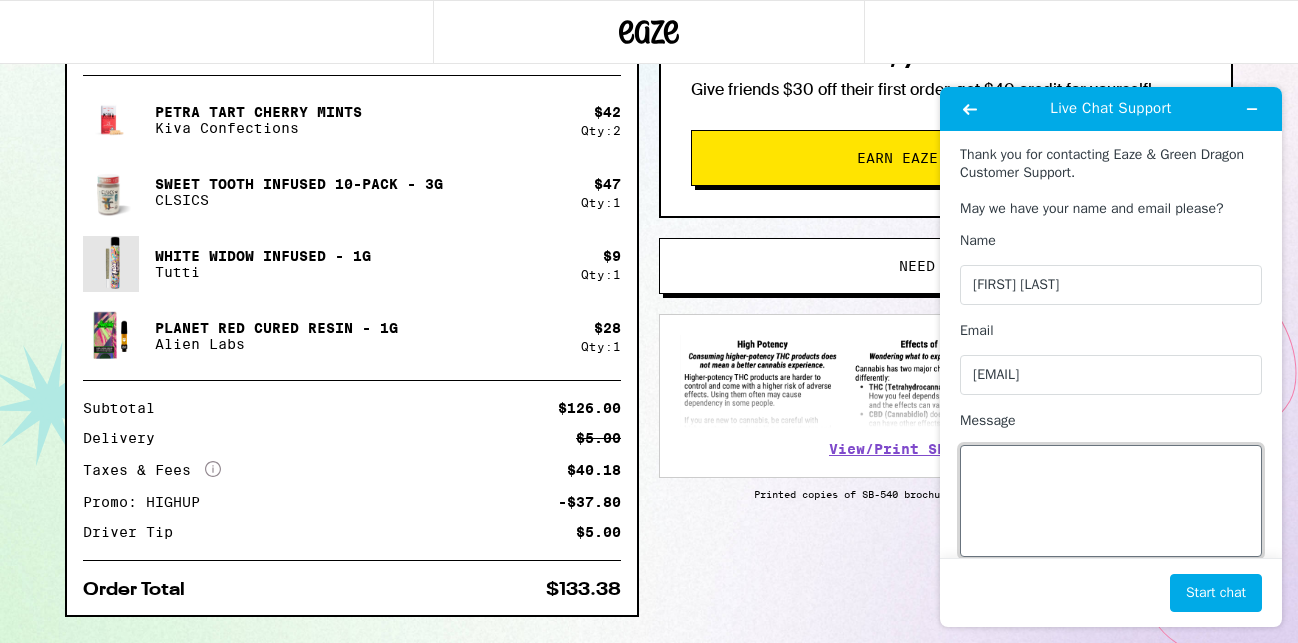 click on "Message" at bounding box center (1111, 501) 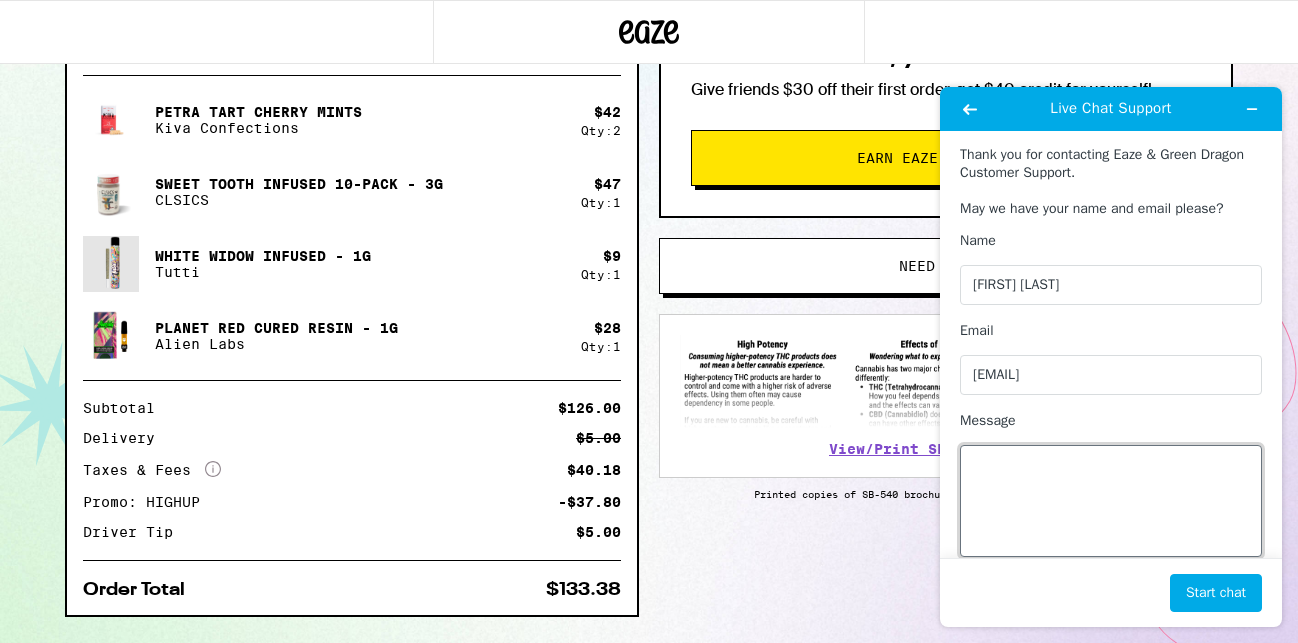 type on "P" 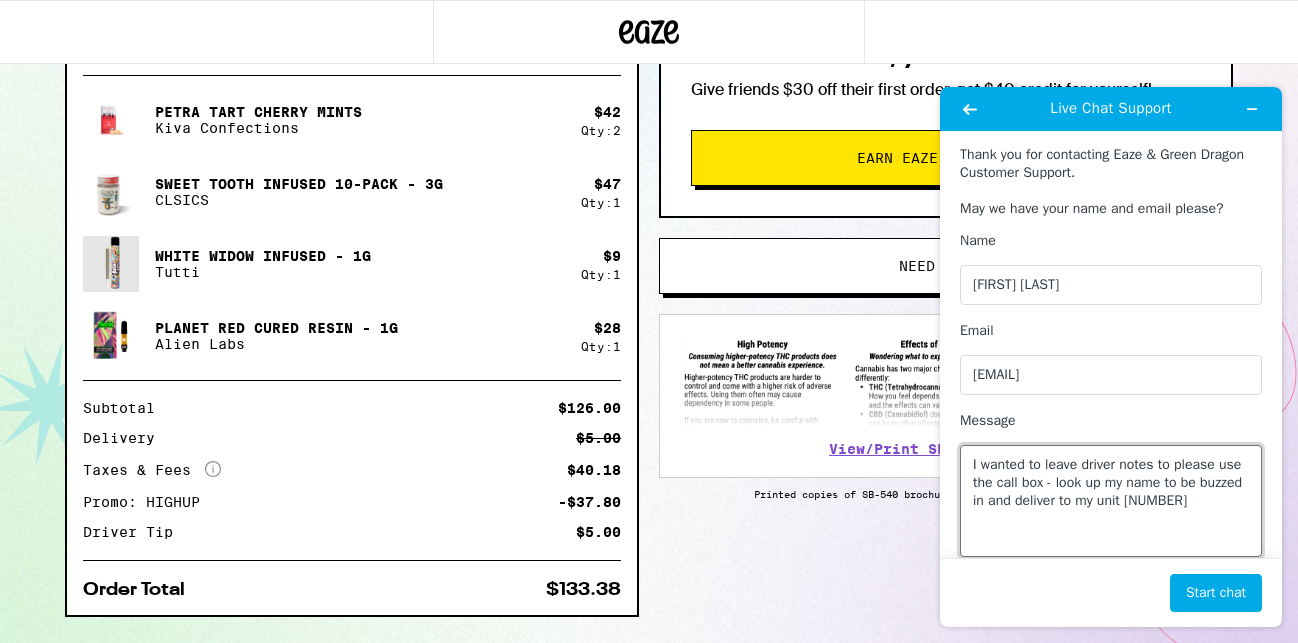 click on "I wanted to leave driver notes to please use the call box - look up my name to be buzzed in and deliver to my unit [NUMBER]" at bounding box center (1111, 501) 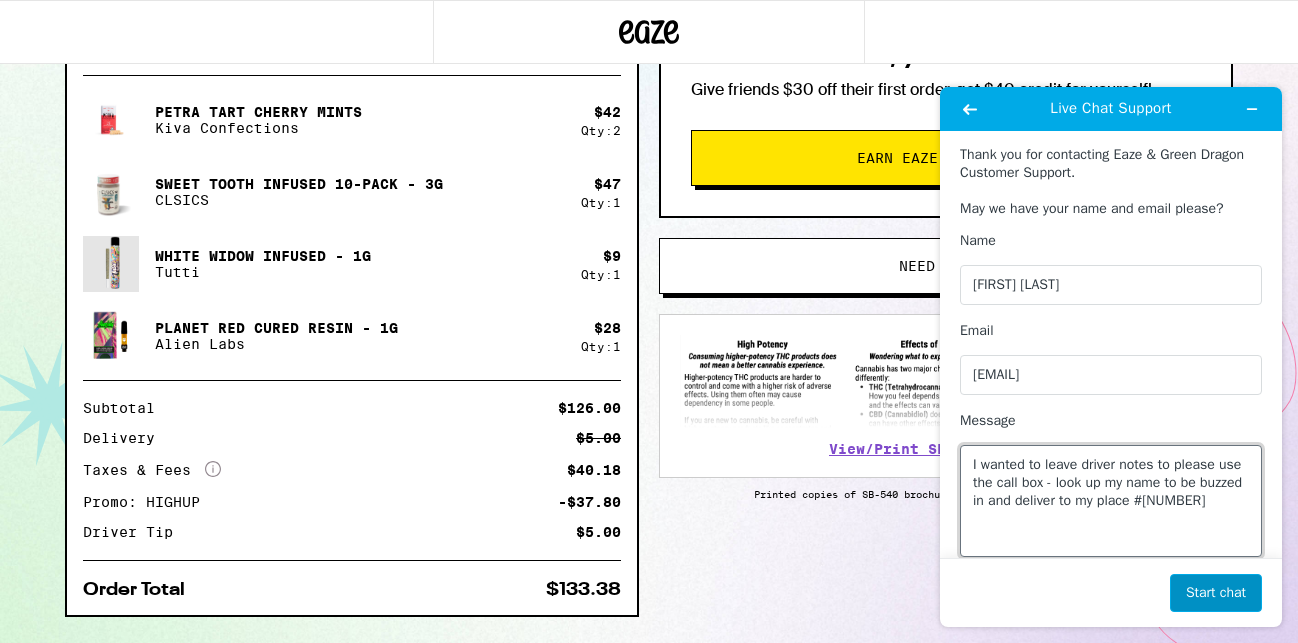 type on "I wanted to leave driver notes to please use the call box - look up my name to be buzzed in and deliver to my place #[NUMBER]" 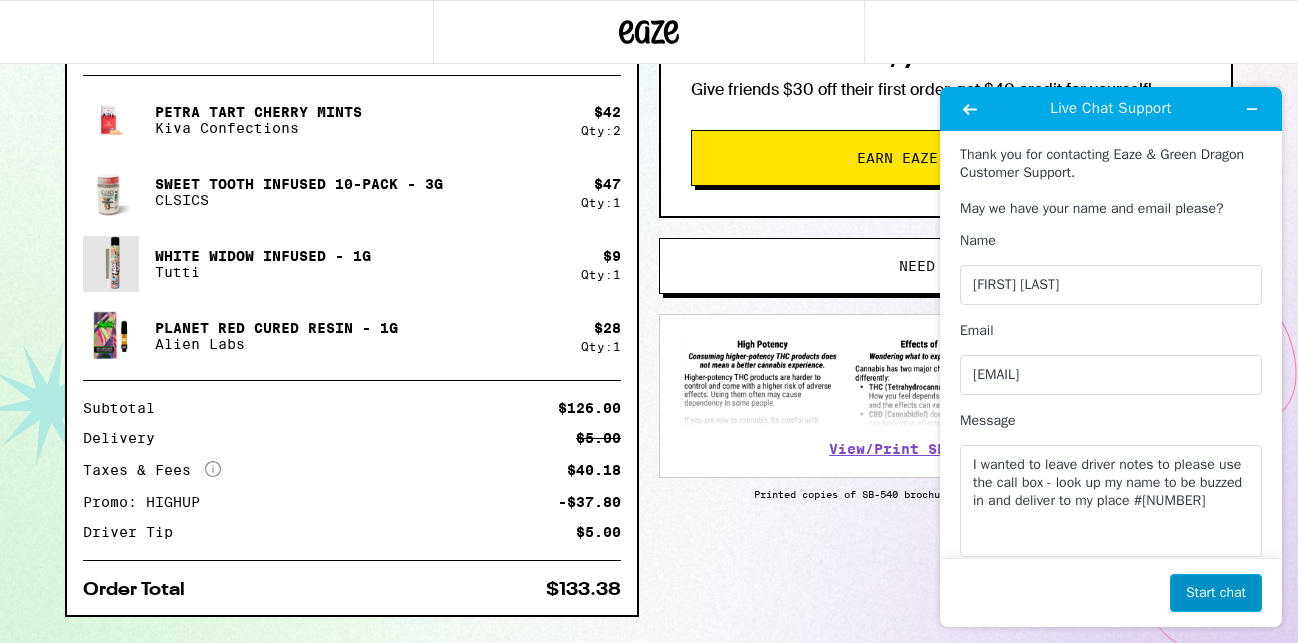 click on "Start chat" at bounding box center (1216, 593) 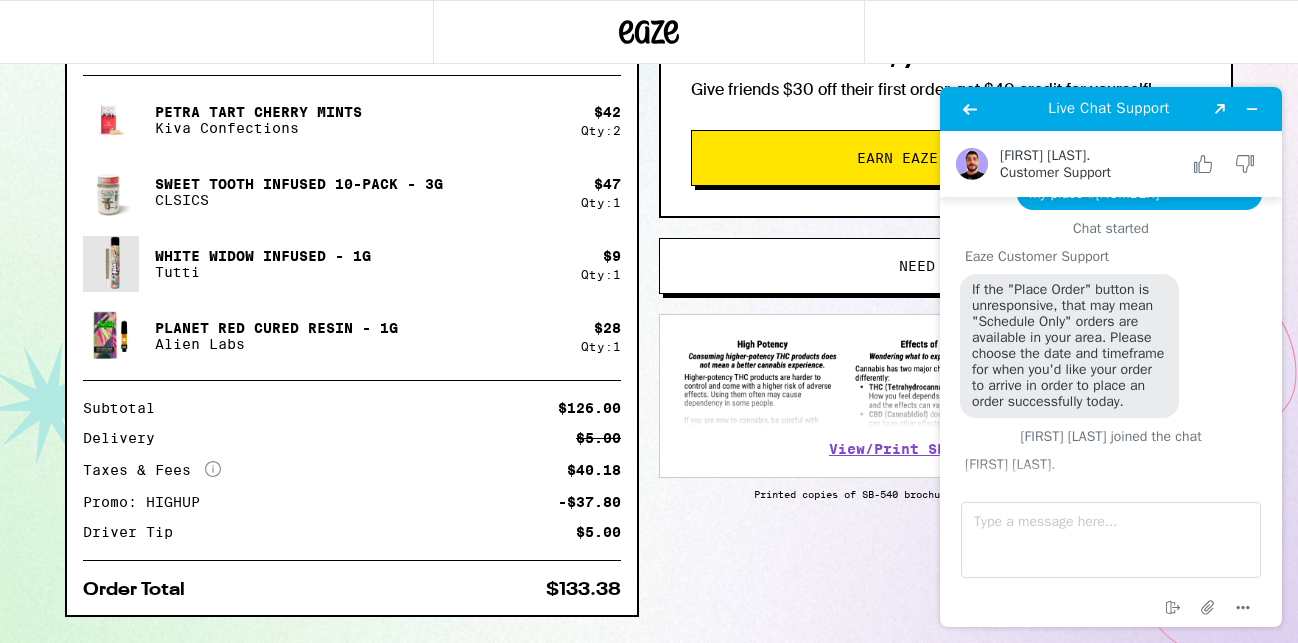 scroll, scrollTop: 0, scrollLeft: 0, axis: both 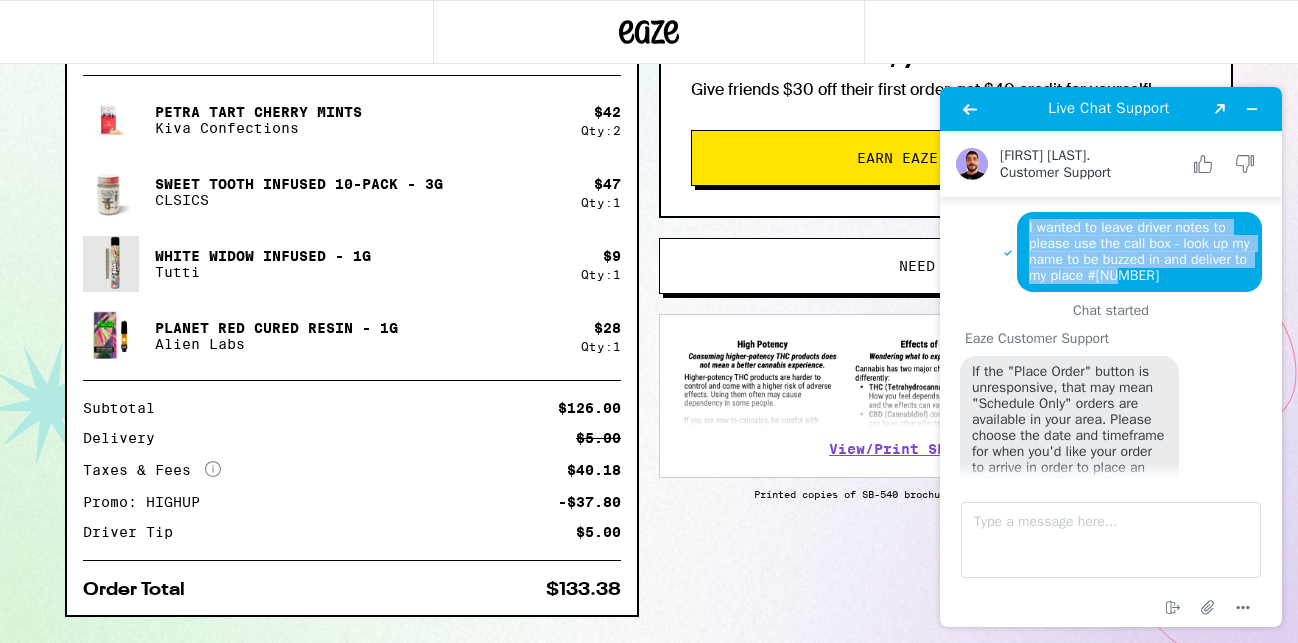 drag, startPoint x: 1197, startPoint y: 272, endPoint x: 1044, endPoint y: 217, distance: 162.58536 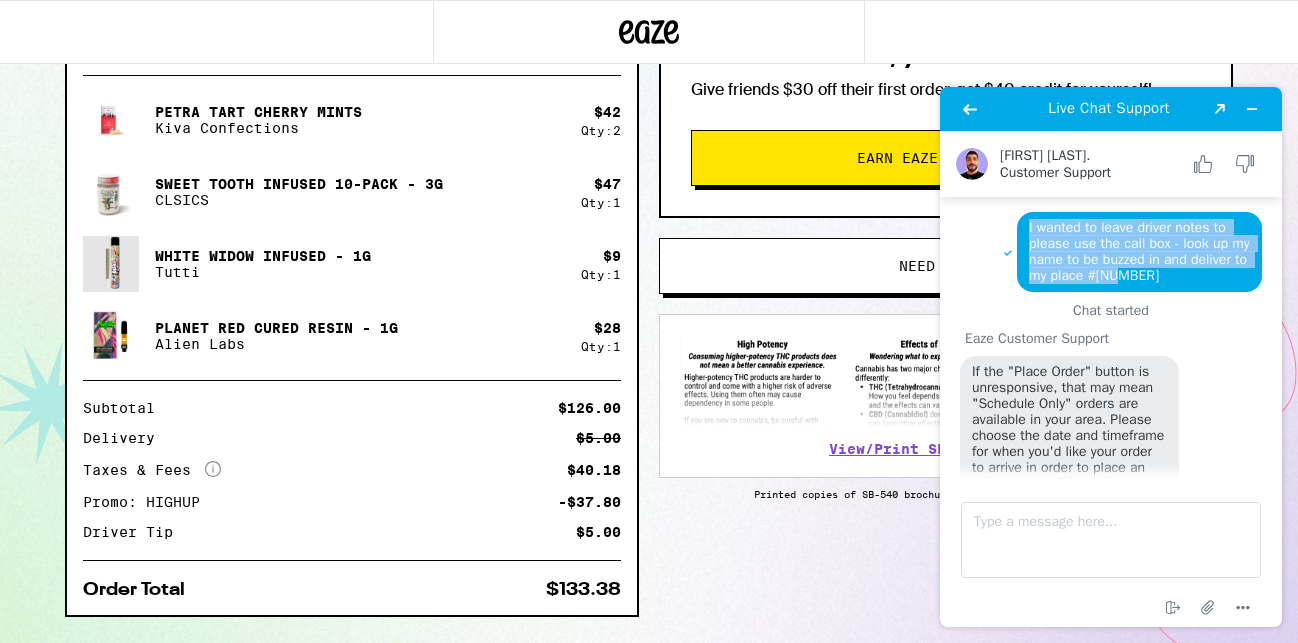 drag, startPoint x: 1029, startPoint y: 229, endPoint x: 1227, endPoint y: 279, distance: 204.21558 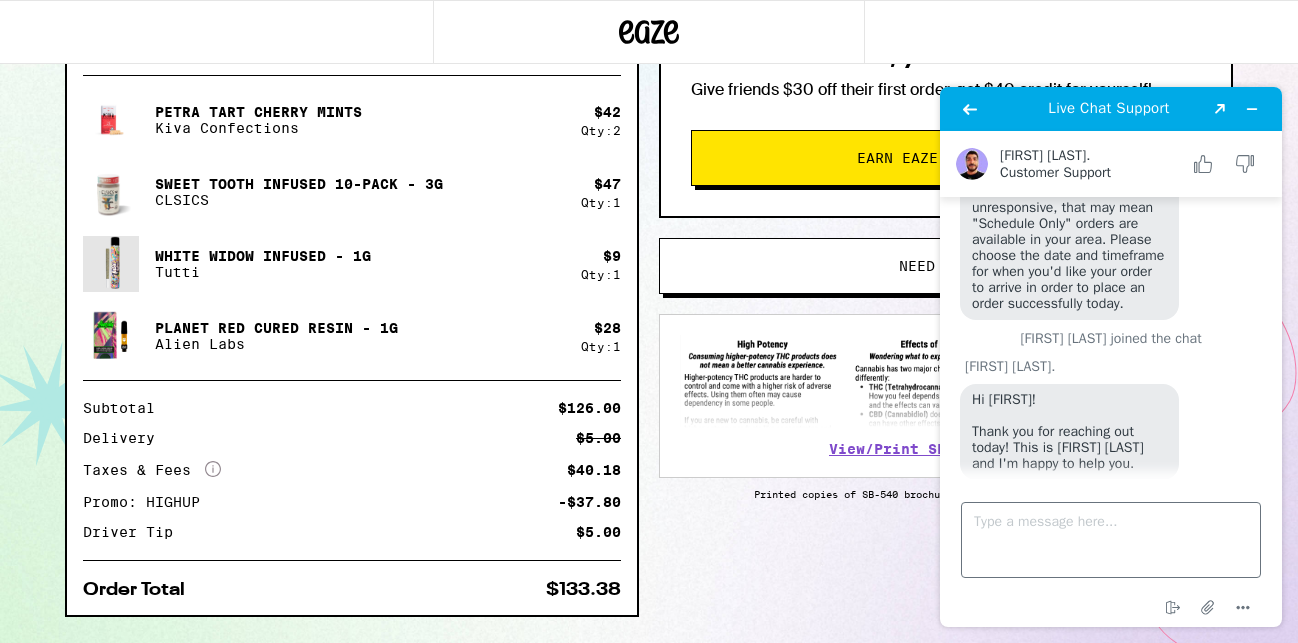 scroll, scrollTop: 188, scrollLeft: 0, axis: vertical 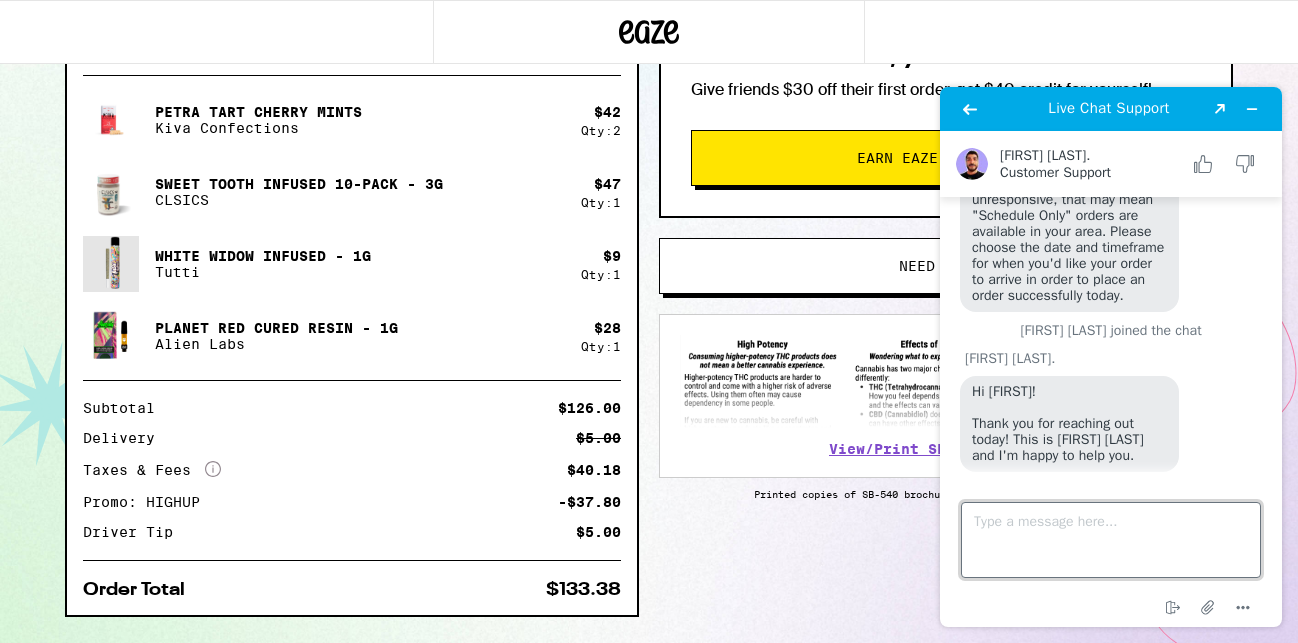 click on "Type a message here..." at bounding box center [1111, 540] 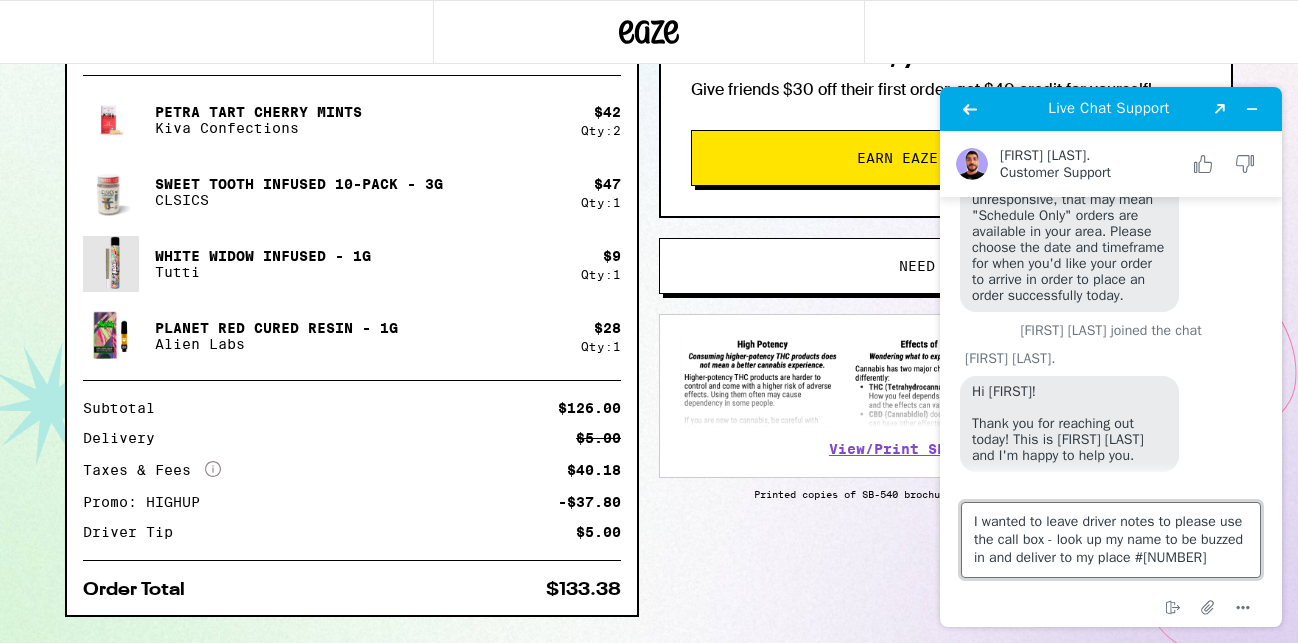 type 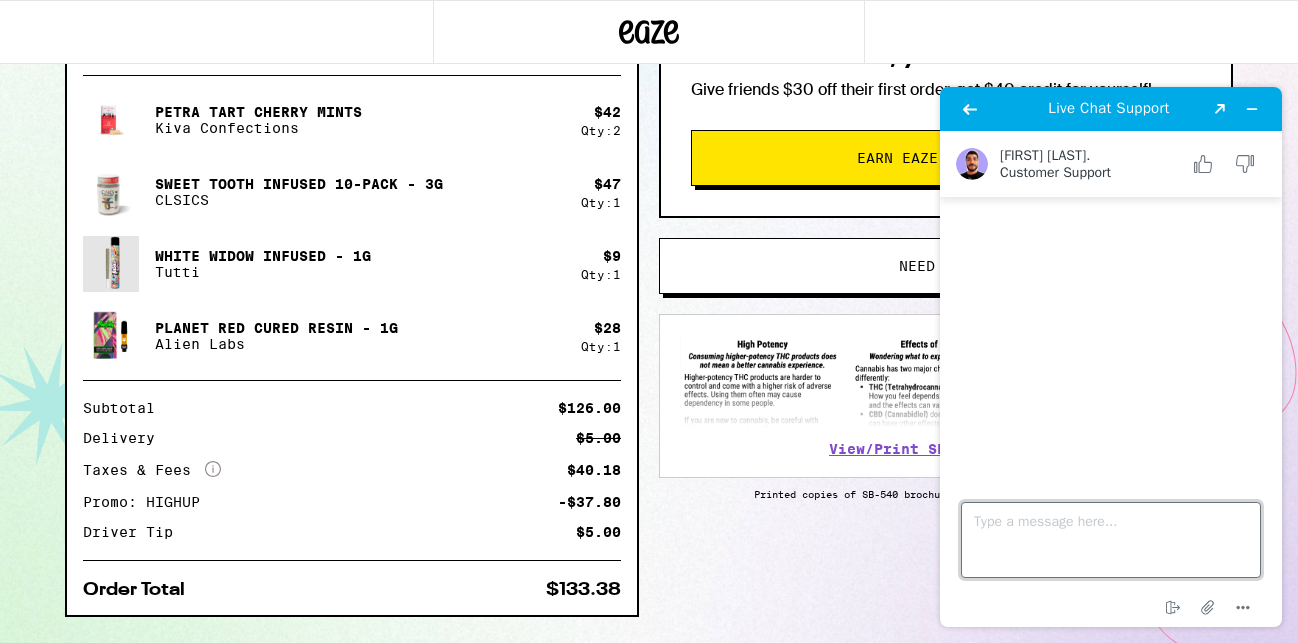 scroll, scrollTop: 0, scrollLeft: 0, axis: both 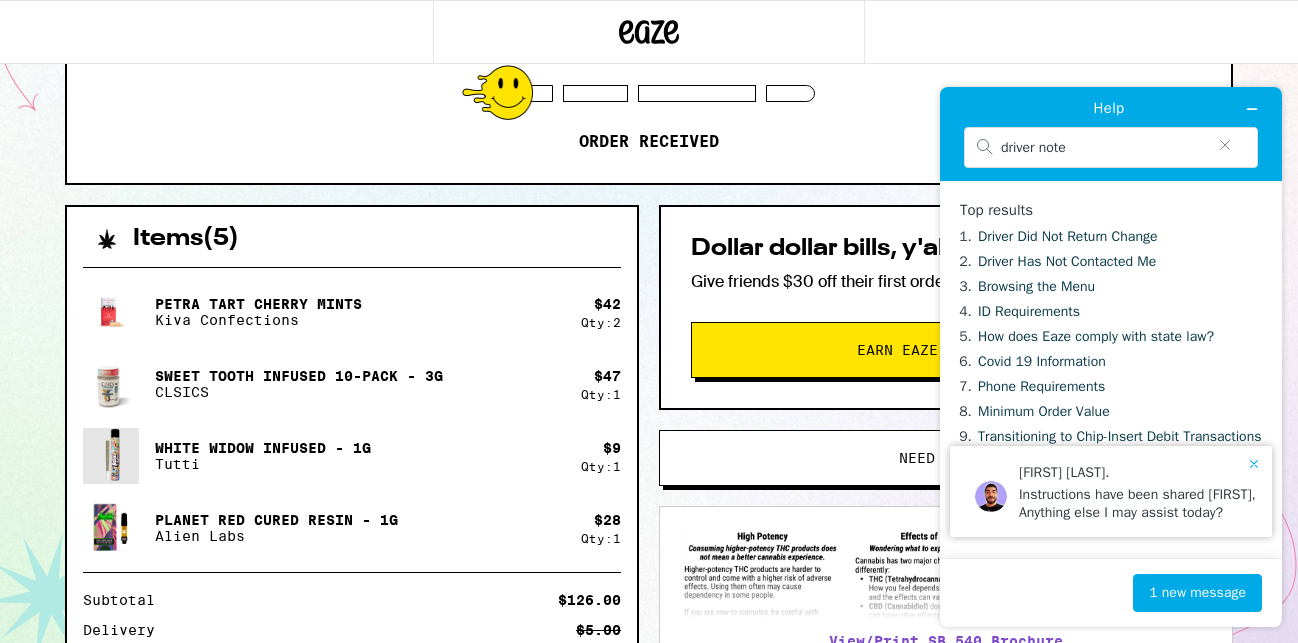 click on "Instructions have been shared [FIRST], Anything else I may assist today?" at bounding box center (1140, 504) 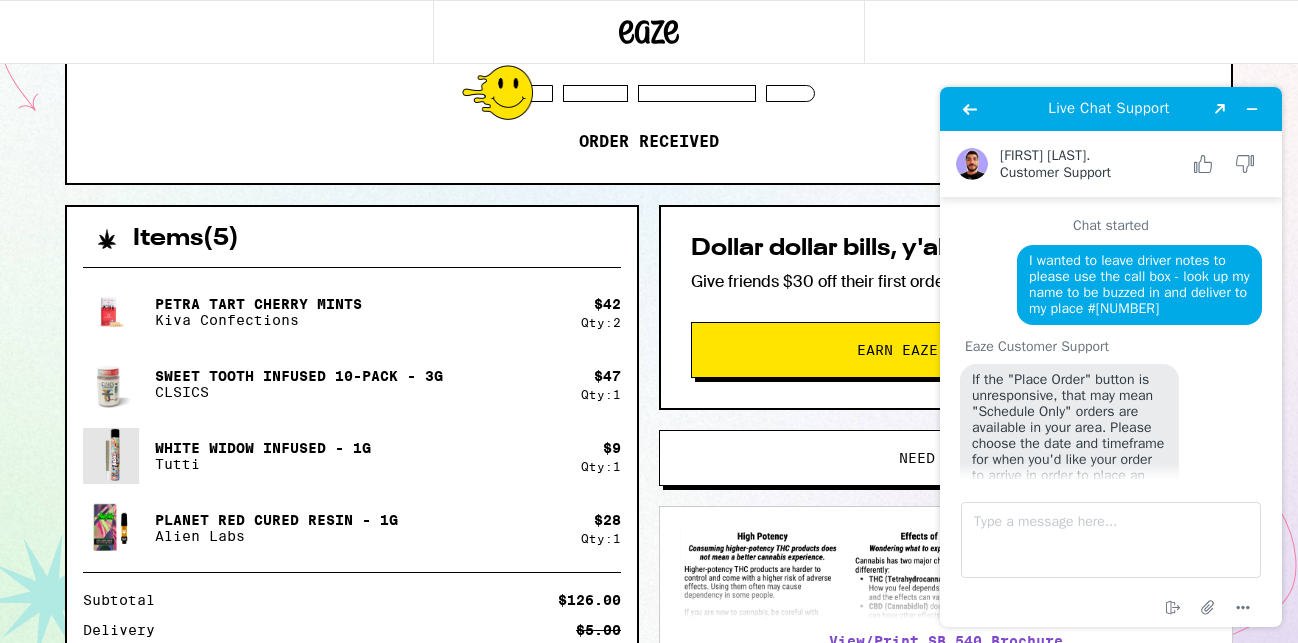 scroll, scrollTop: 280, scrollLeft: 0, axis: vertical 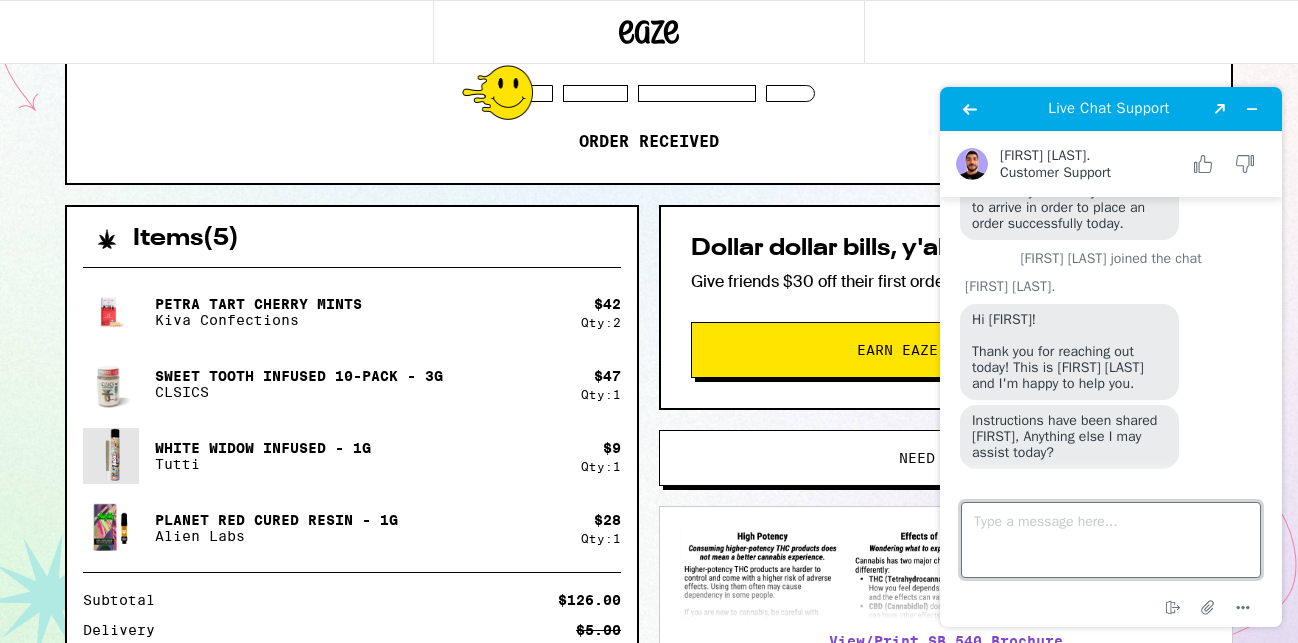 click on "Type a message here..." at bounding box center [1111, 540] 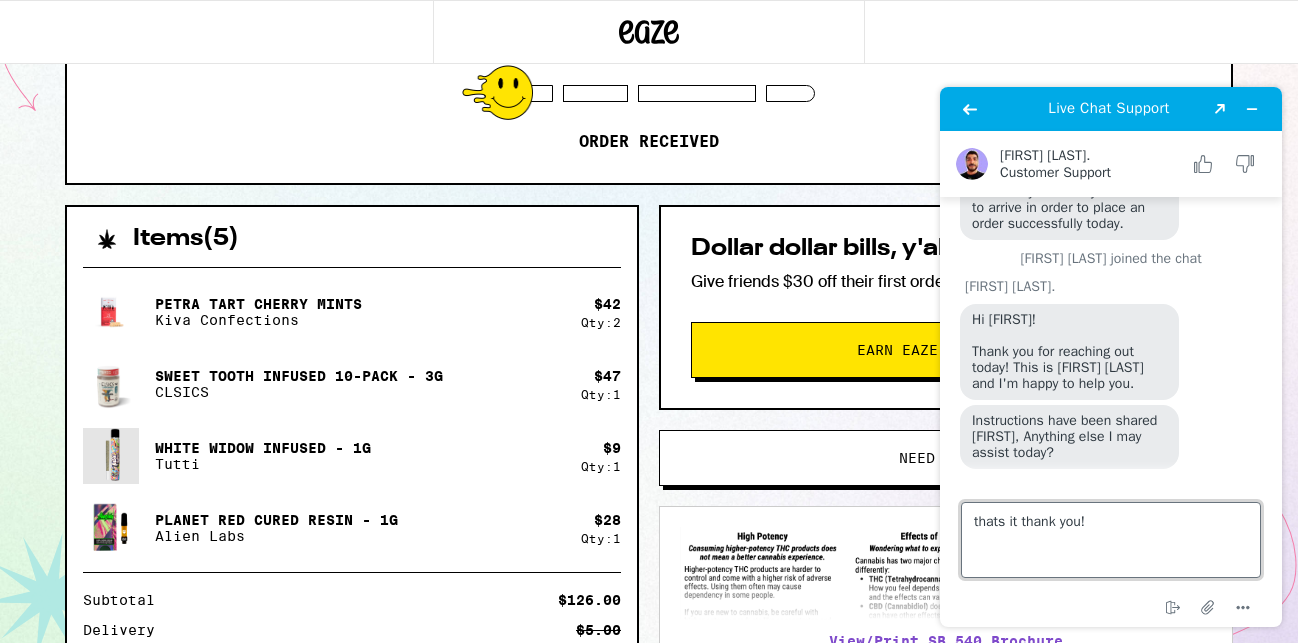 type on "thats it thank you!" 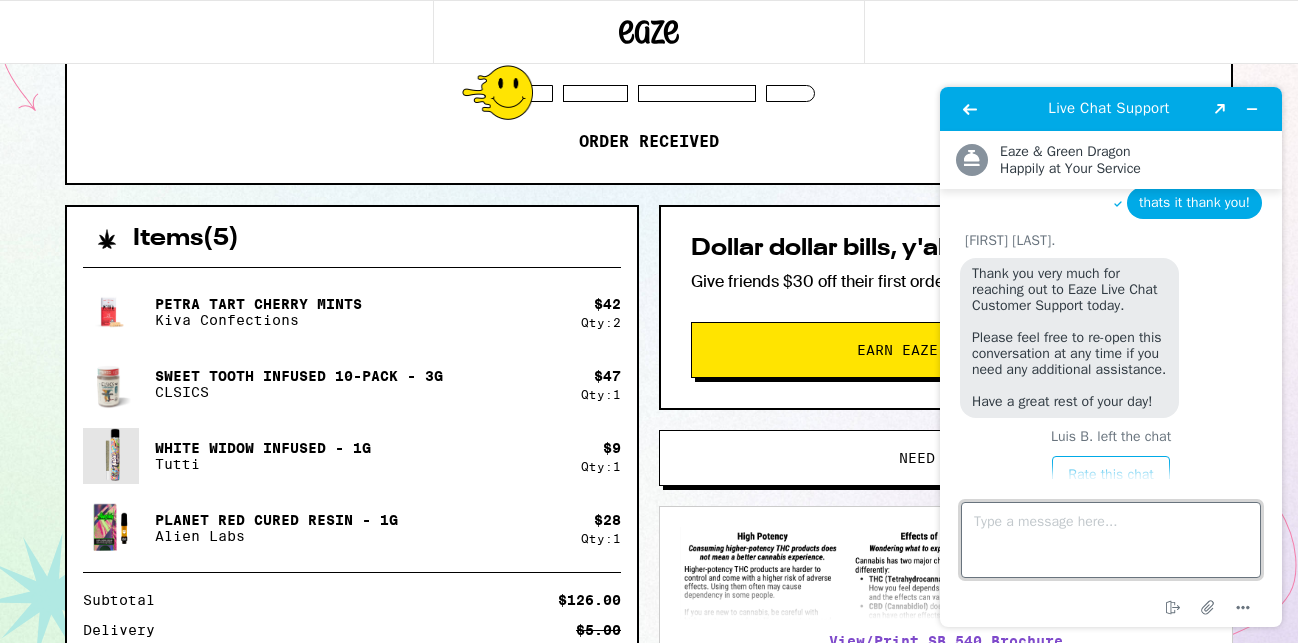 scroll, scrollTop: 646, scrollLeft: 0, axis: vertical 